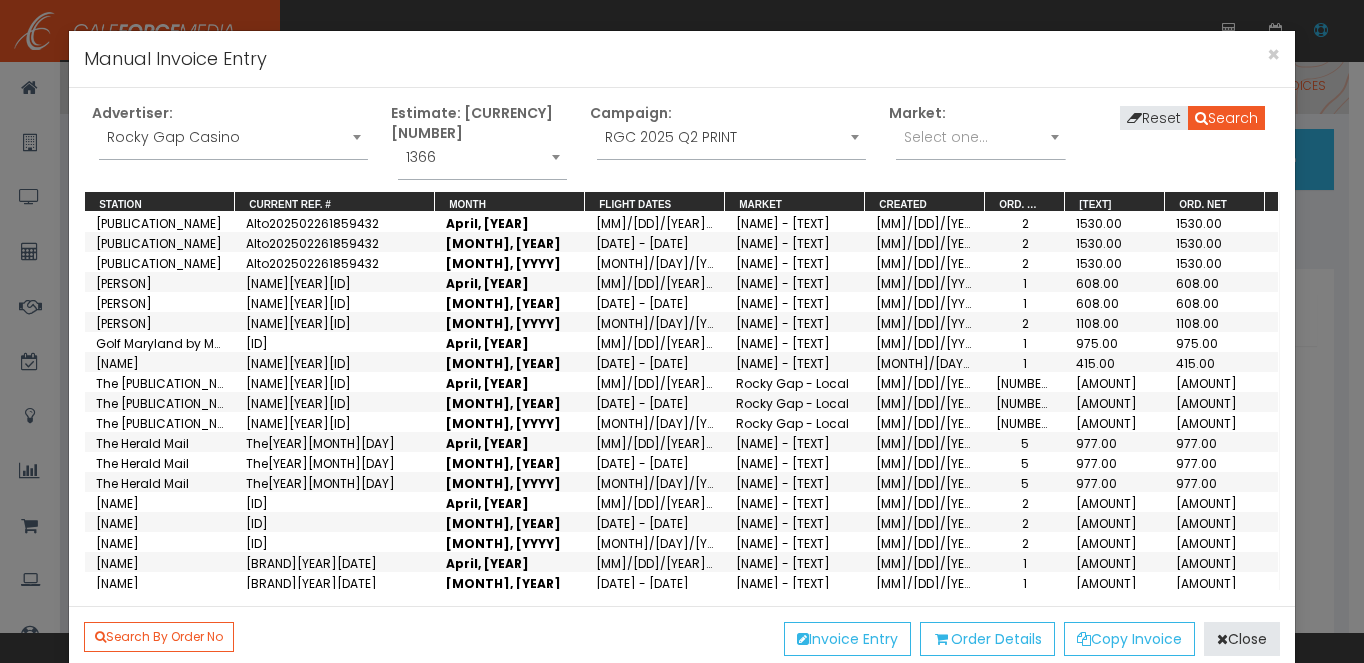 scroll, scrollTop: 0, scrollLeft: 0, axis: both 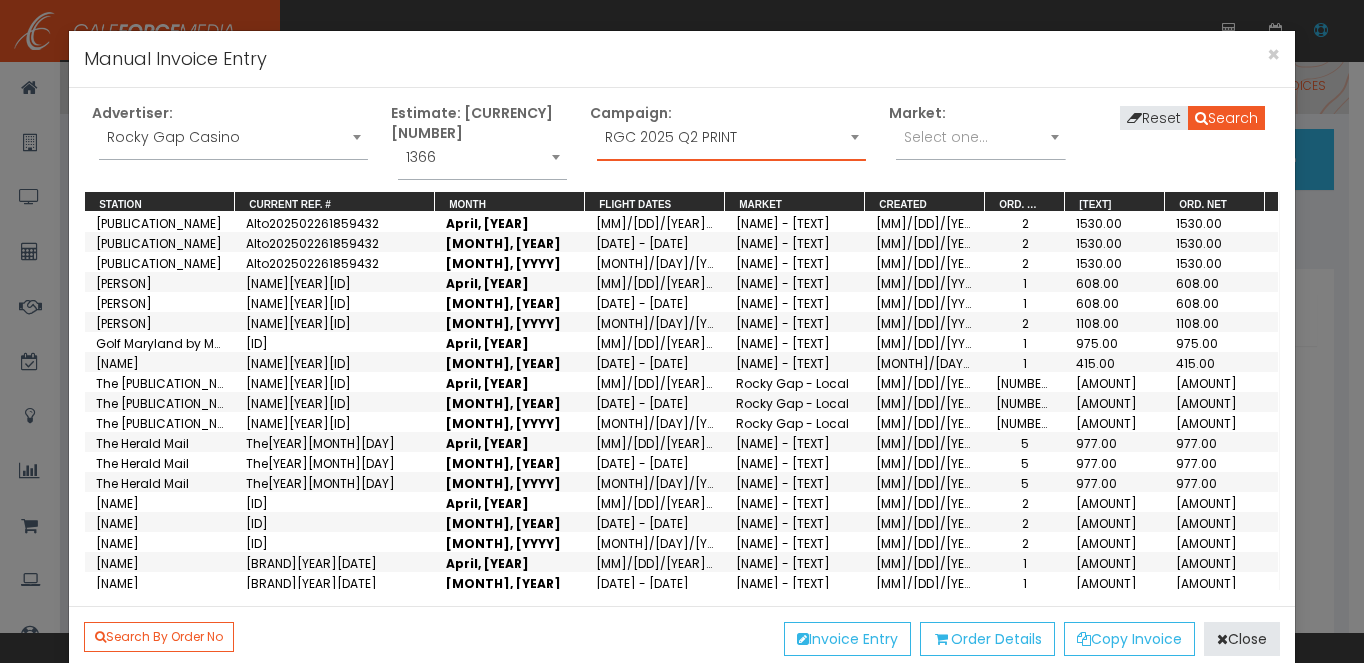click on "RGC 2025 Q2 PRINT" at bounding box center [731, 137] 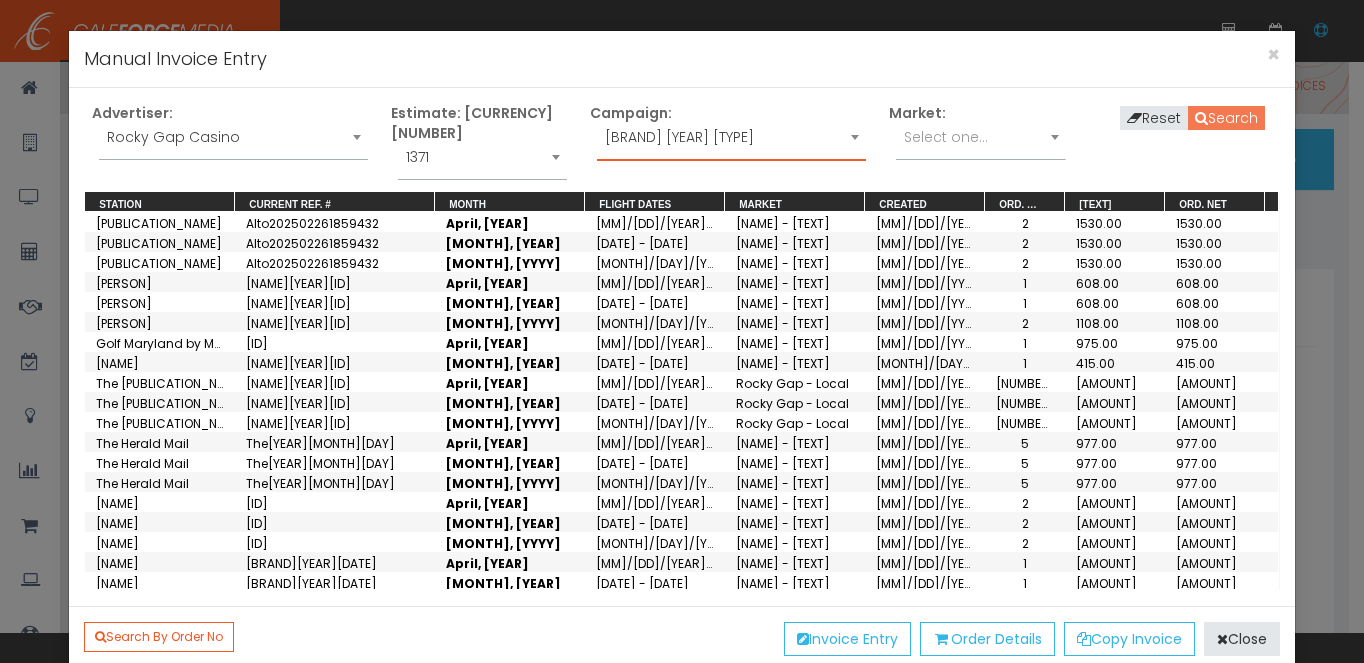 click on "Search" at bounding box center (1226, 118) 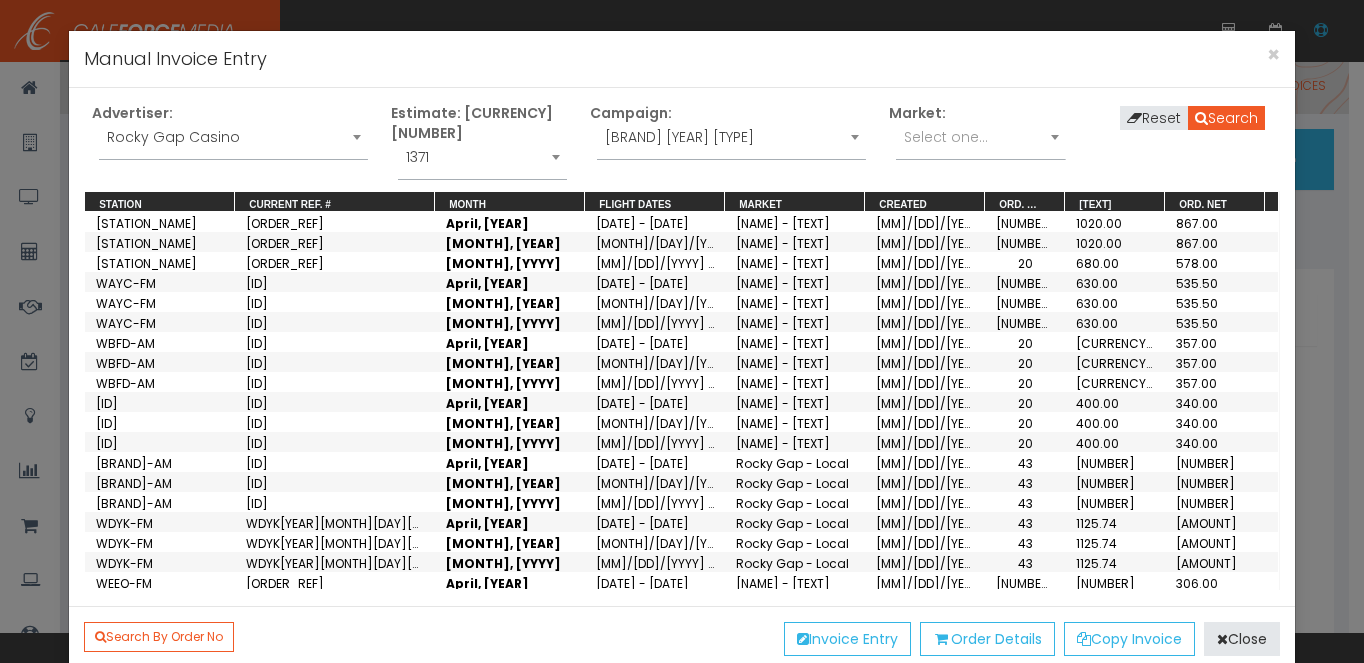click on "[BRAND]-AM" at bounding box center (160, 222) 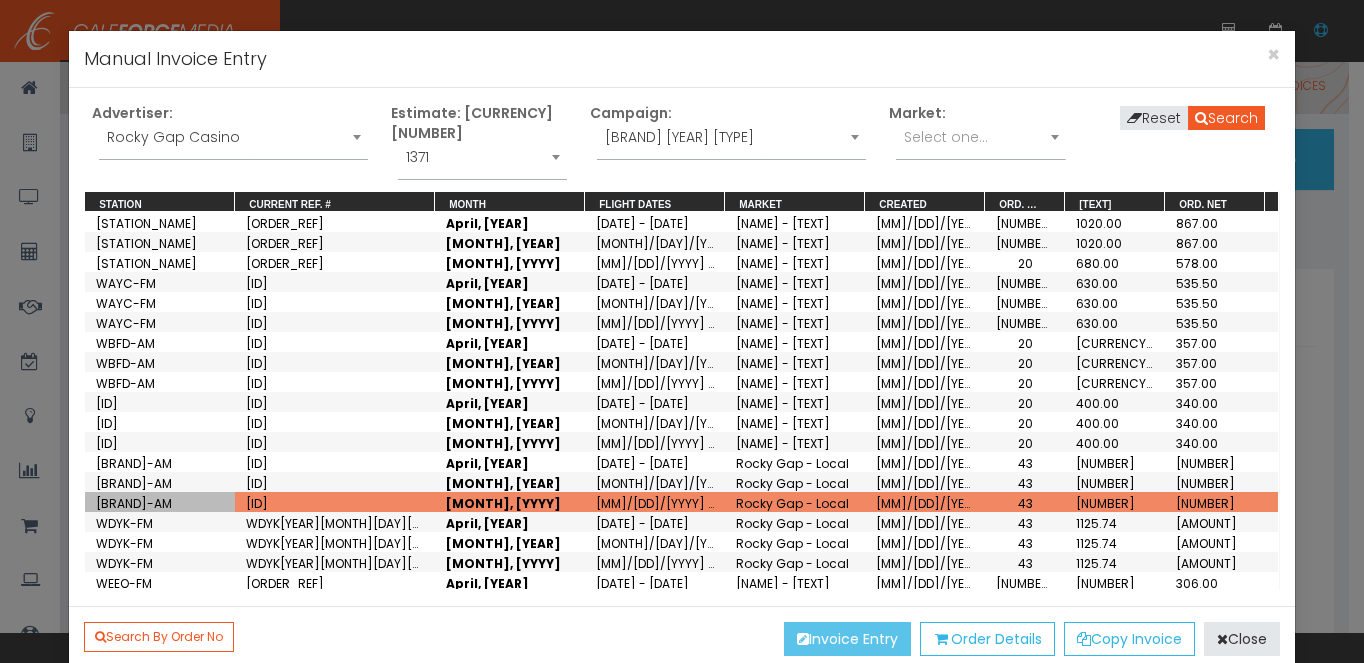 click on "Invoice Entry" at bounding box center (847, 639) 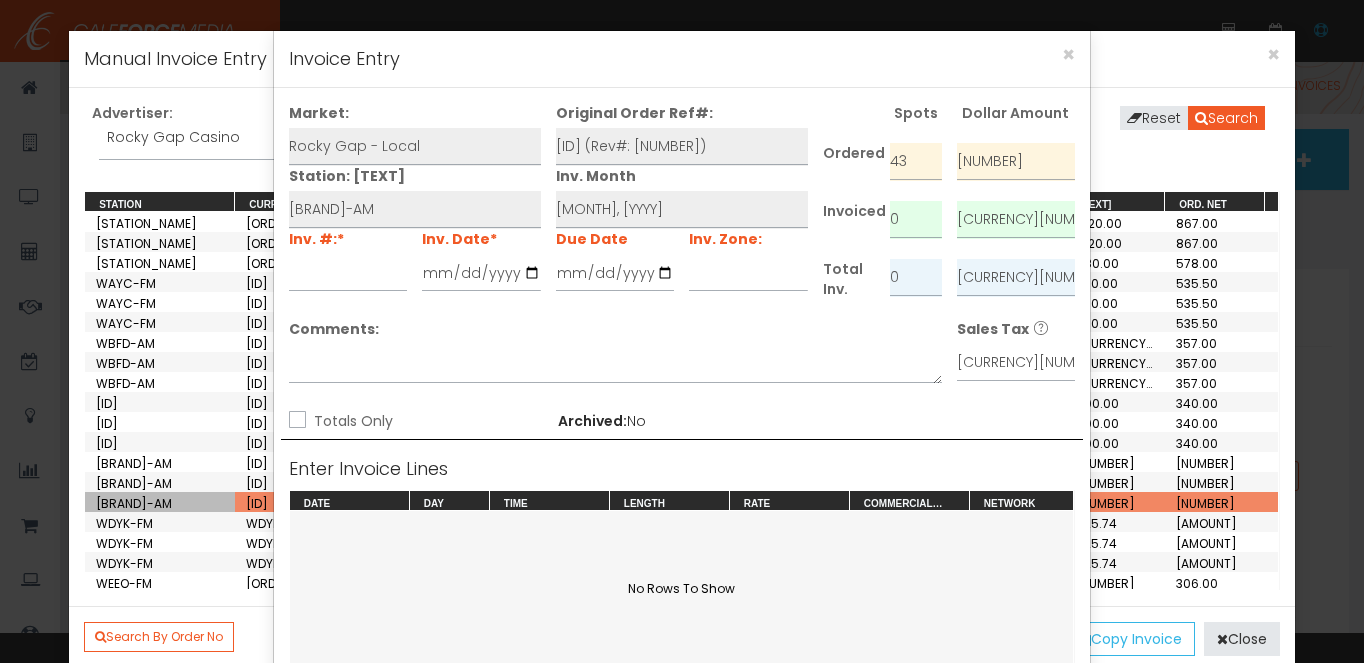 scroll, scrollTop: 0, scrollLeft: 0, axis: both 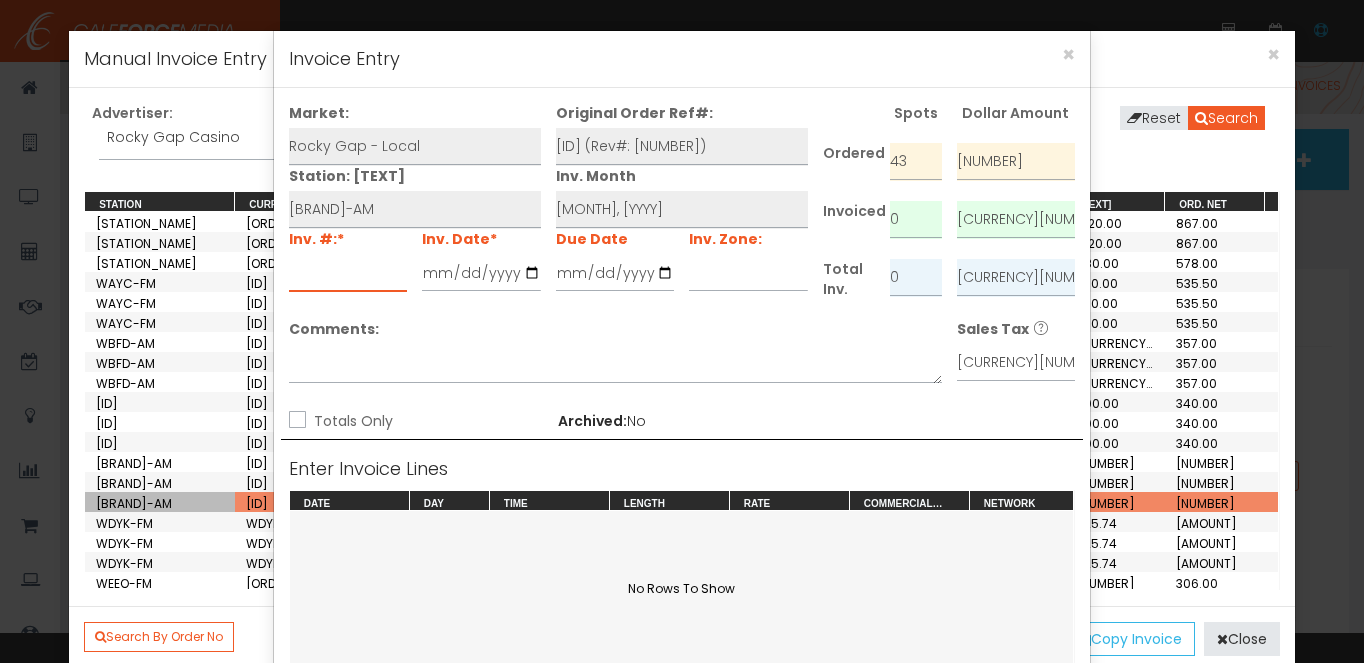 click at bounding box center [348, 273] 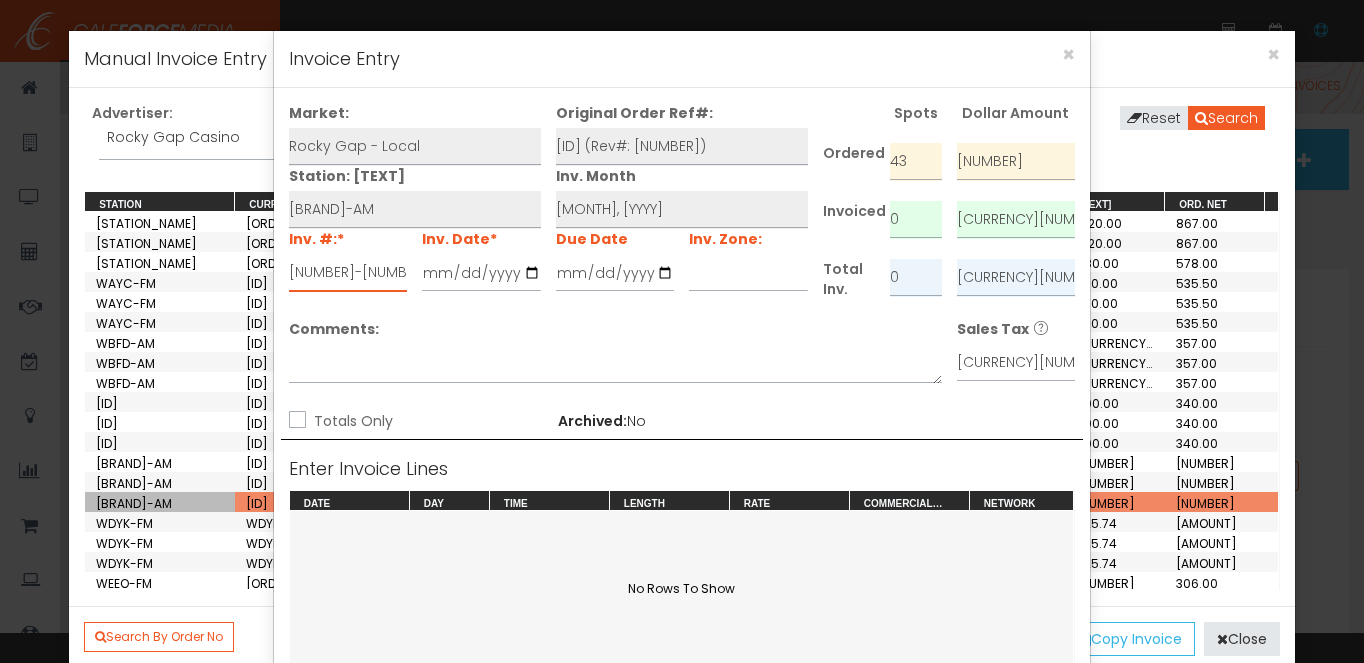 type on "[NUMBER]-[NUMBER]" 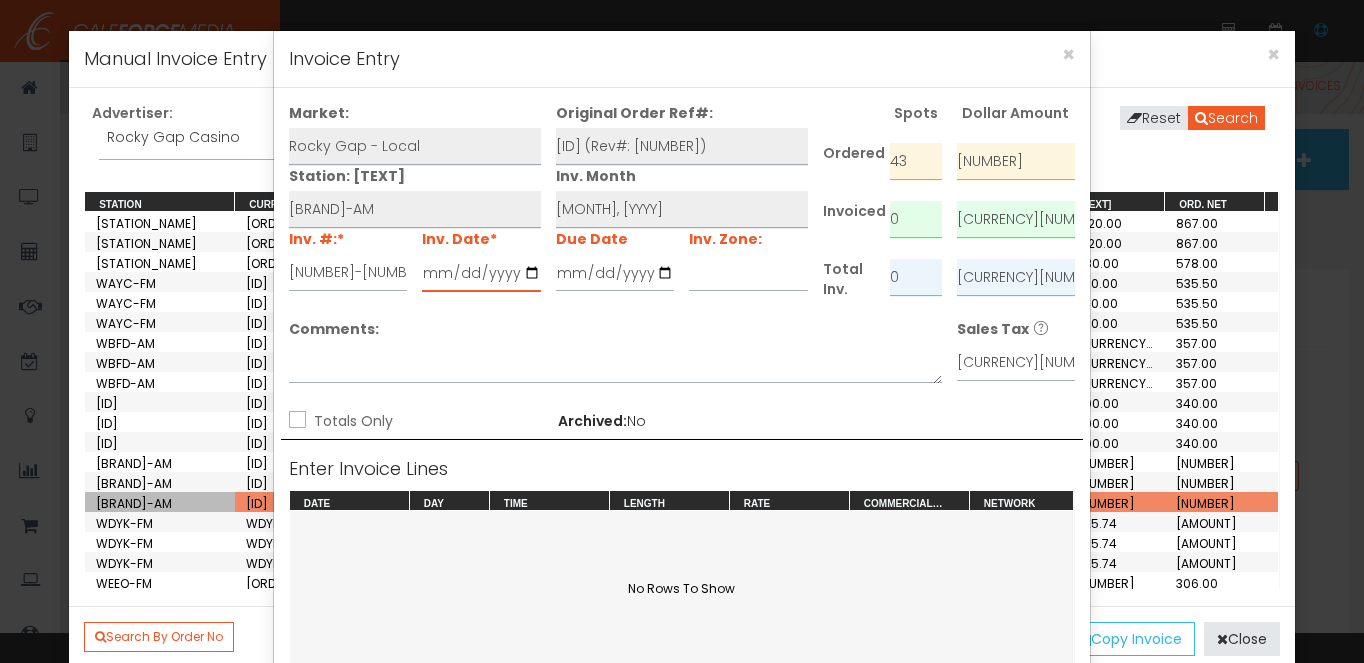 click at bounding box center [481, 273] 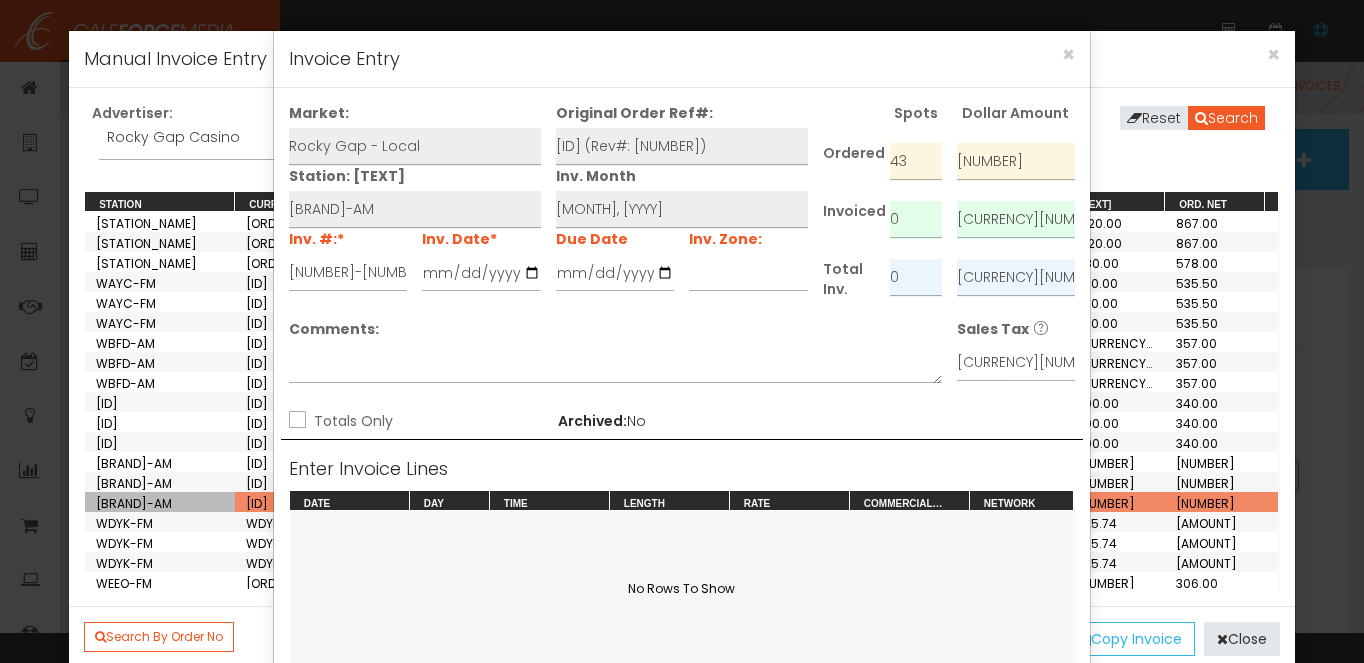 click on "Totals Only" at bounding box center (295, 421) 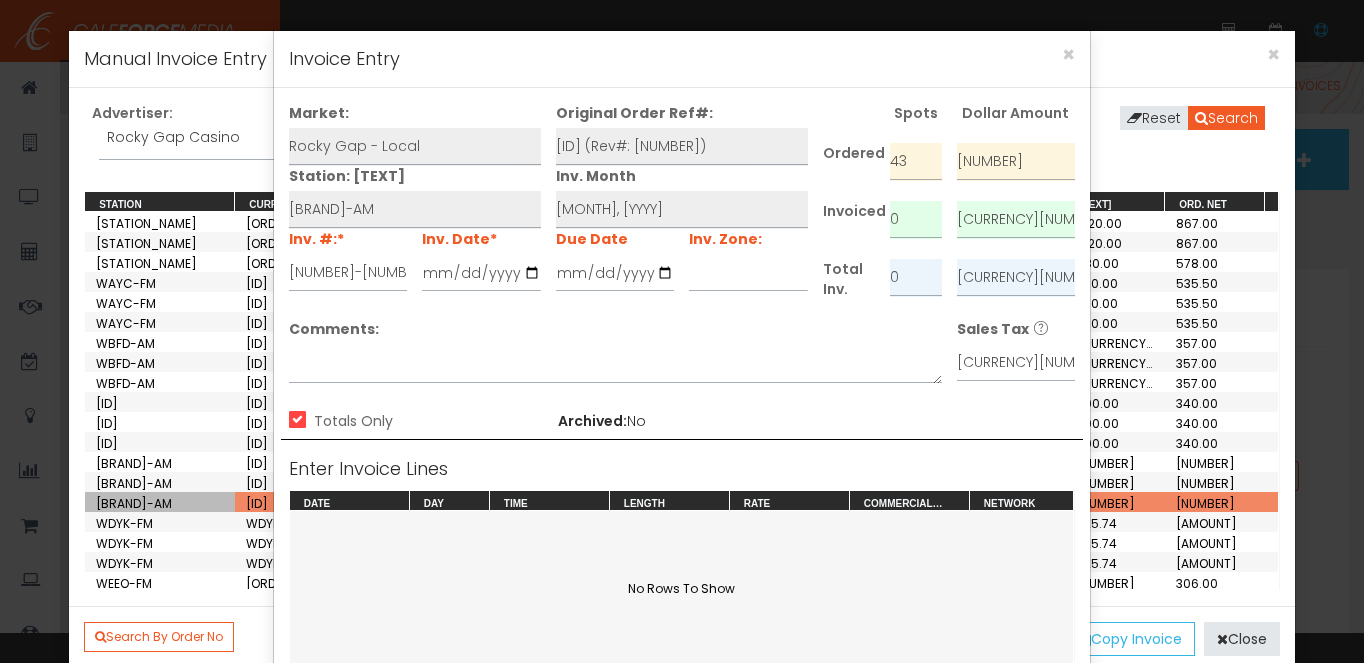 click on "Totals Only" at bounding box center (420, 417) 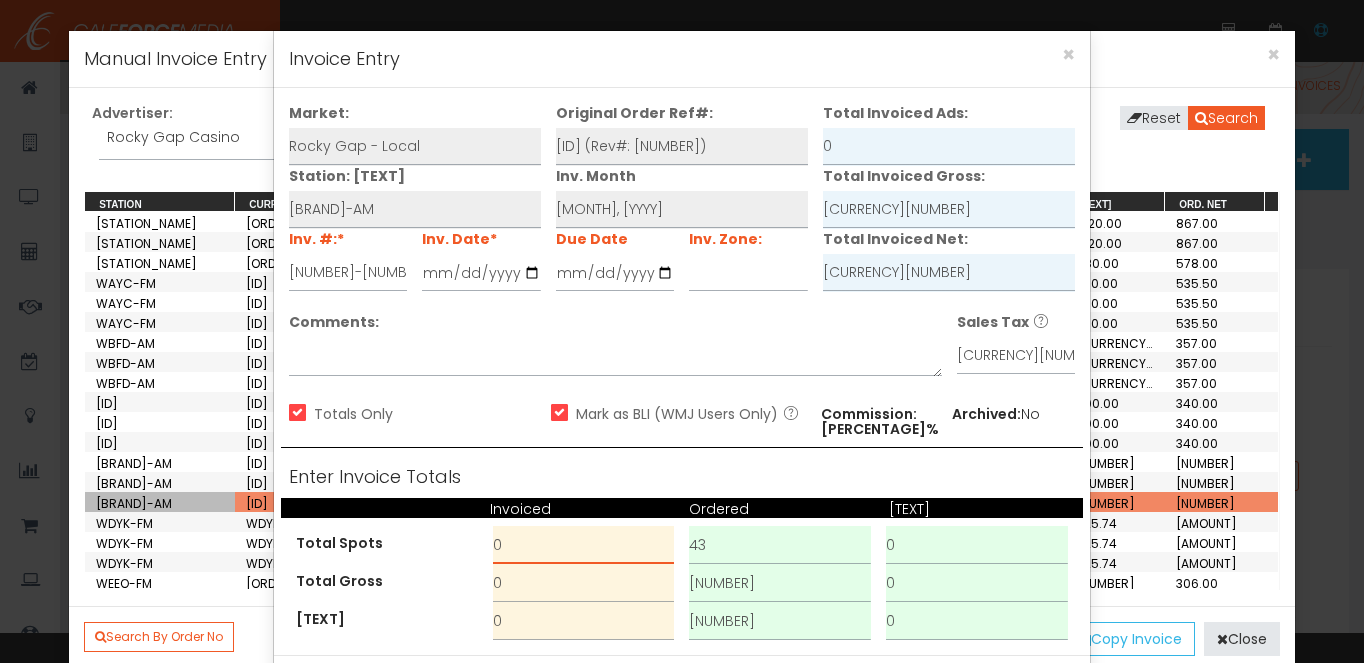 drag, startPoint x: 492, startPoint y: 553, endPoint x: 427, endPoint y: 540, distance: 66.287254 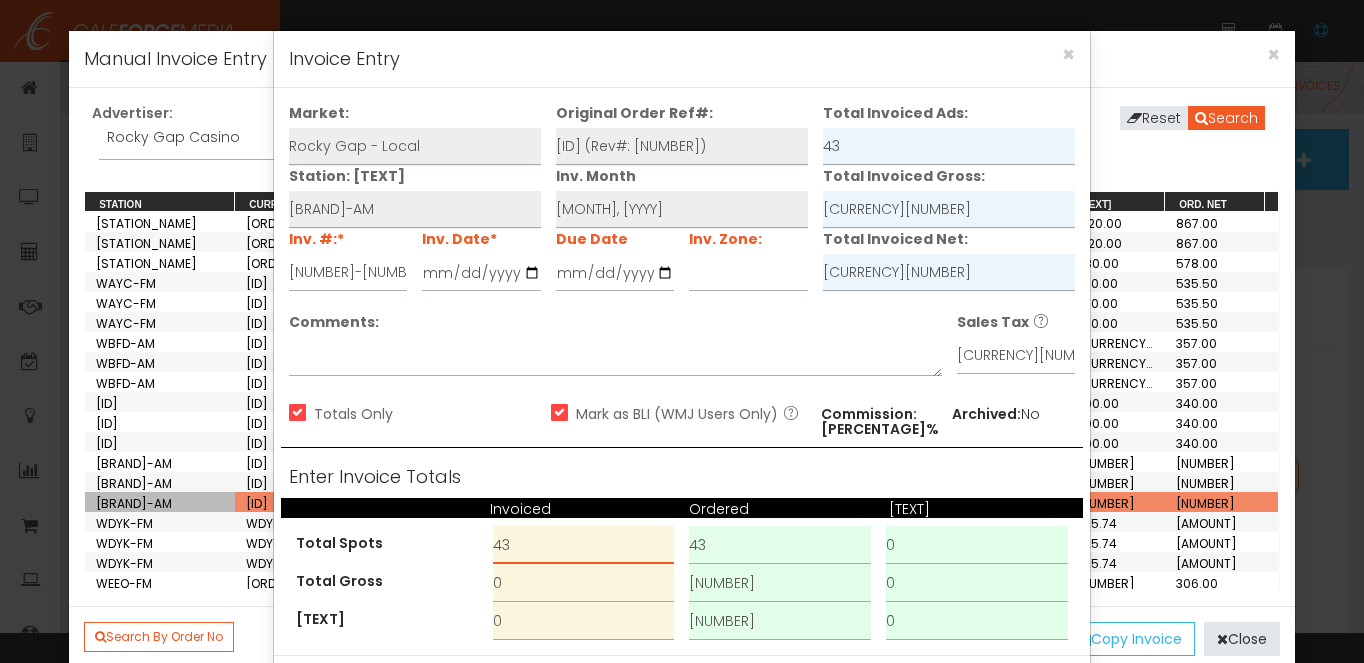 type on "43" 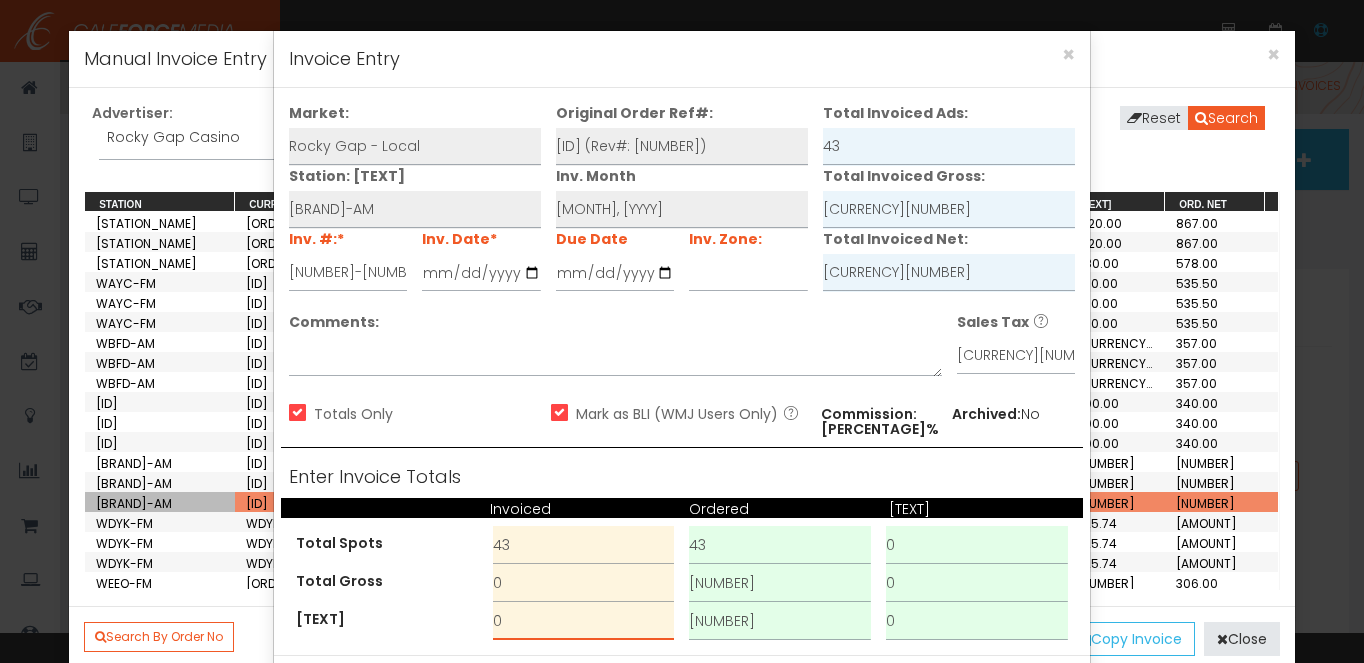 drag, startPoint x: 518, startPoint y: 620, endPoint x: 439, endPoint y: 619, distance: 79.00633 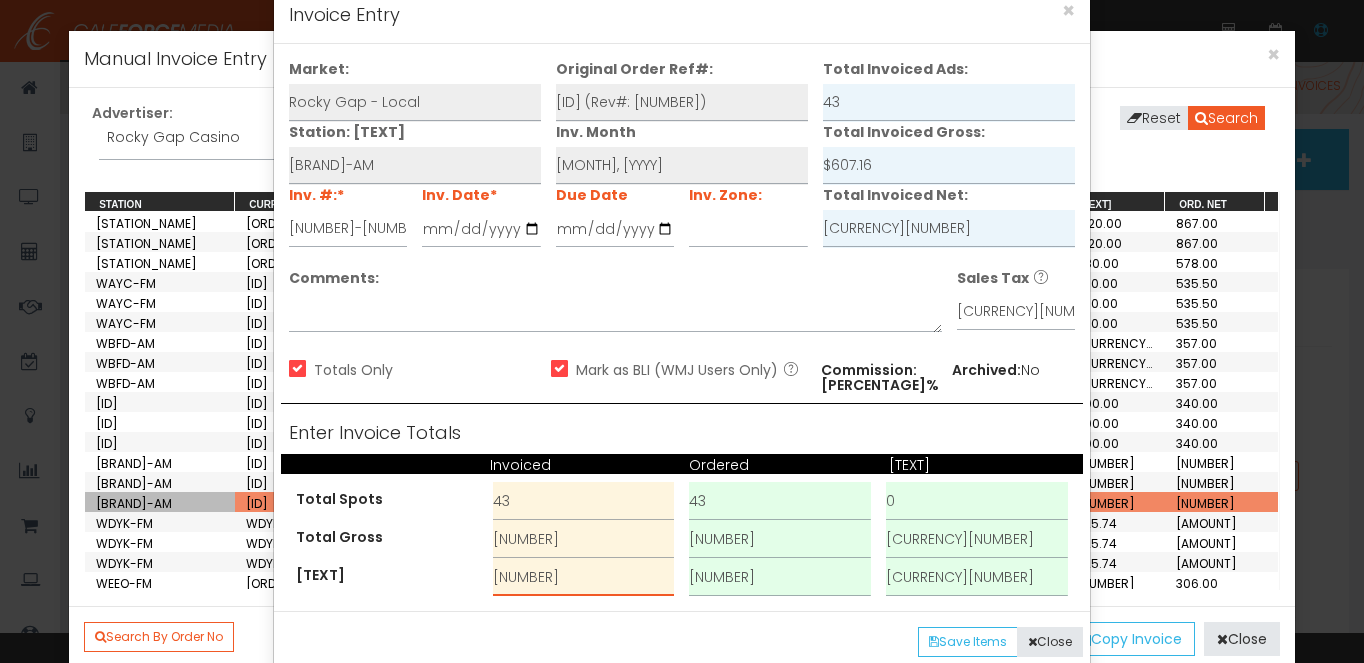 scroll, scrollTop: 84, scrollLeft: 0, axis: vertical 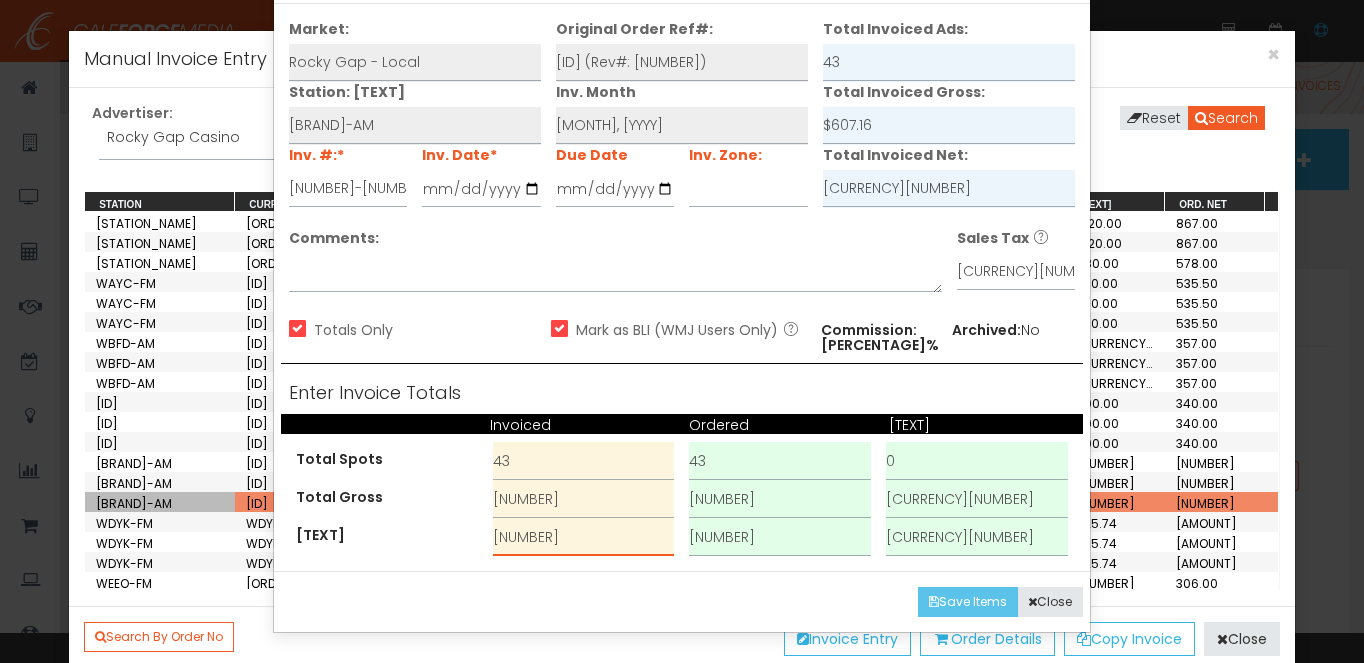 type on "[NUMBER]" 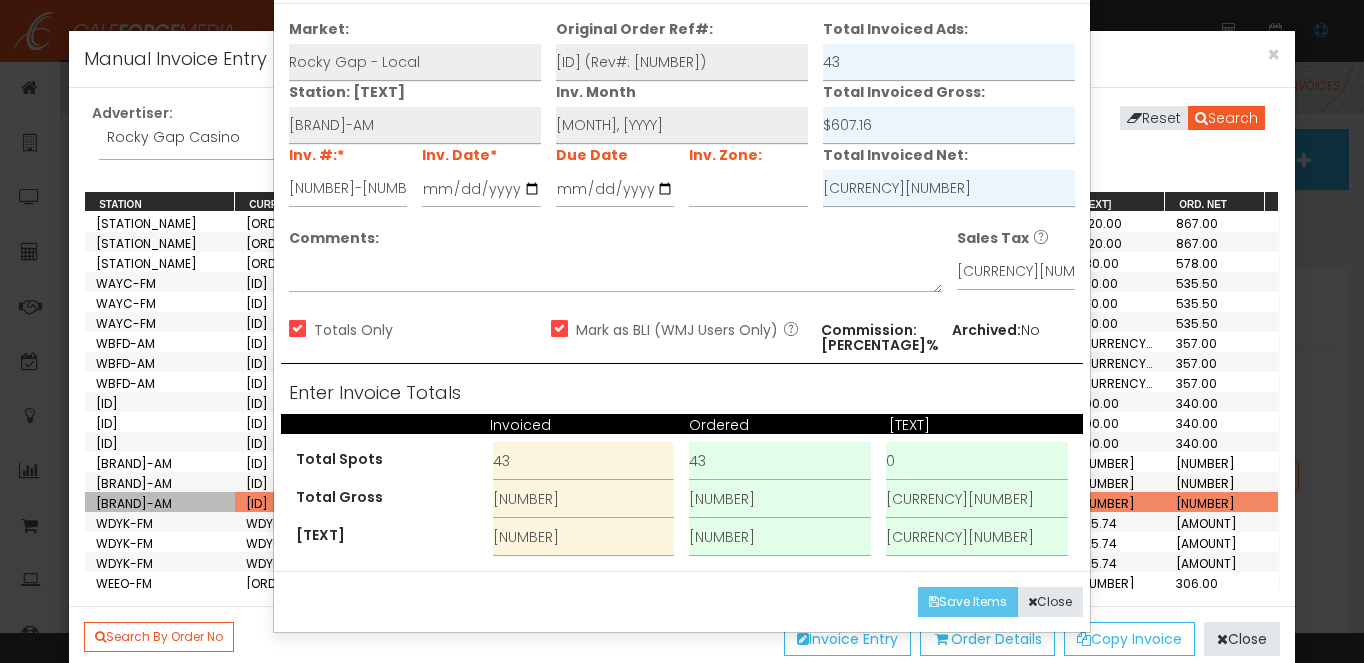 click on "Save Items" at bounding box center [968, 602] 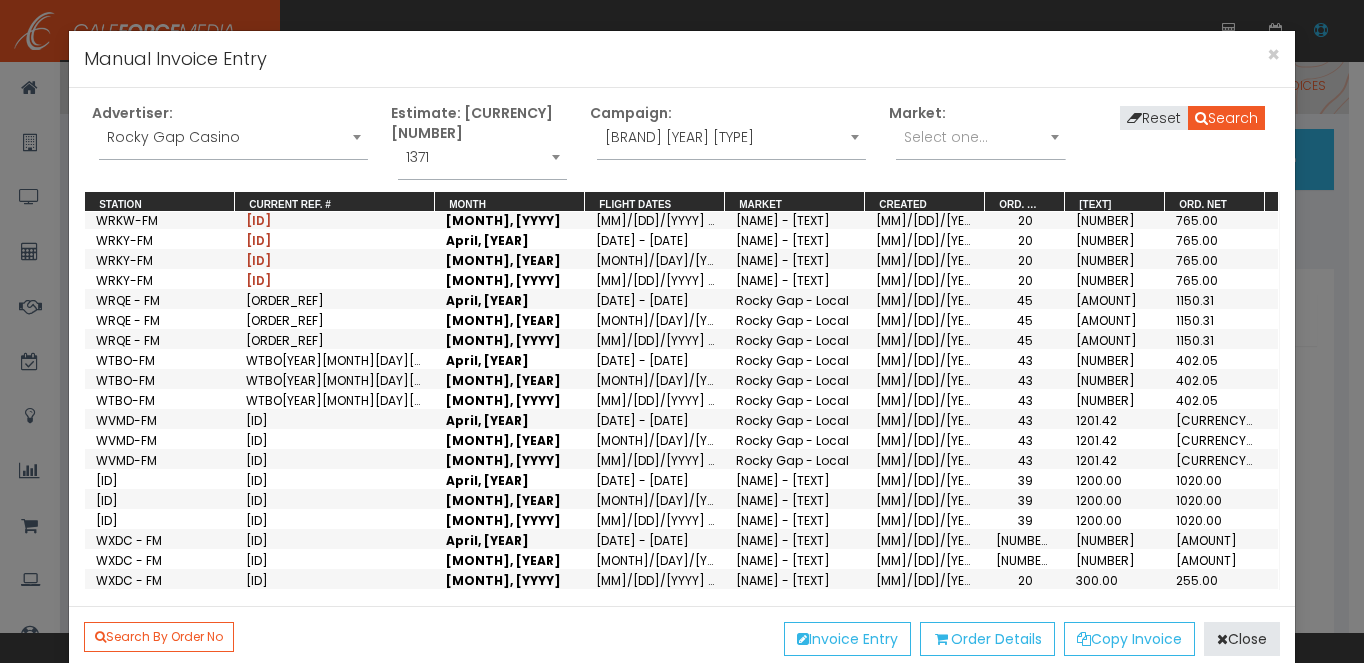scroll, scrollTop: 598, scrollLeft: 0, axis: vertical 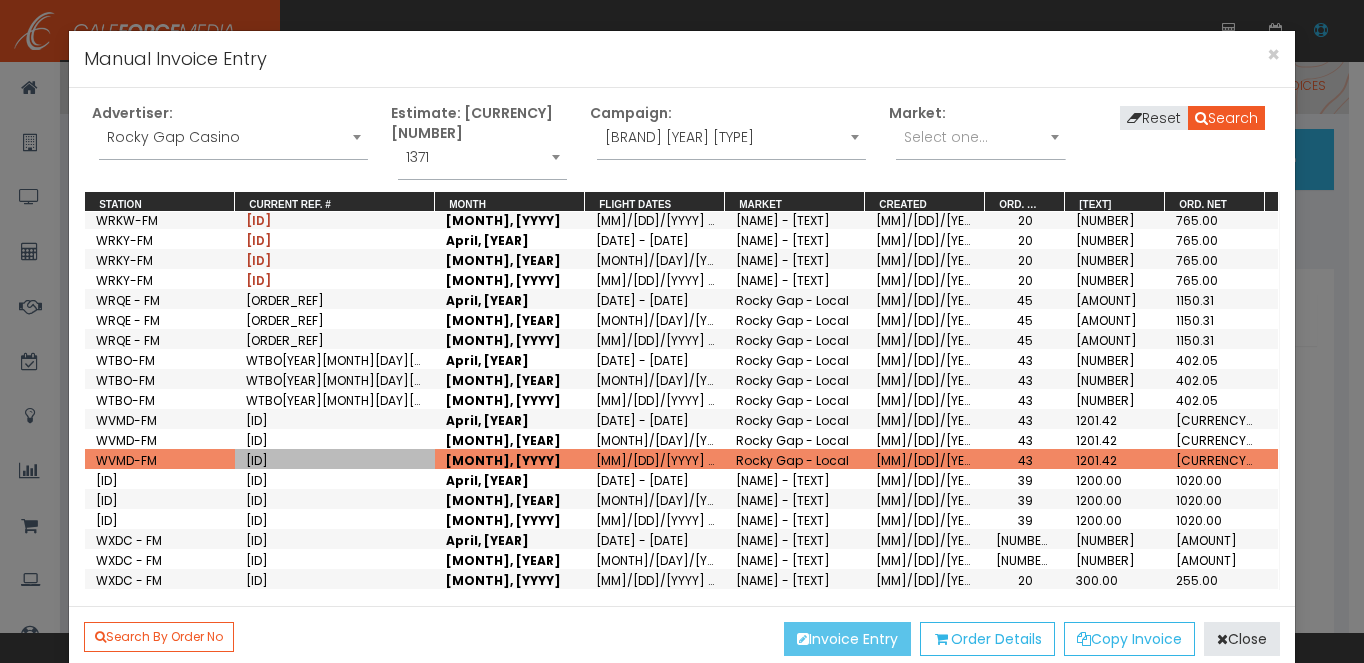 click on "Invoice Entry" at bounding box center (847, 639) 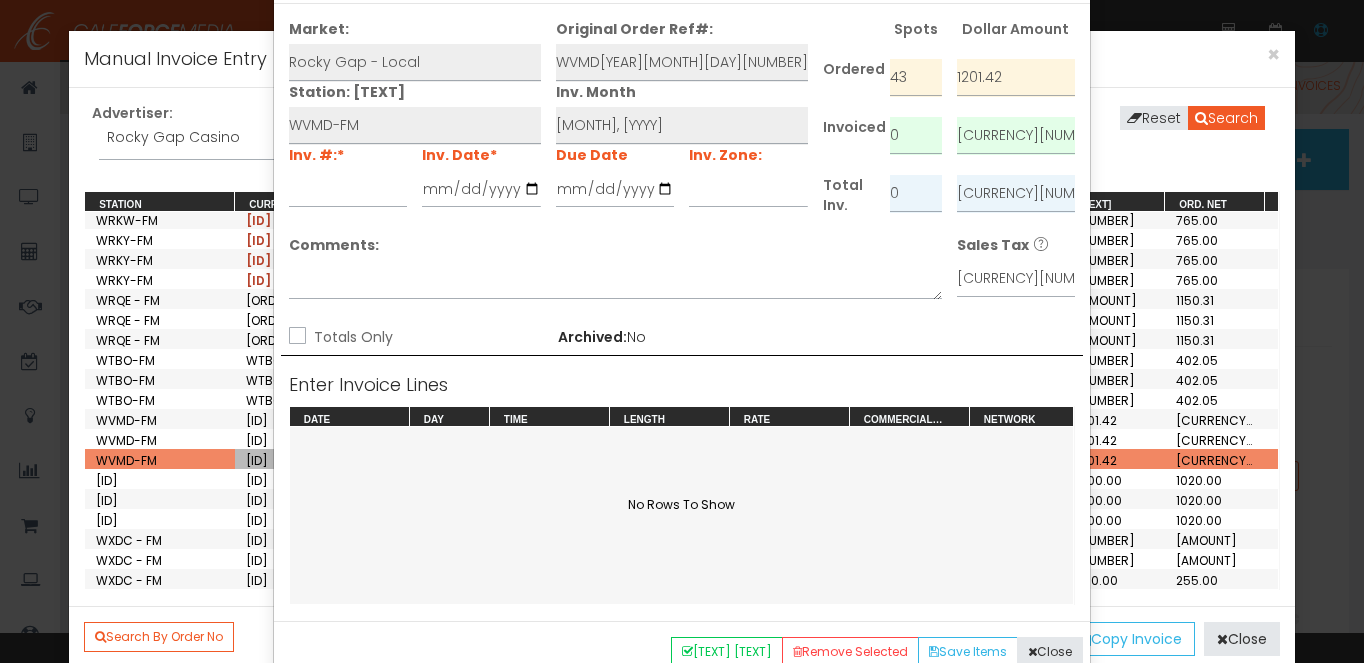 scroll, scrollTop: 0, scrollLeft: 0, axis: both 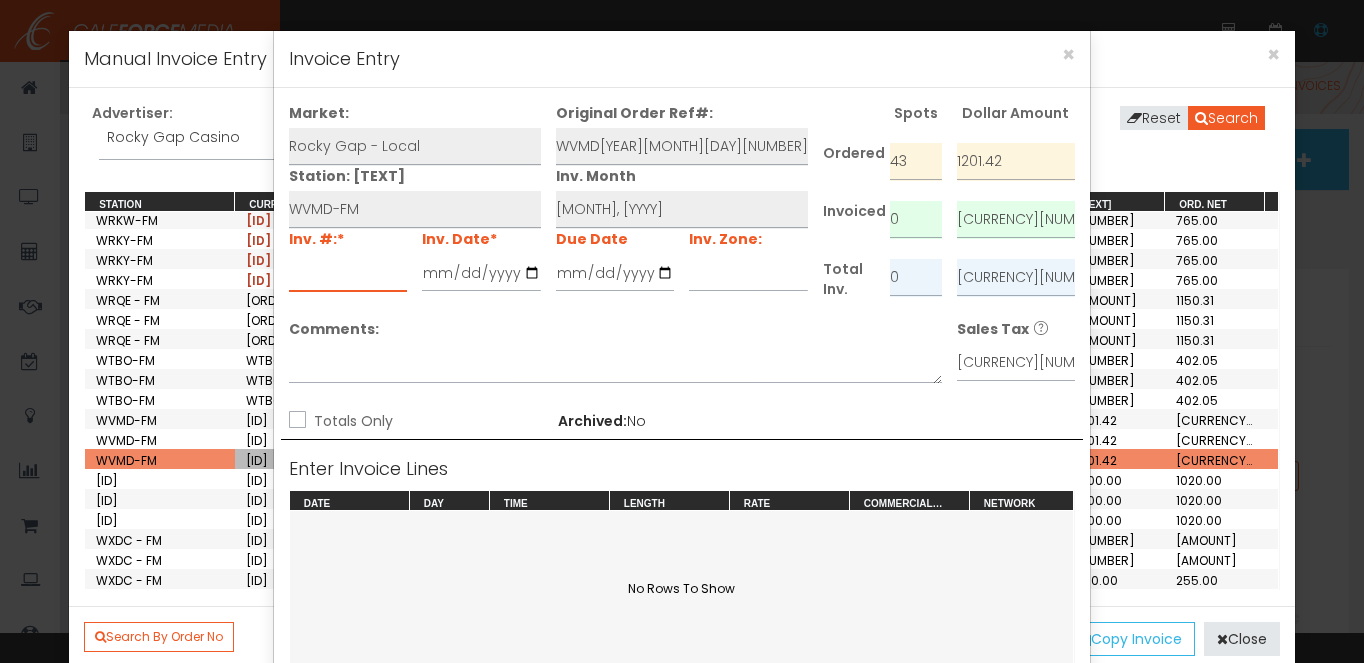 click at bounding box center [348, 273] 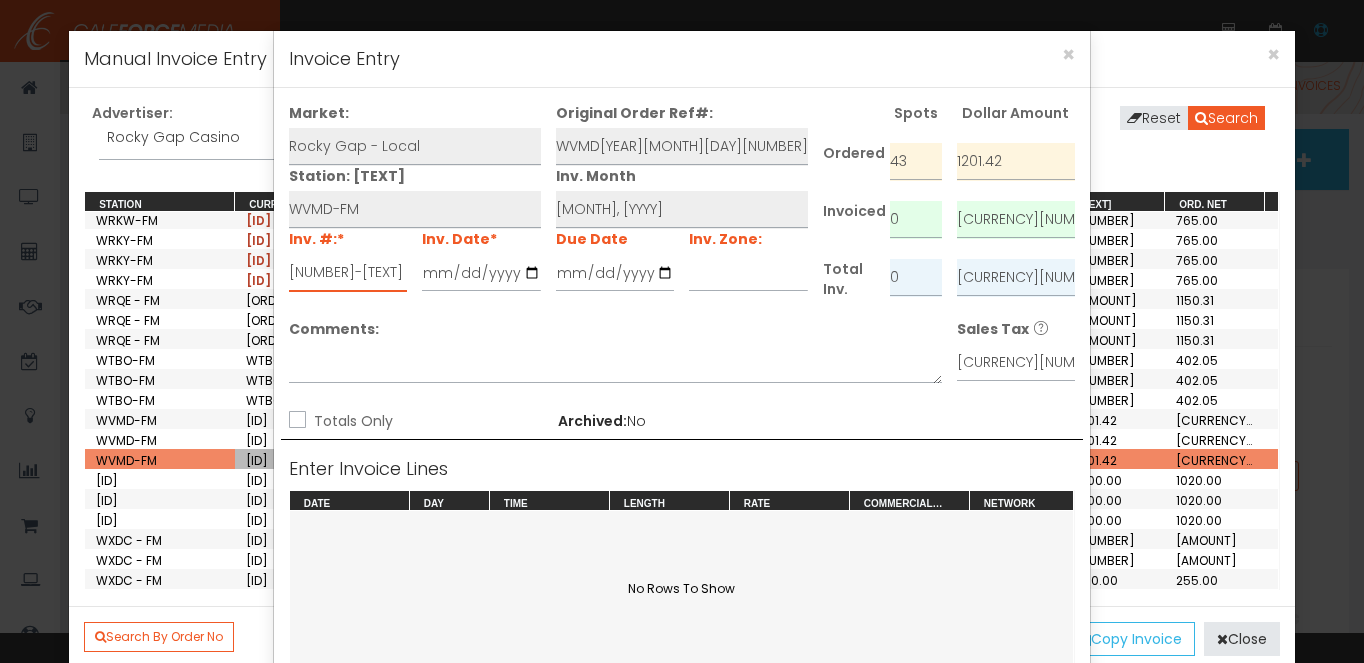 type on "[NUMBER]-[TEXT]" 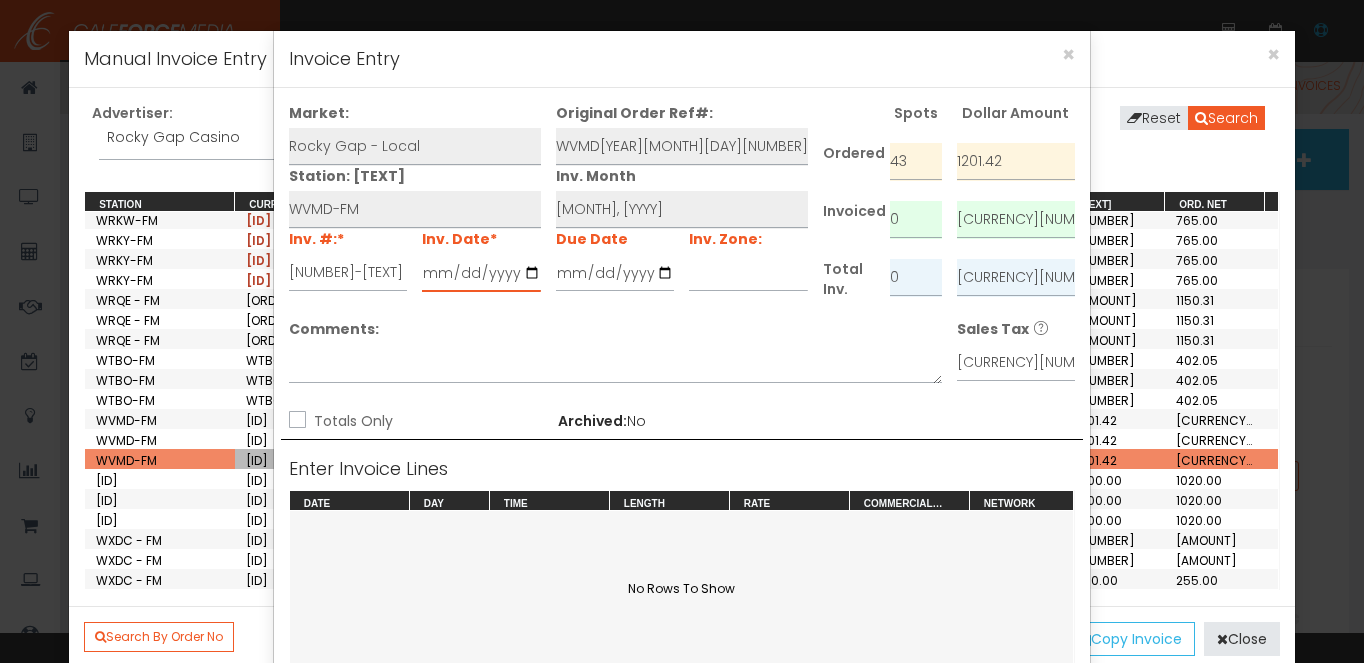 click at bounding box center (481, 273) 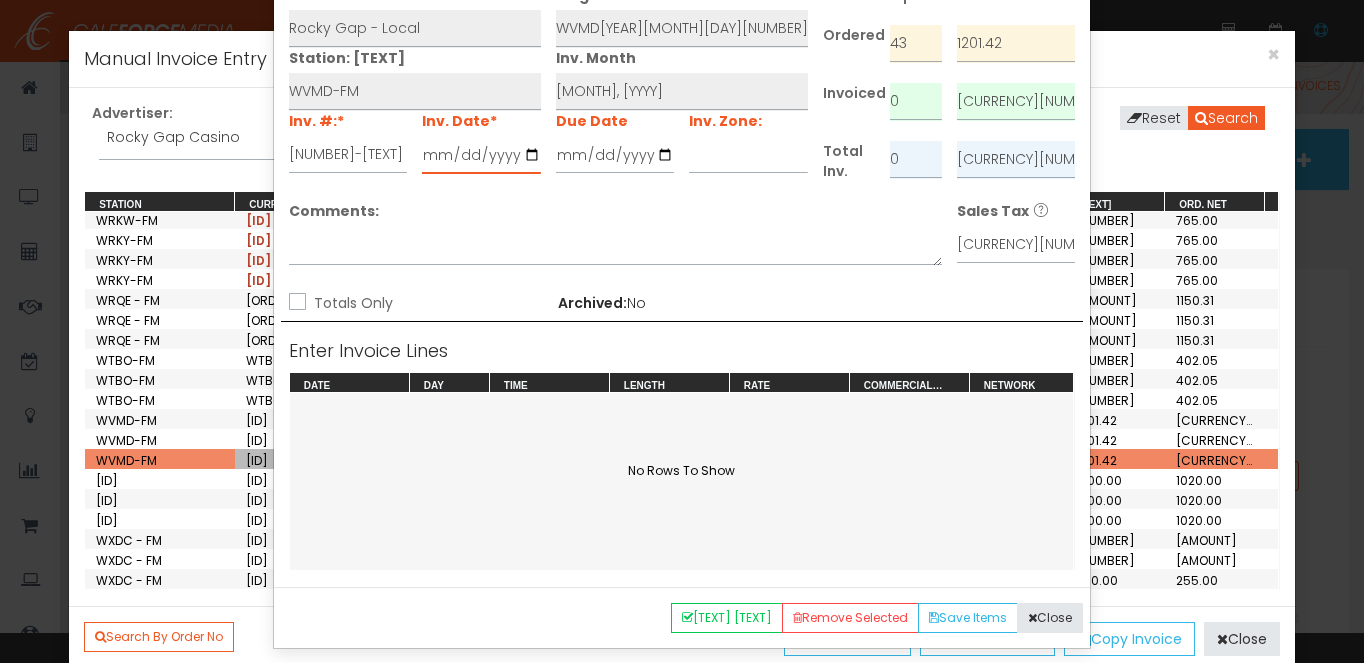 scroll, scrollTop: 134, scrollLeft: 0, axis: vertical 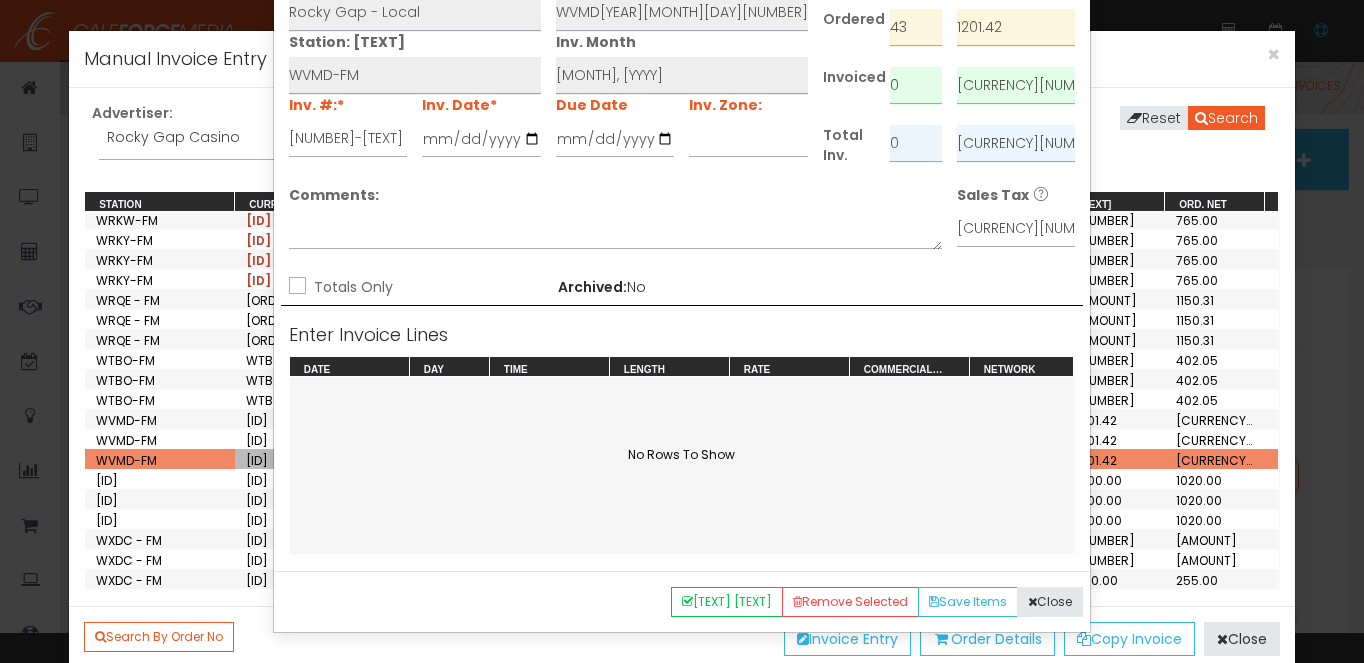 click on "Totals Only" at bounding box center (420, 283) 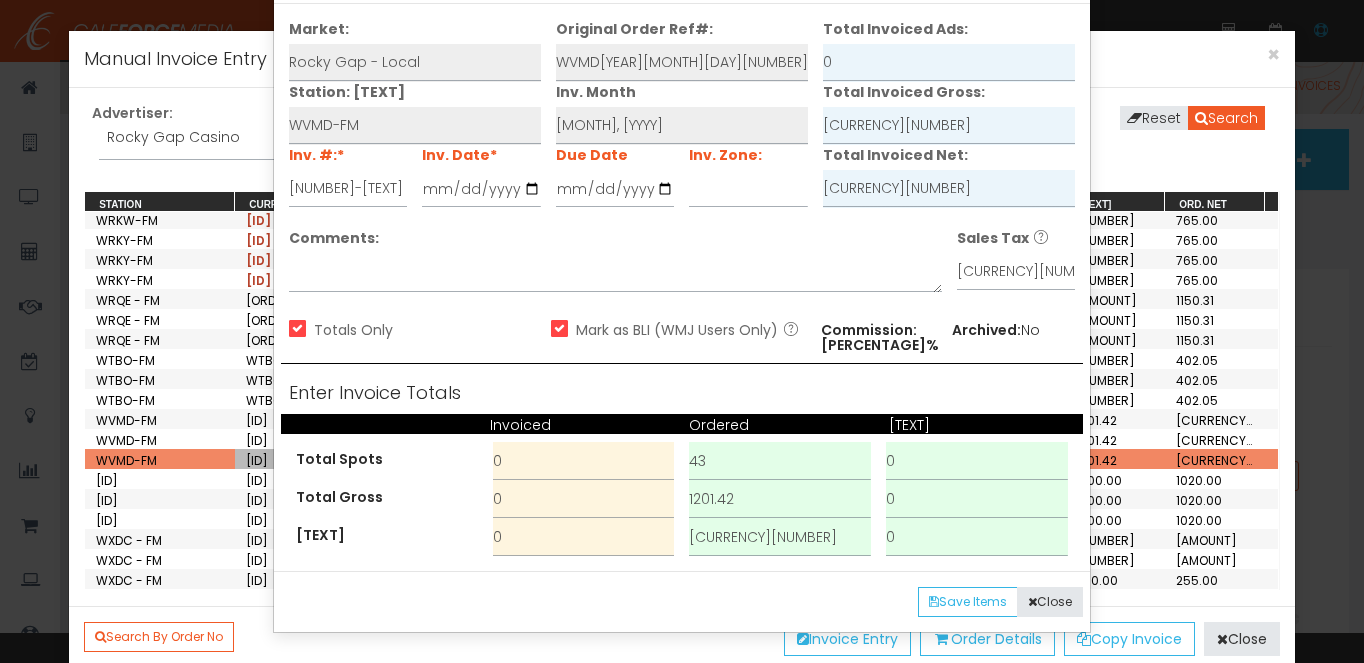 scroll, scrollTop: 84, scrollLeft: 0, axis: vertical 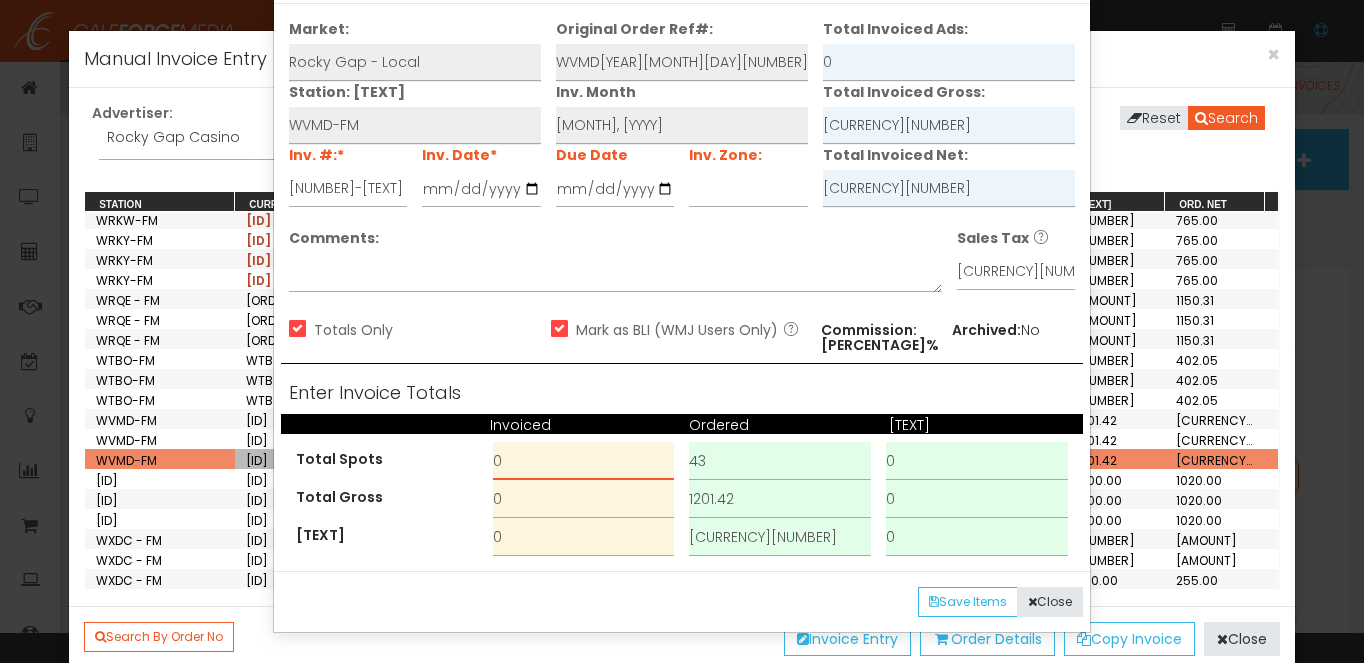 drag, startPoint x: 530, startPoint y: 459, endPoint x: 465, endPoint y: 459, distance: 65 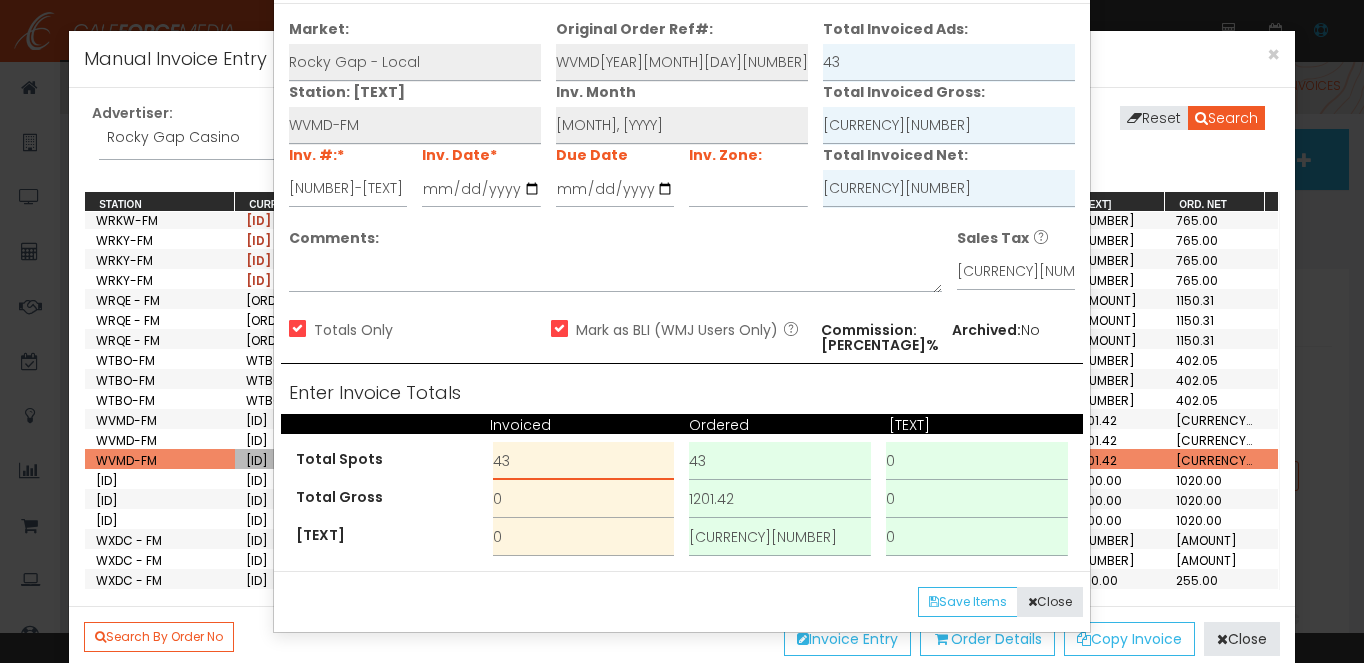 type on "43" 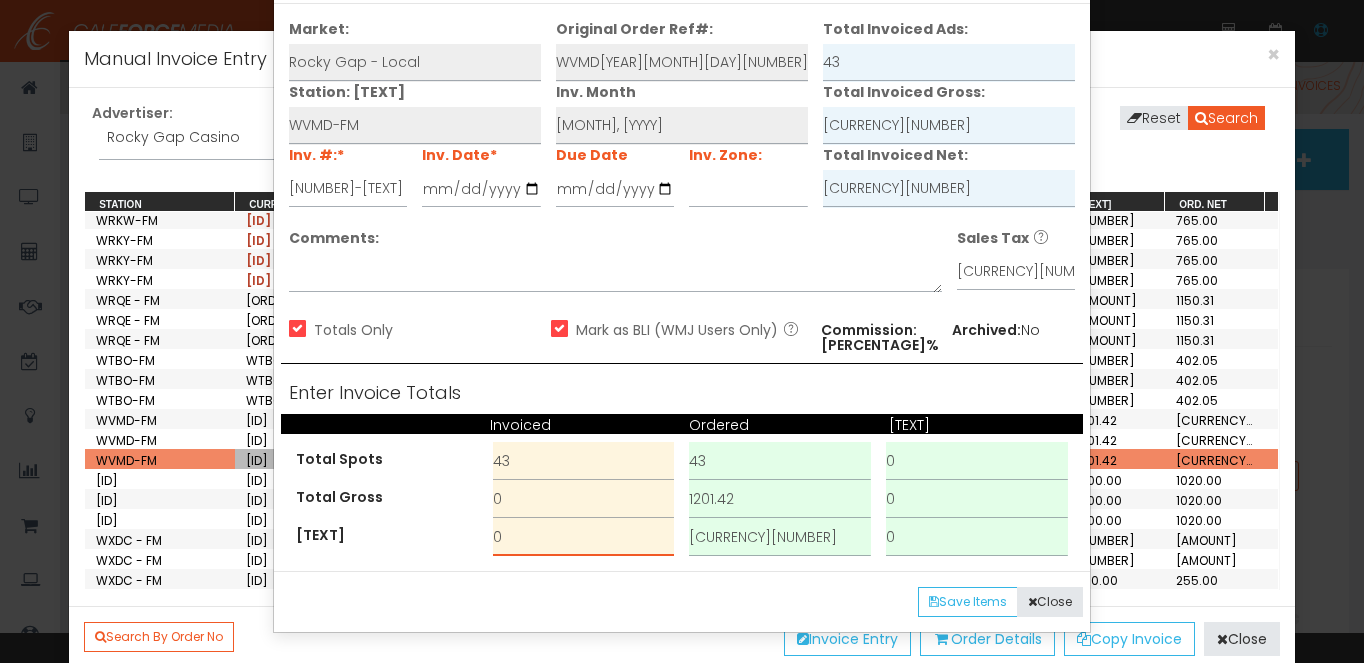 drag, startPoint x: 539, startPoint y: 541, endPoint x: 474, endPoint y: 539, distance: 65.03076 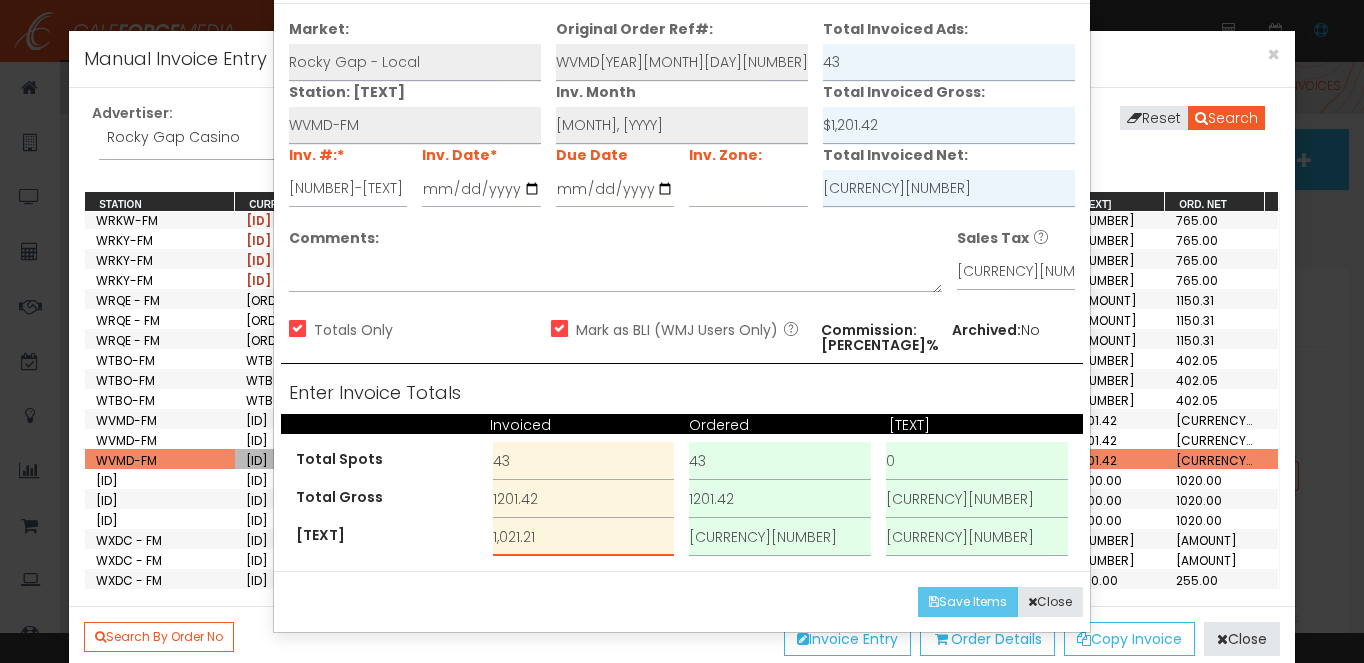 type on "1,021.21" 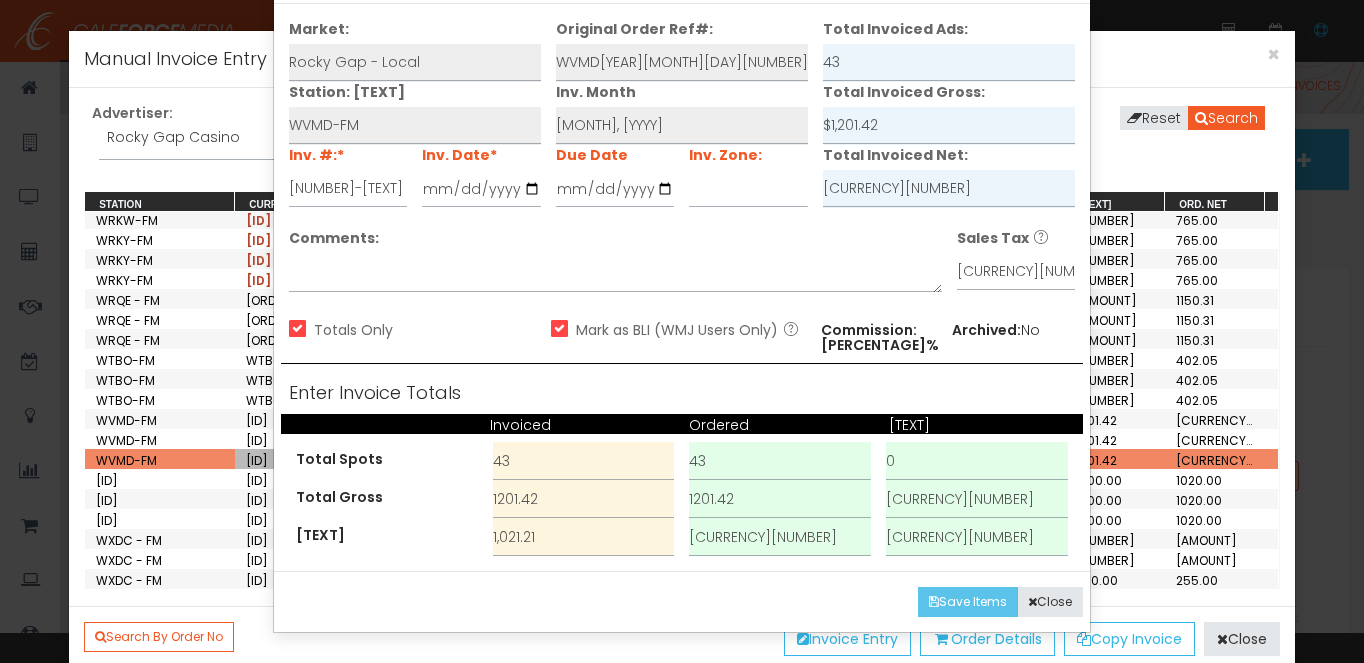 click on "Save Items" at bounding box center [968, 602] 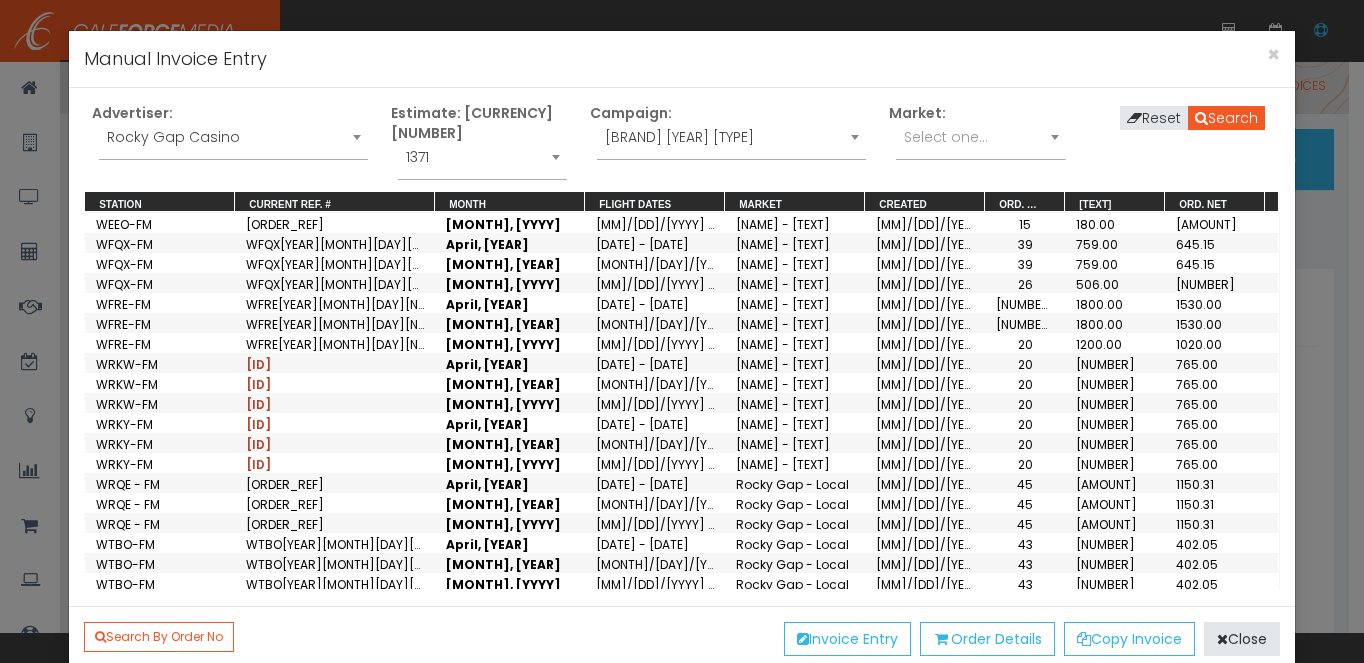 scroll, scrollTop: 598, scrollLeft: 0, axis: vertical 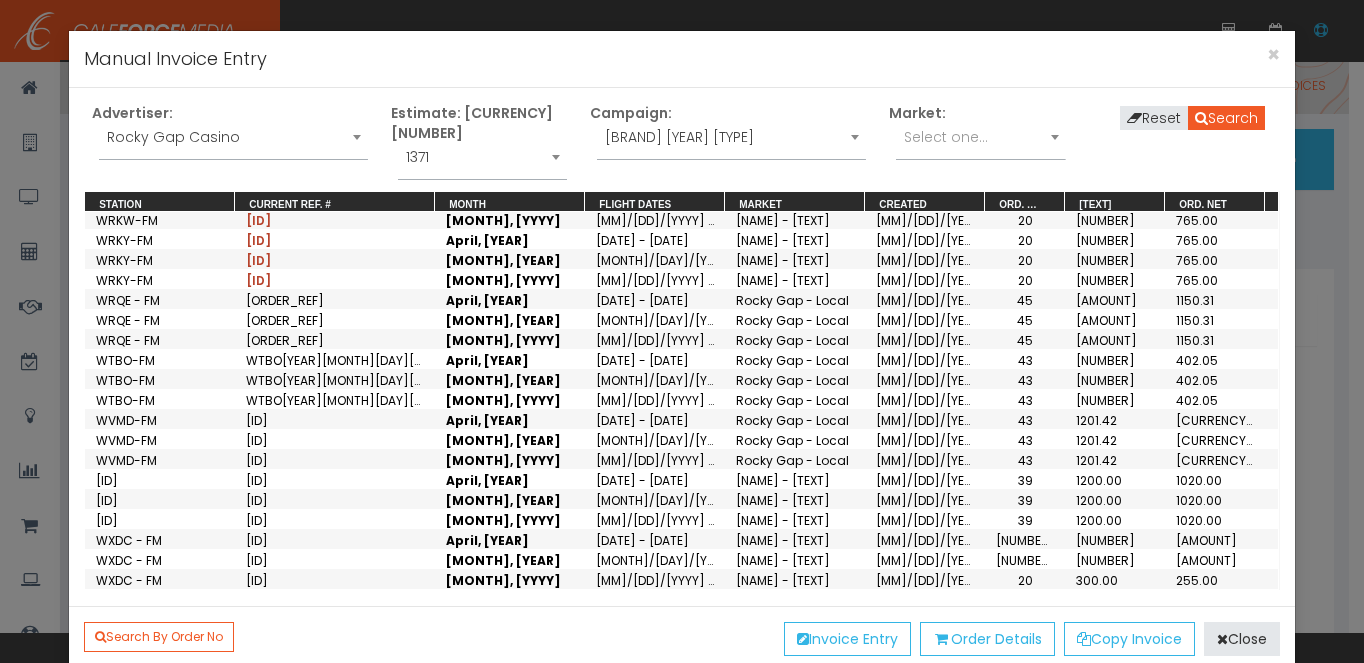 click on "[ID]" at bounding box center (257, 580) 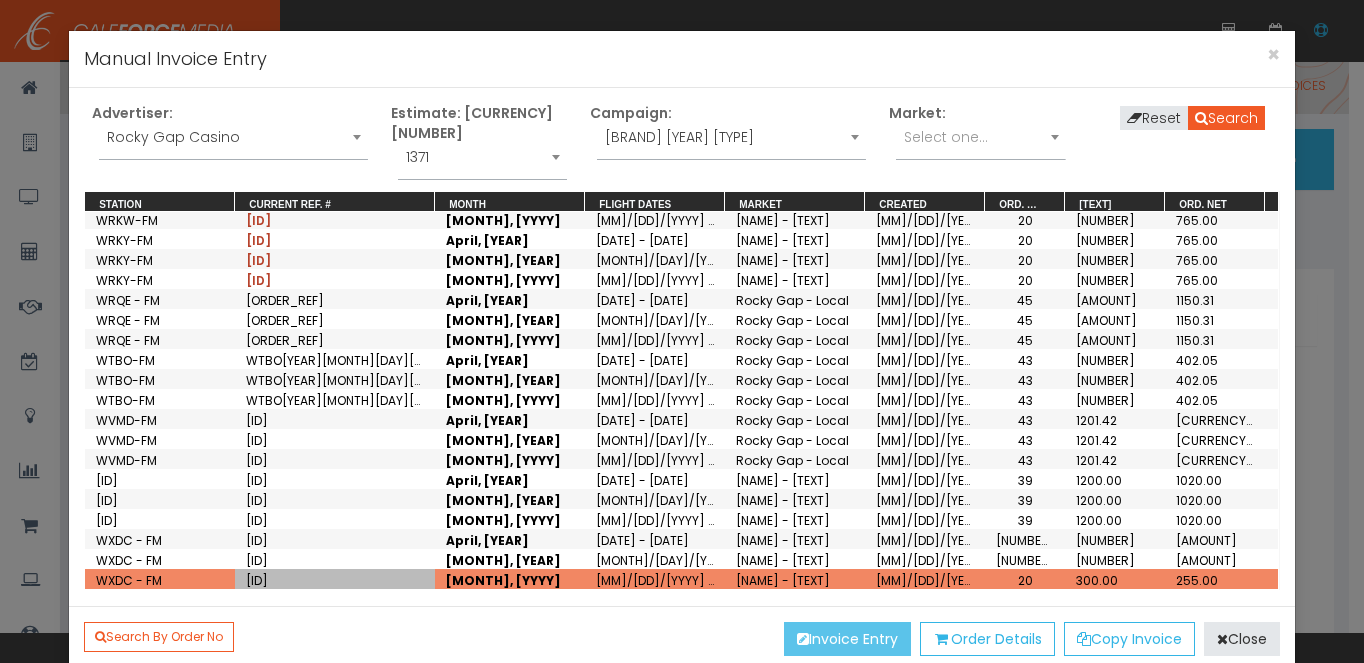 click on "Invoice Entry" at bounding box center [847, 639] 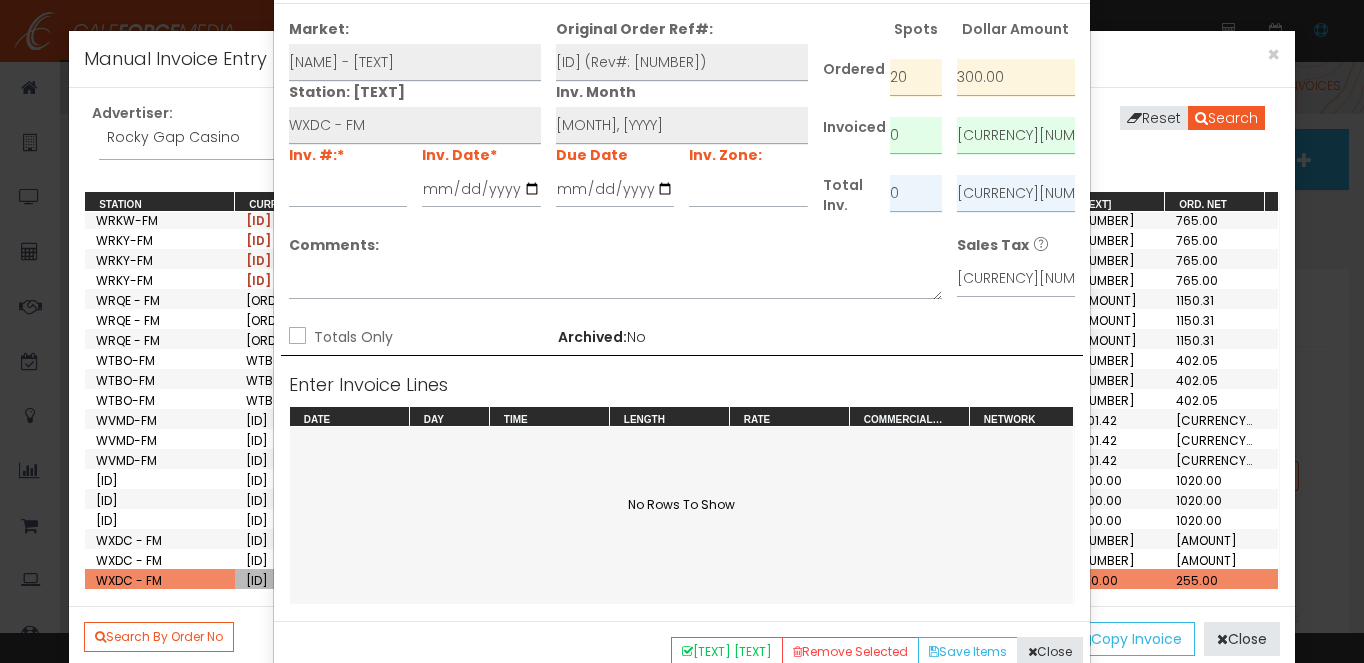 scroll, scrollTop: 0, scrollLeft: 0, axis: both 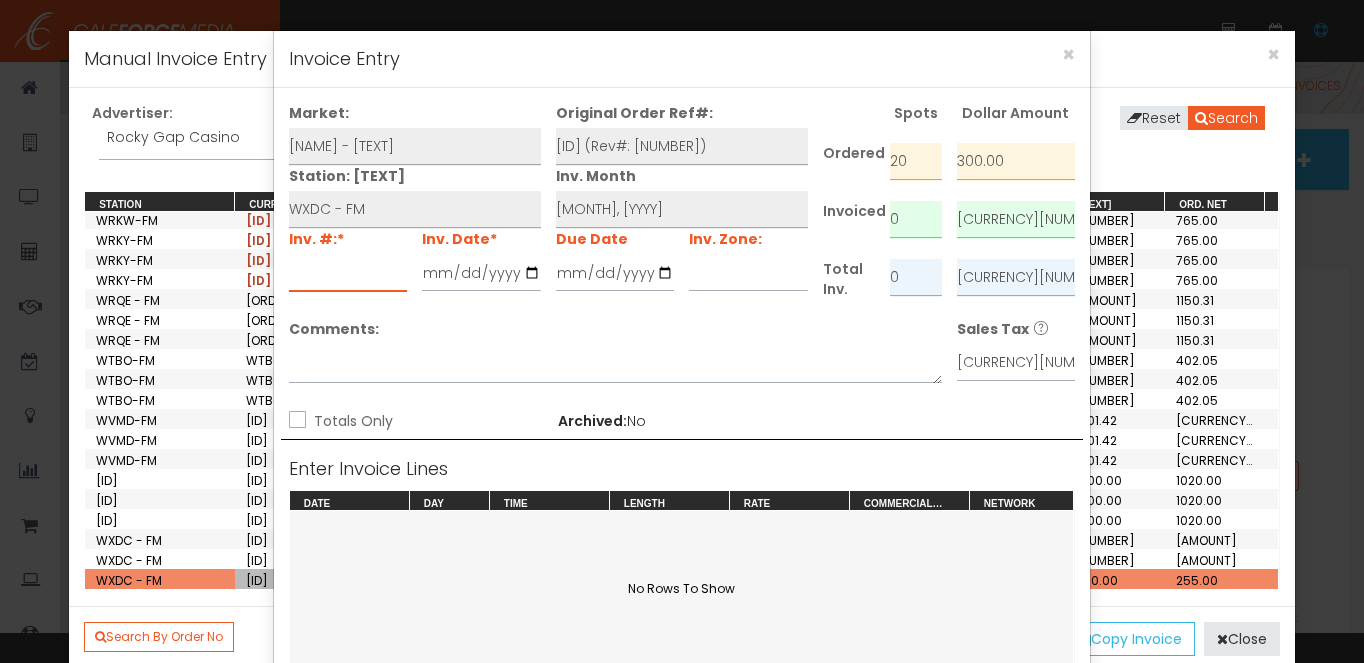 click at bounding box center (348, 273) 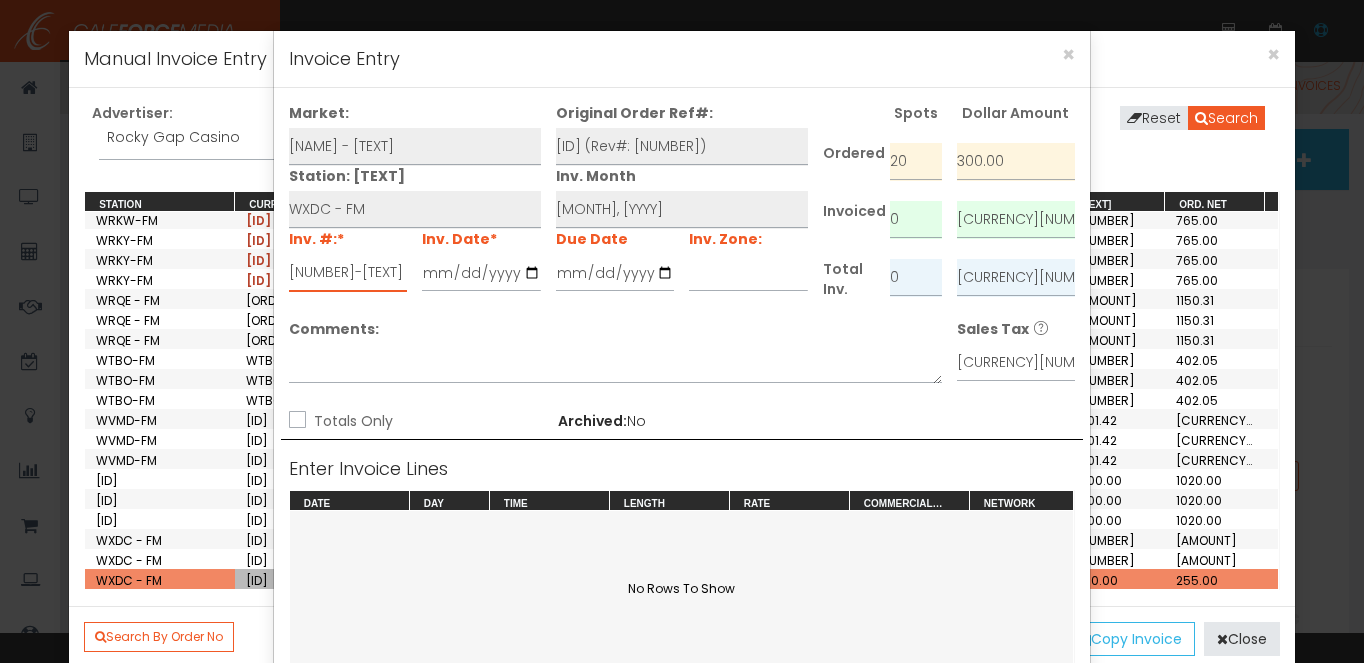 type on "[NUMBER]-[TEXT]" 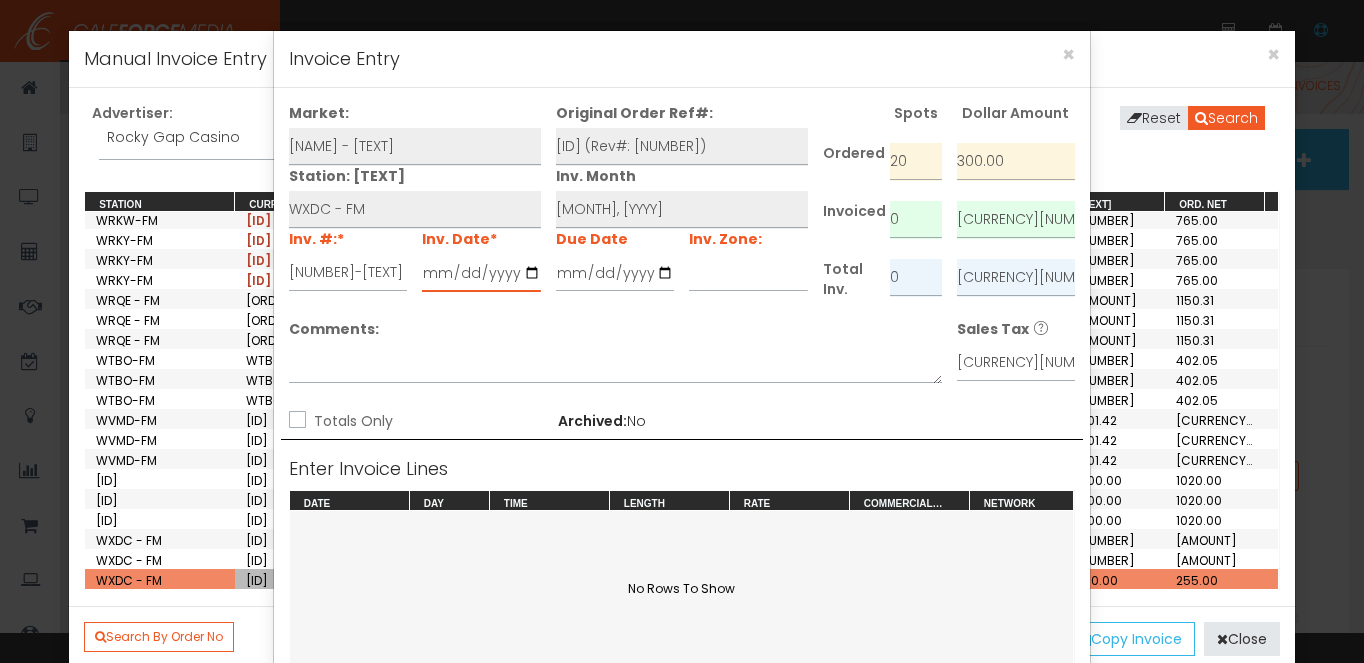 click at bounding box center [481, 273] 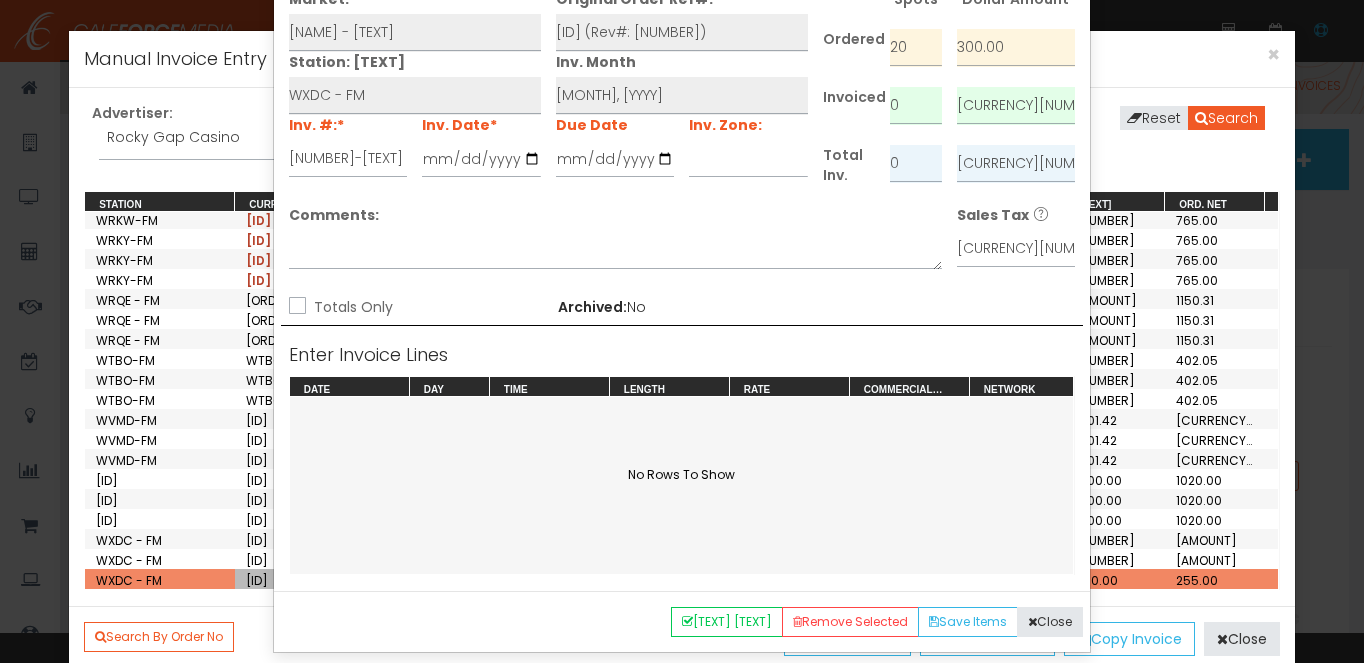 click on "Totals Only" at bounding box center [295, 307] 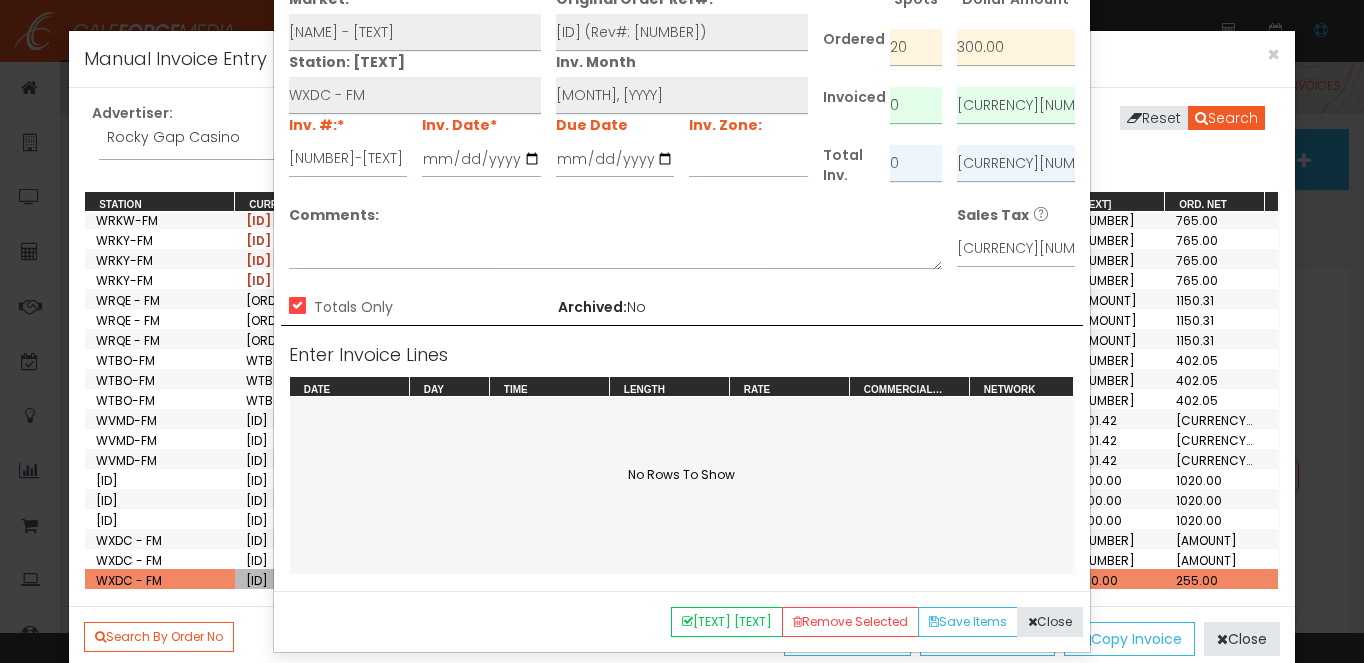 scroll, scrollTop: 84, scrollLeft: 0, axis: vertical 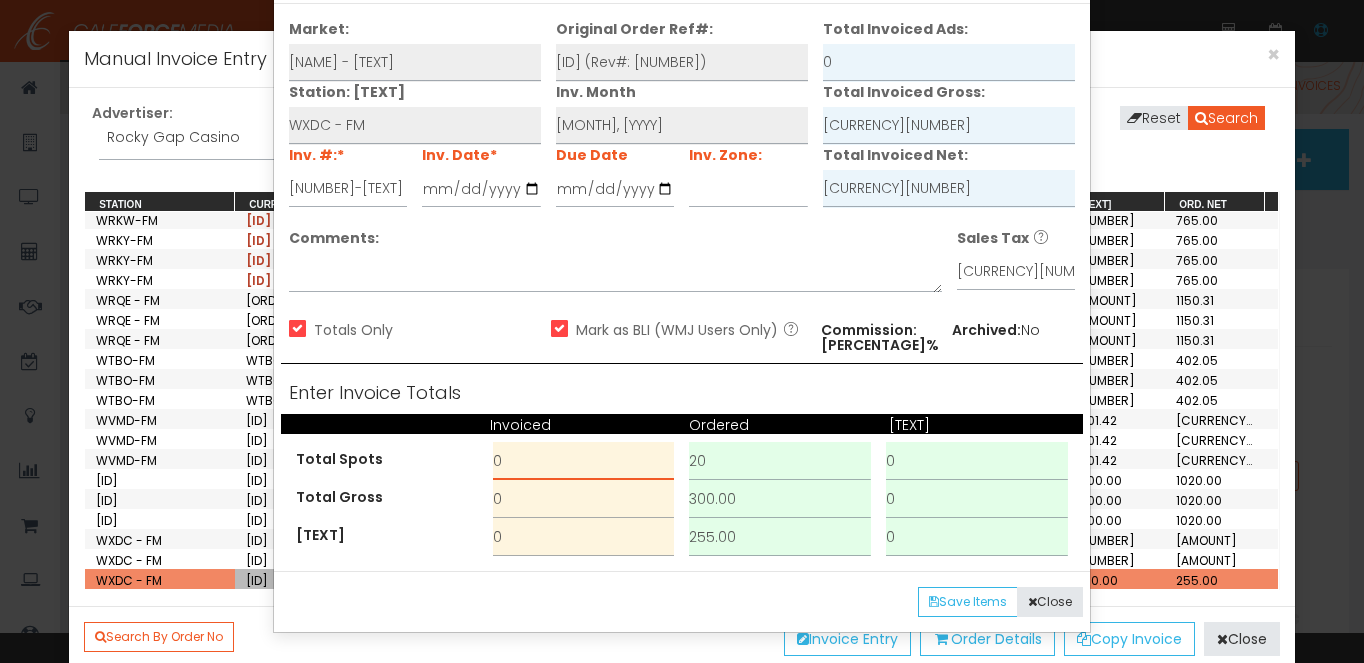 drag, startPoint x: 551, startPoint y: 463, endPoint x: 524, endPoint y: 463, distance: 27 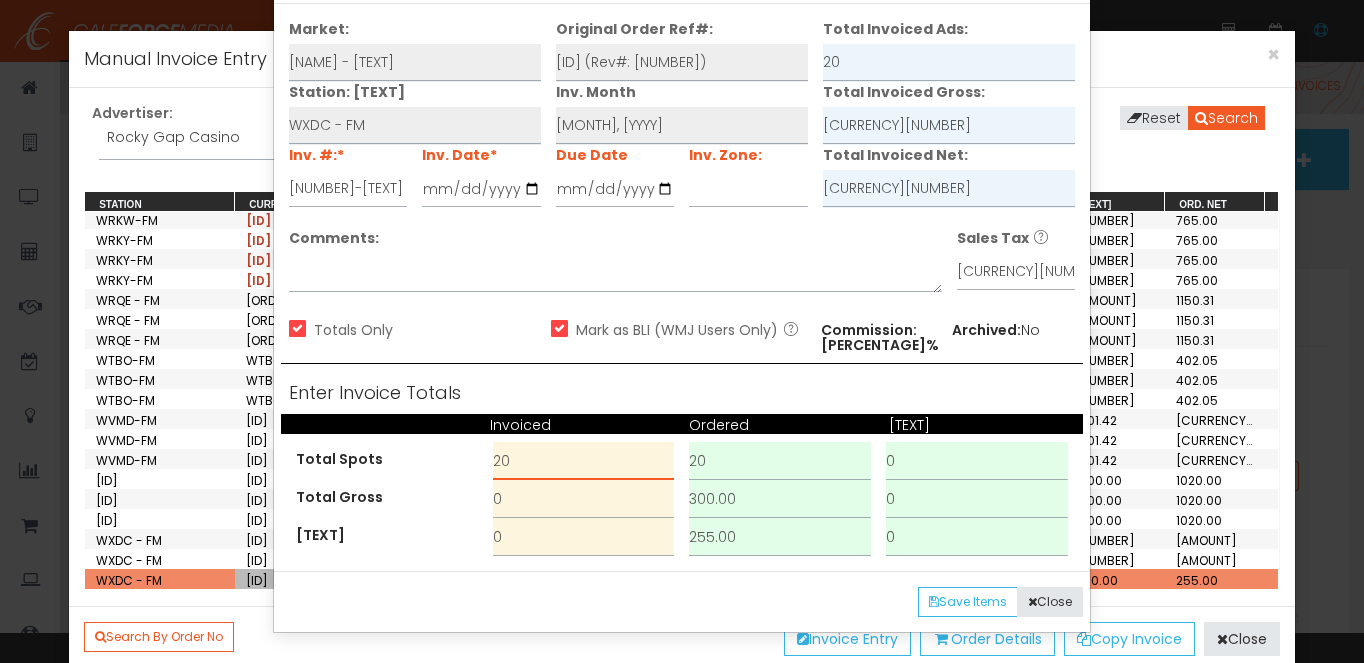 type on "20" 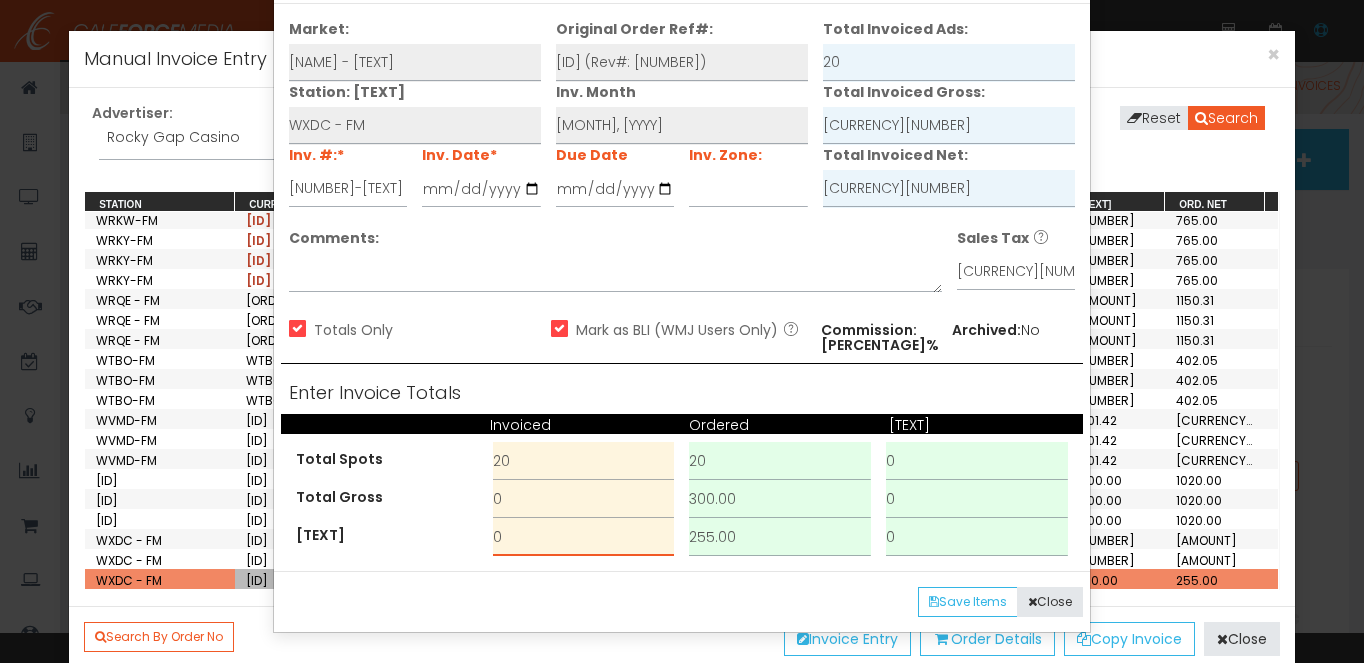 drag, startPoint x: 527, startPoint y: 543, endPoint x: 439, endPoint y: 542, distance: 88.005684 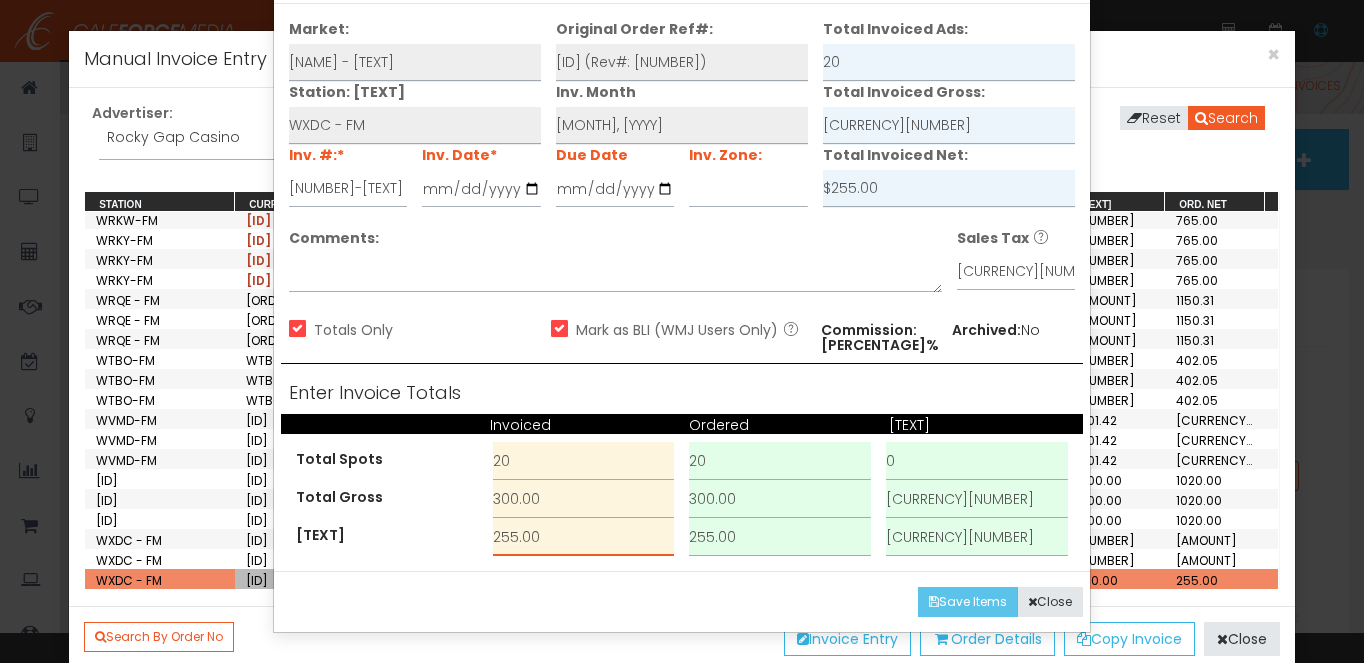 type on "255.00" 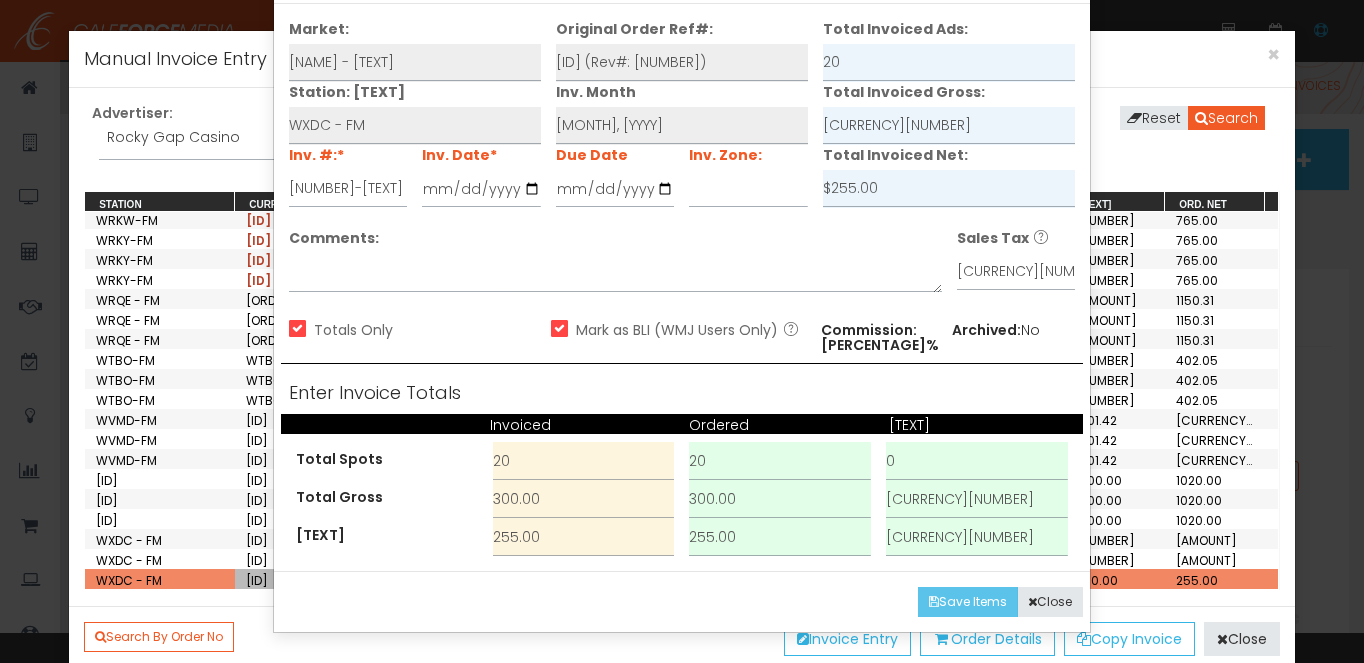 click on "Save Items" at bounding box center [968, 602] 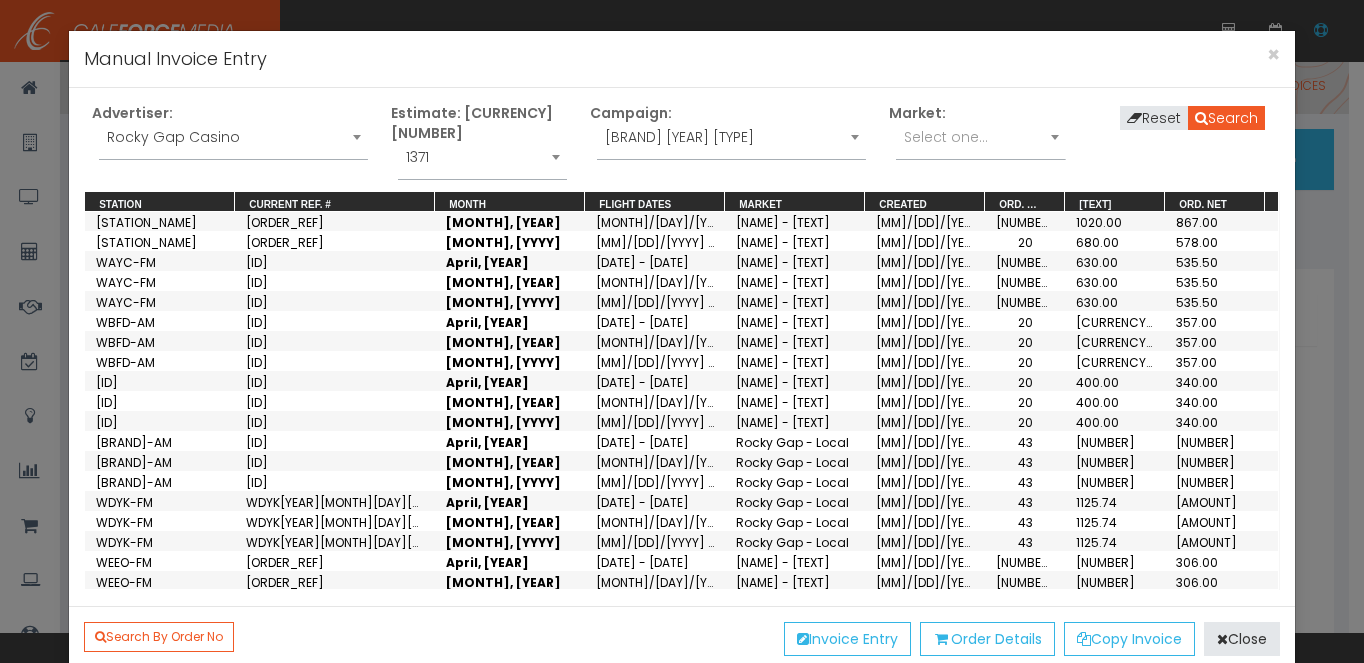 scroll, scrollTop: 22, scrollLeft: 0, axis: vertical 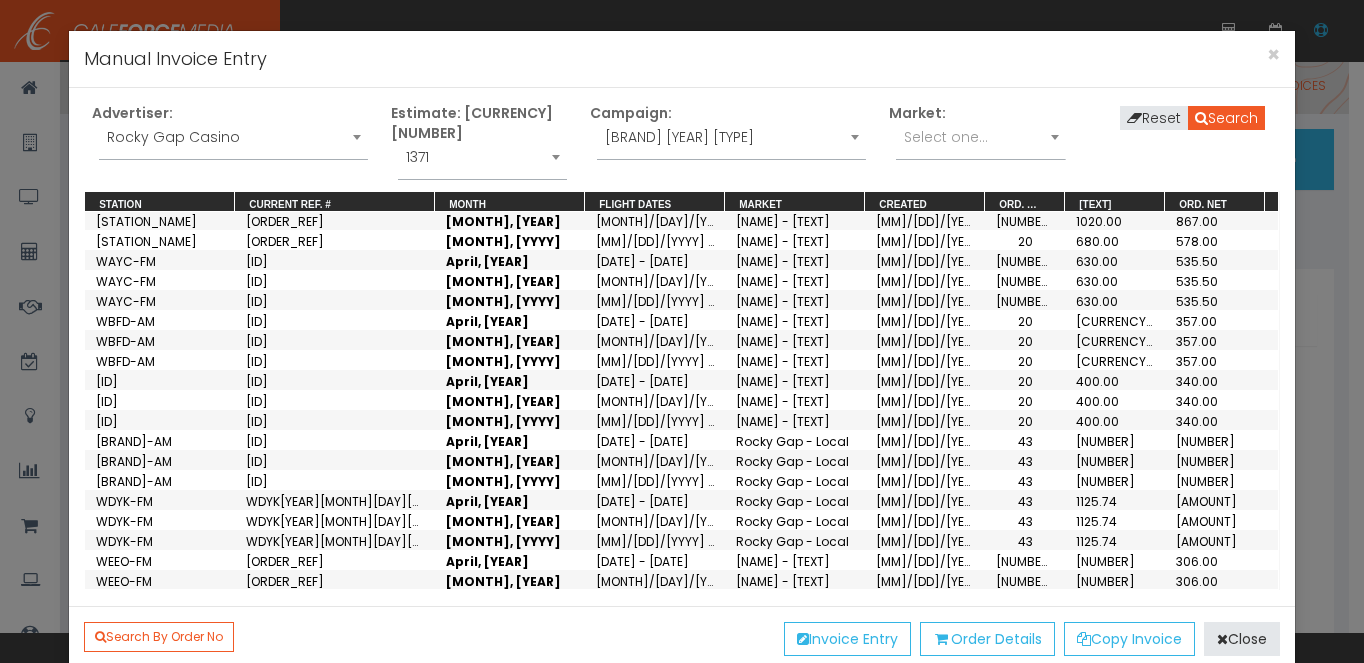 click on "WDYK-FM" at bounding box center (160, 780) 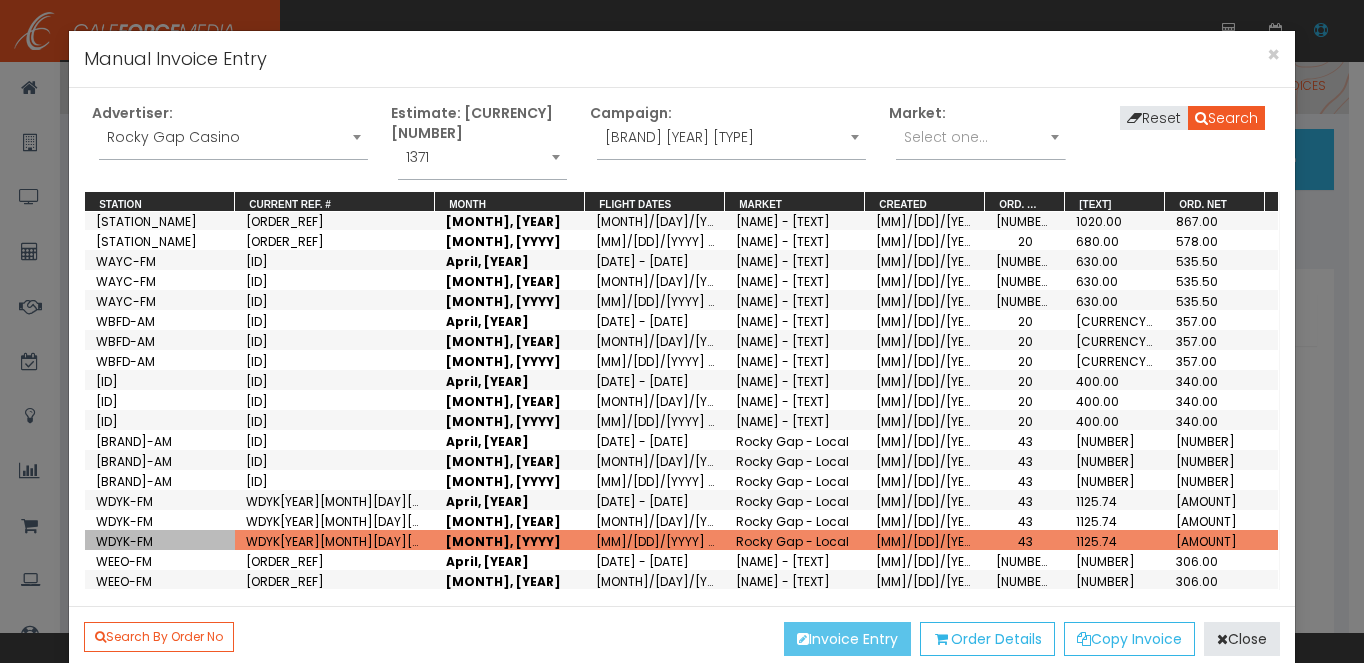 click on "Invoice Entry" at bounding box center [847, 639] 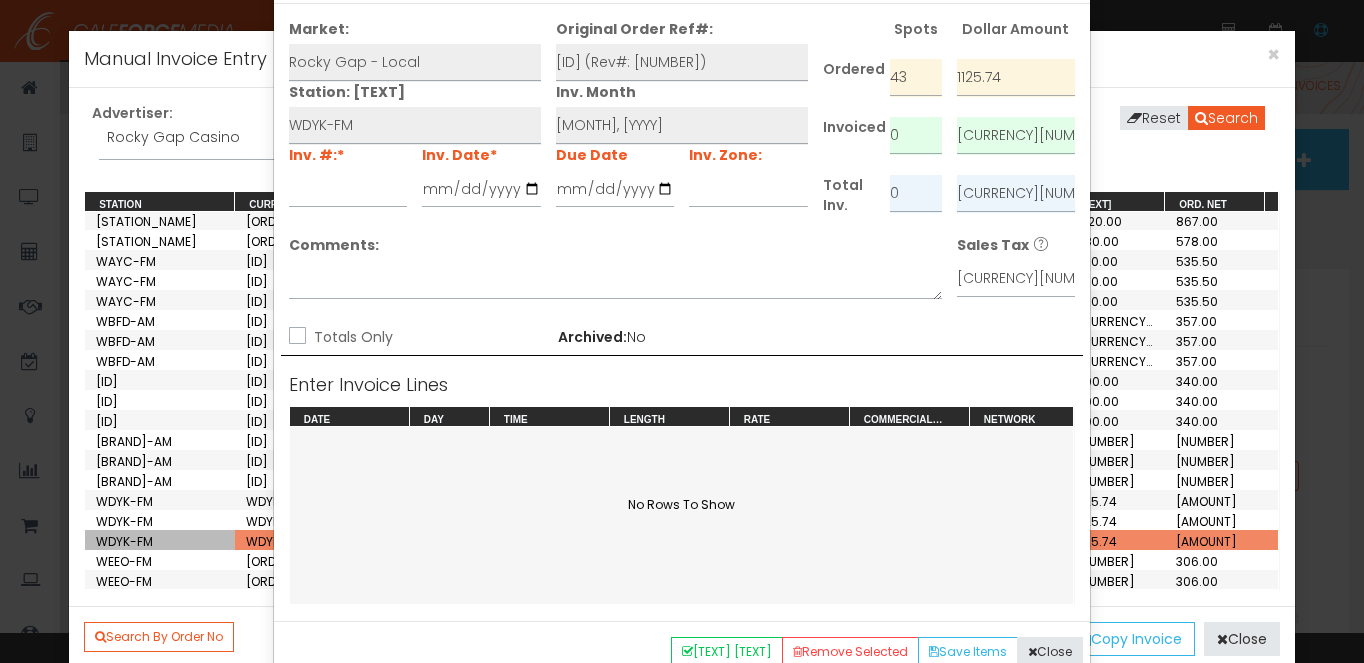 scroll, scrollTop: 0, scrollLeft: 0, axis: both 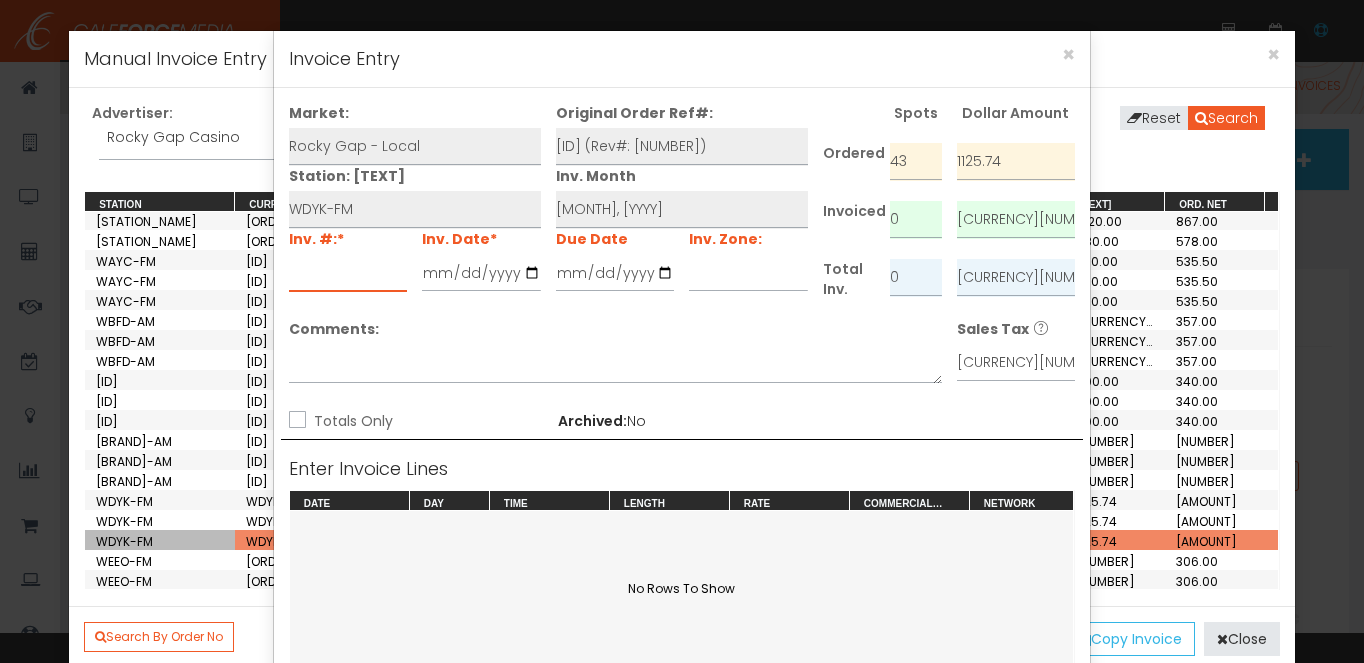 click at bounding box center [348, 273] 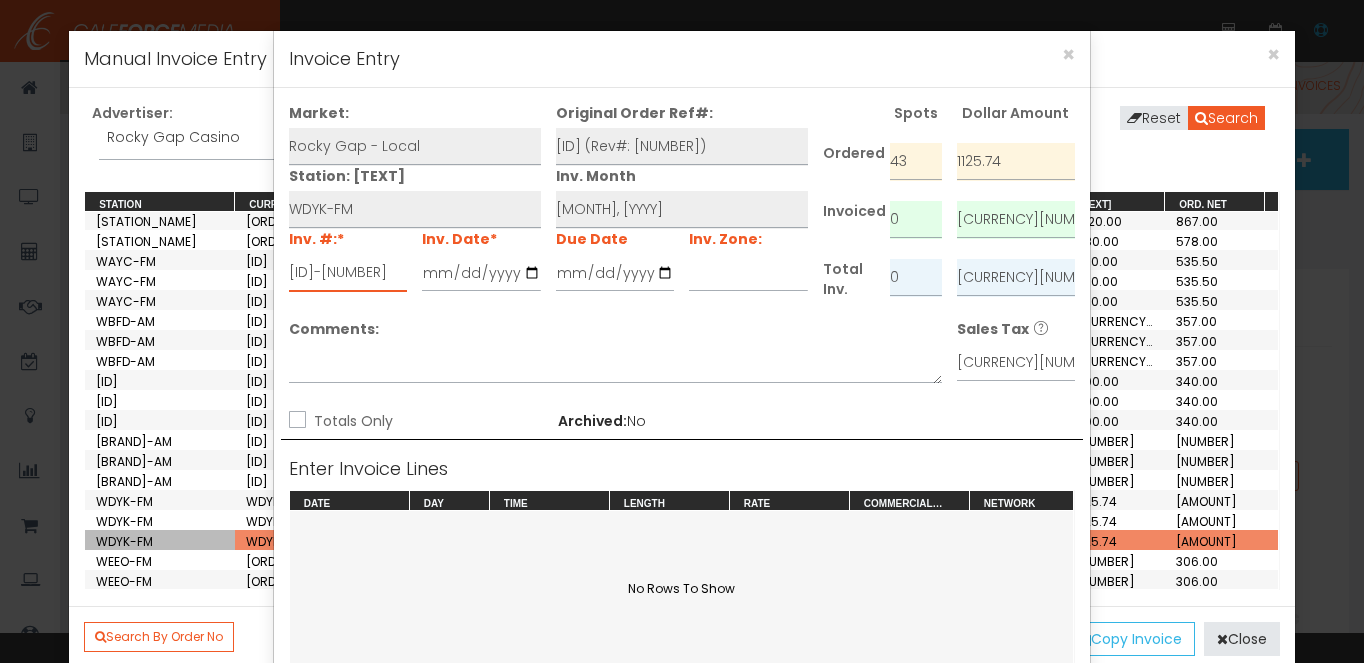 type on "[ID]-[NUMBER]" 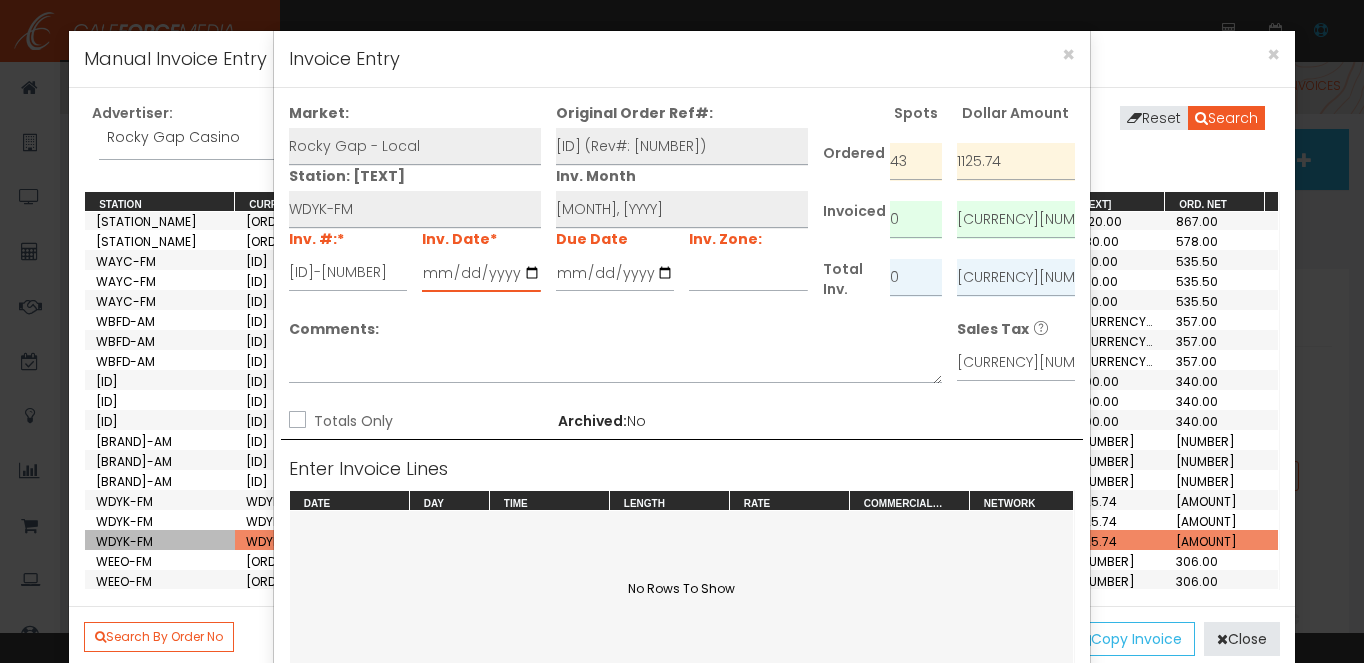 click at bounding box center [481, 273] 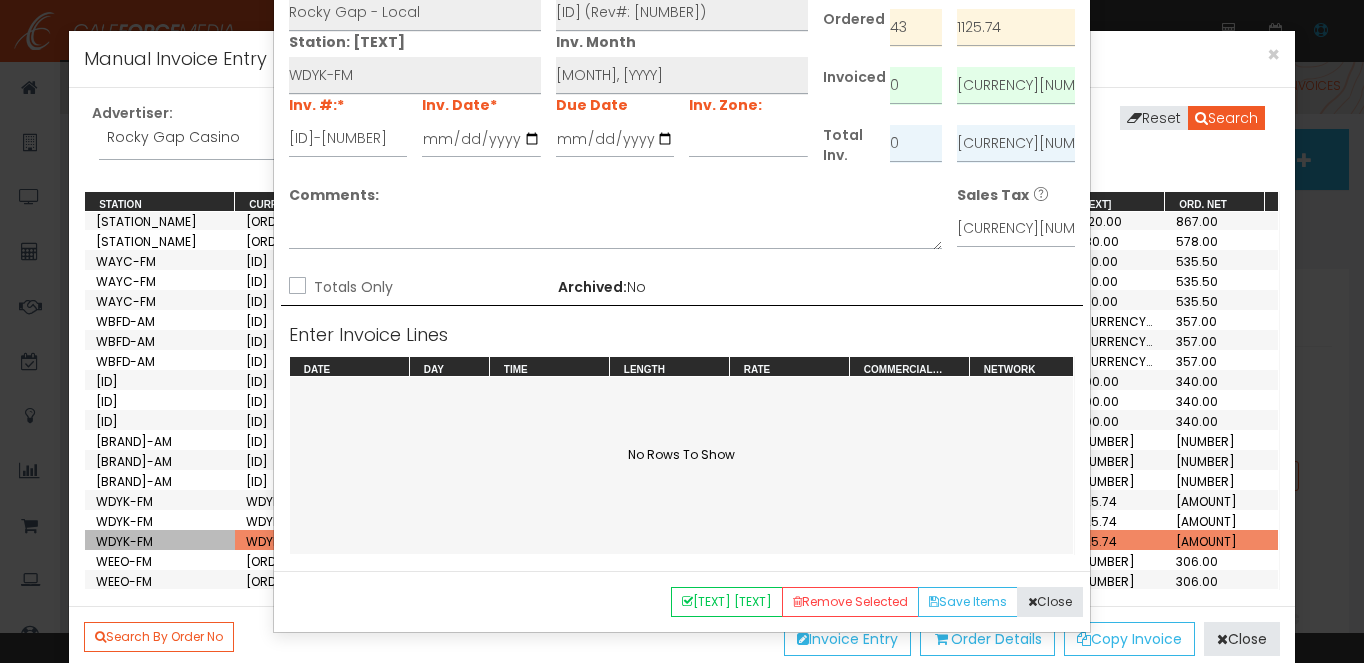 click on "Totals Only" at bounding box center (295, 287) 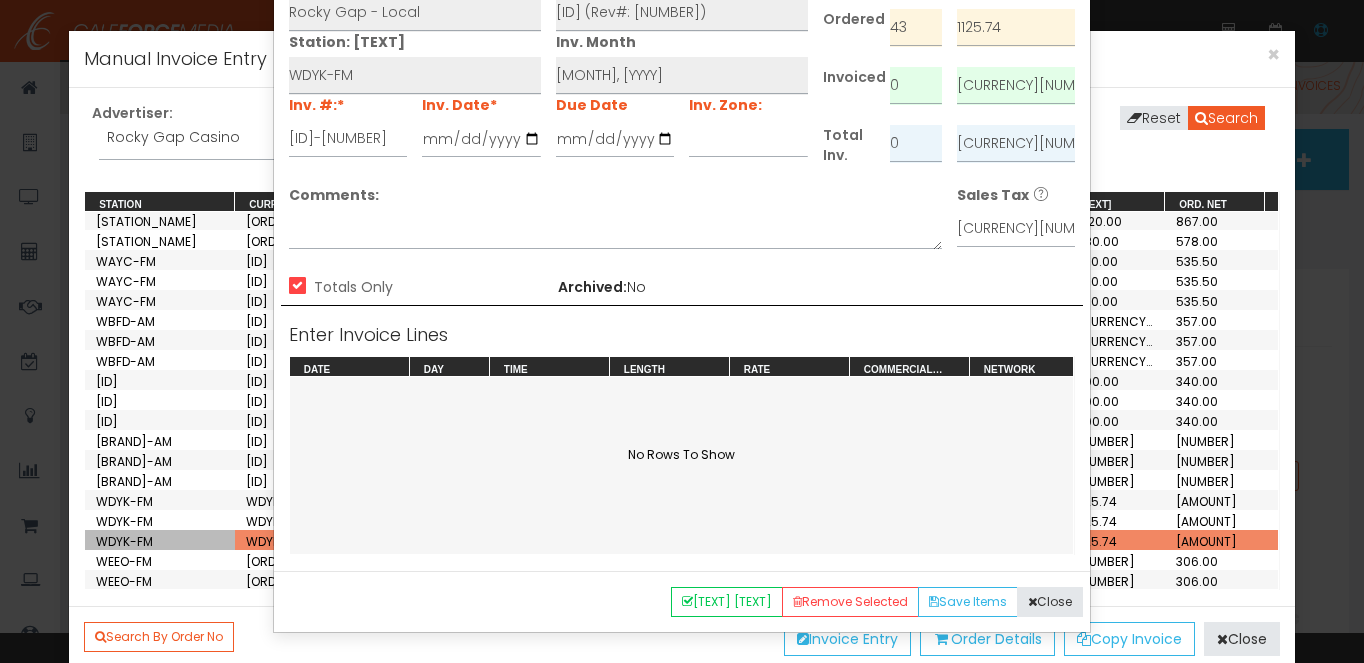 scroll, scrollTop: 84, scrollLeft: 0, axis: vertical 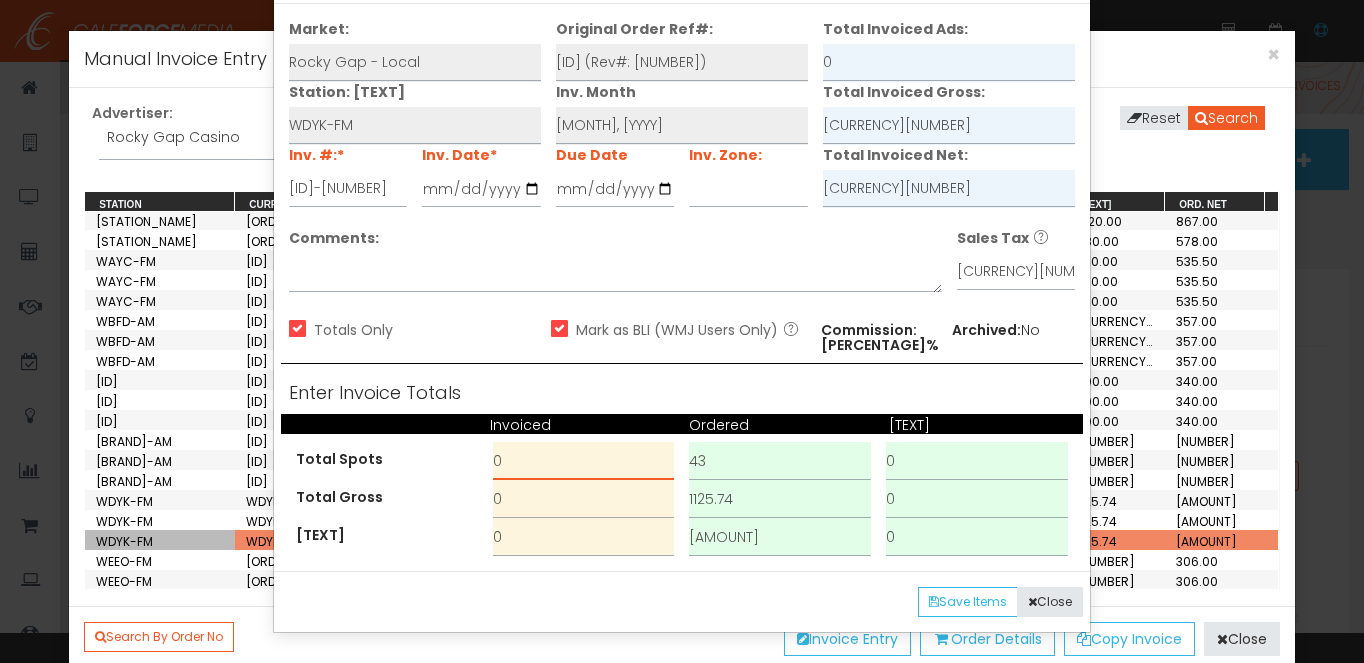 drag, startPoint x: 555, startPoint y: 465, endPoint x: 438, endPoint y: 455, distance: 117.426575 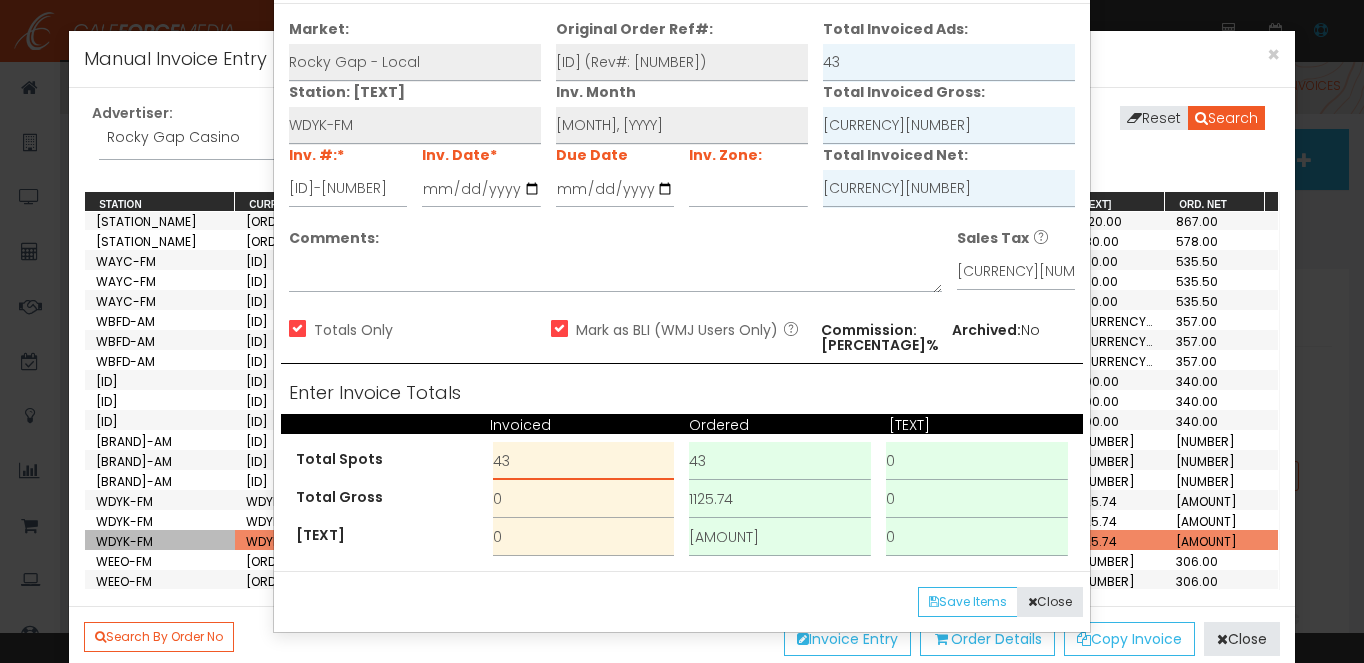 type on "43" 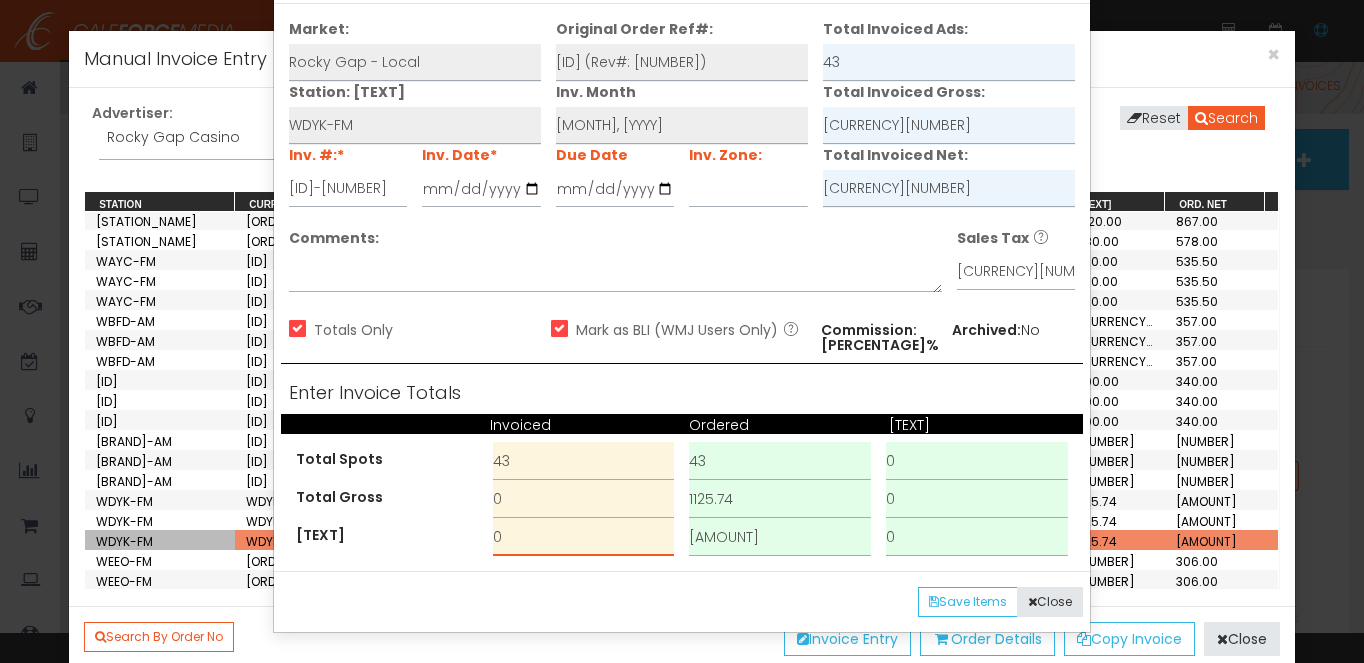 drag, startPoint x: 543, startPoint y: 537, endPoint x: 528, endPoint y: 537, distance: 15 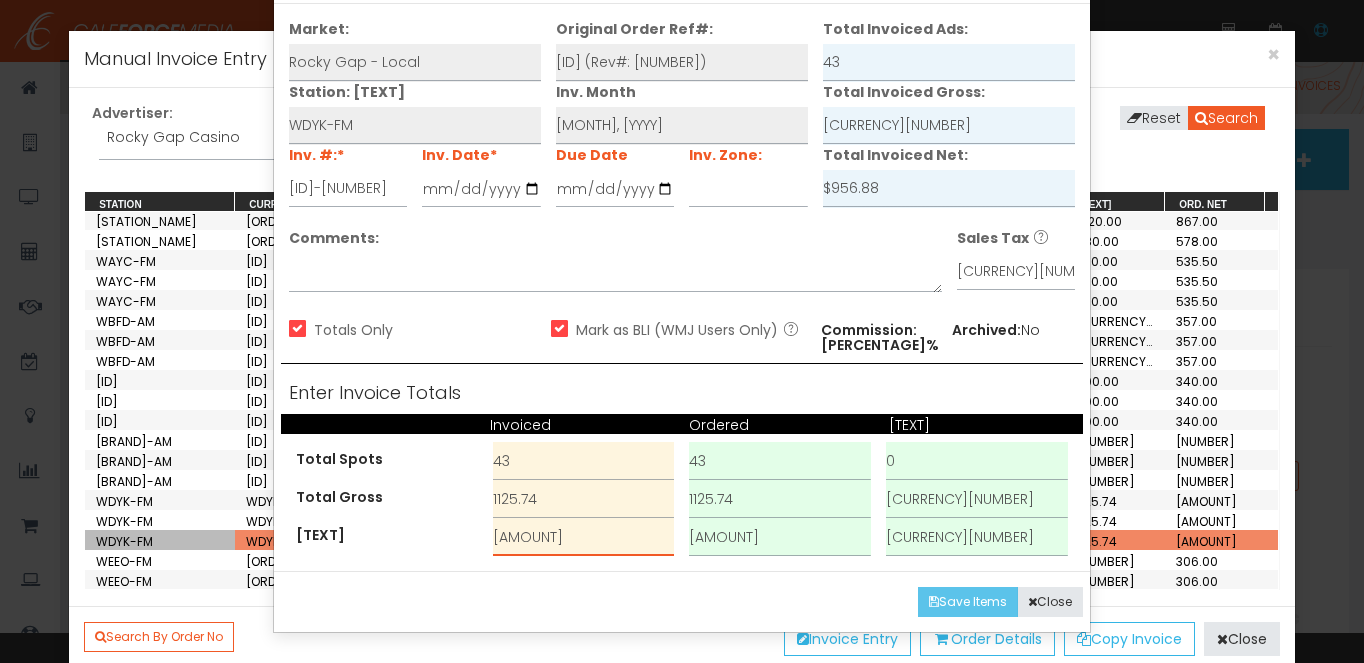 type on "[AMOUNT]" 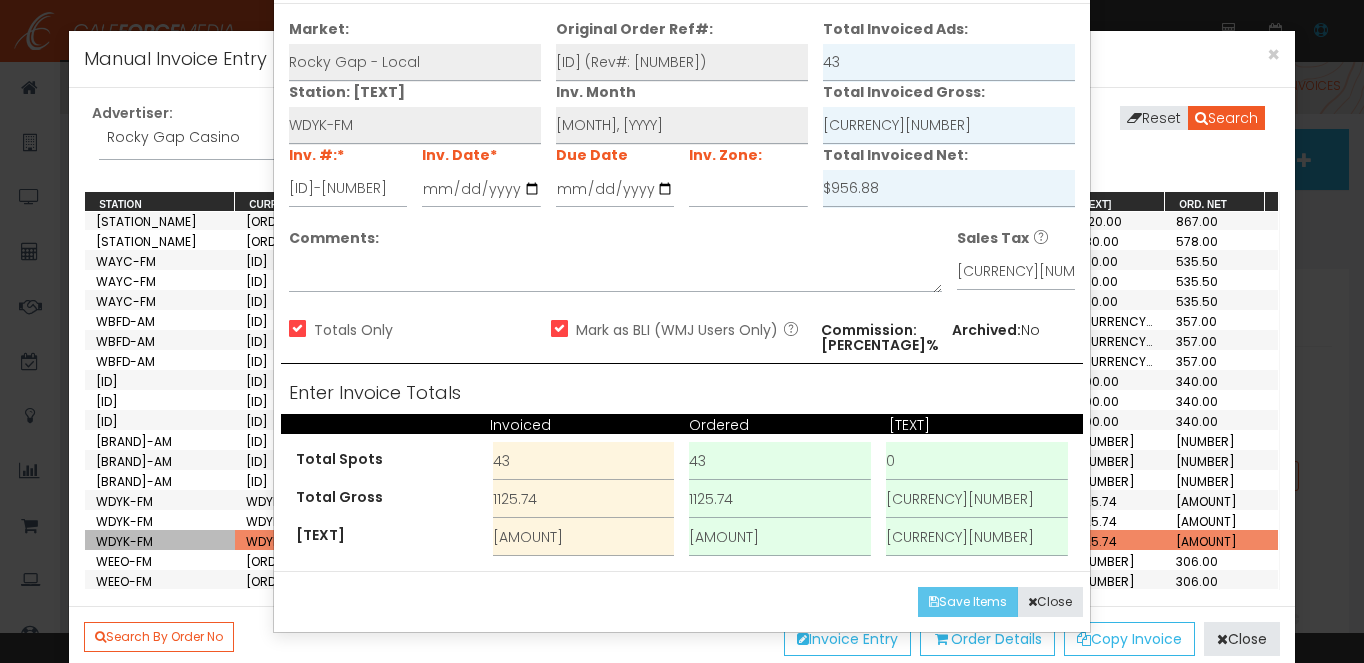 click on "Save Items" at bounding box center (968, 602) 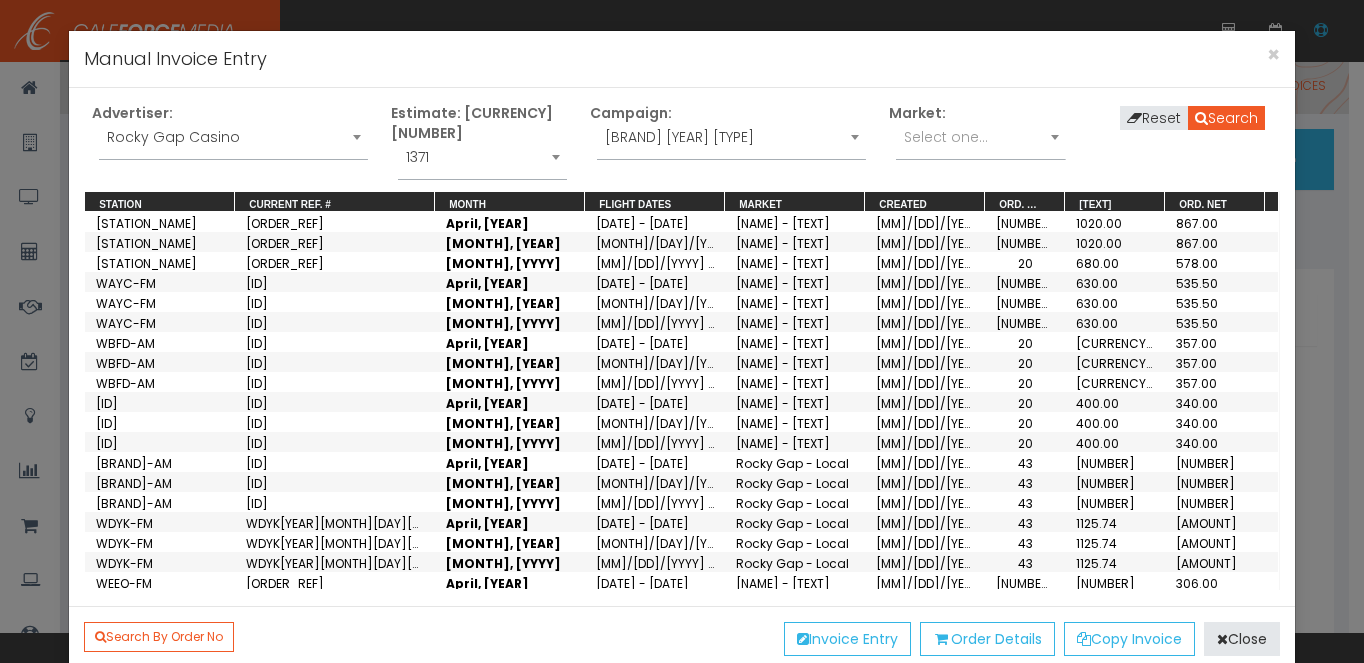 click on "Rocky Gap Casino" at bounding box center [233, 137] 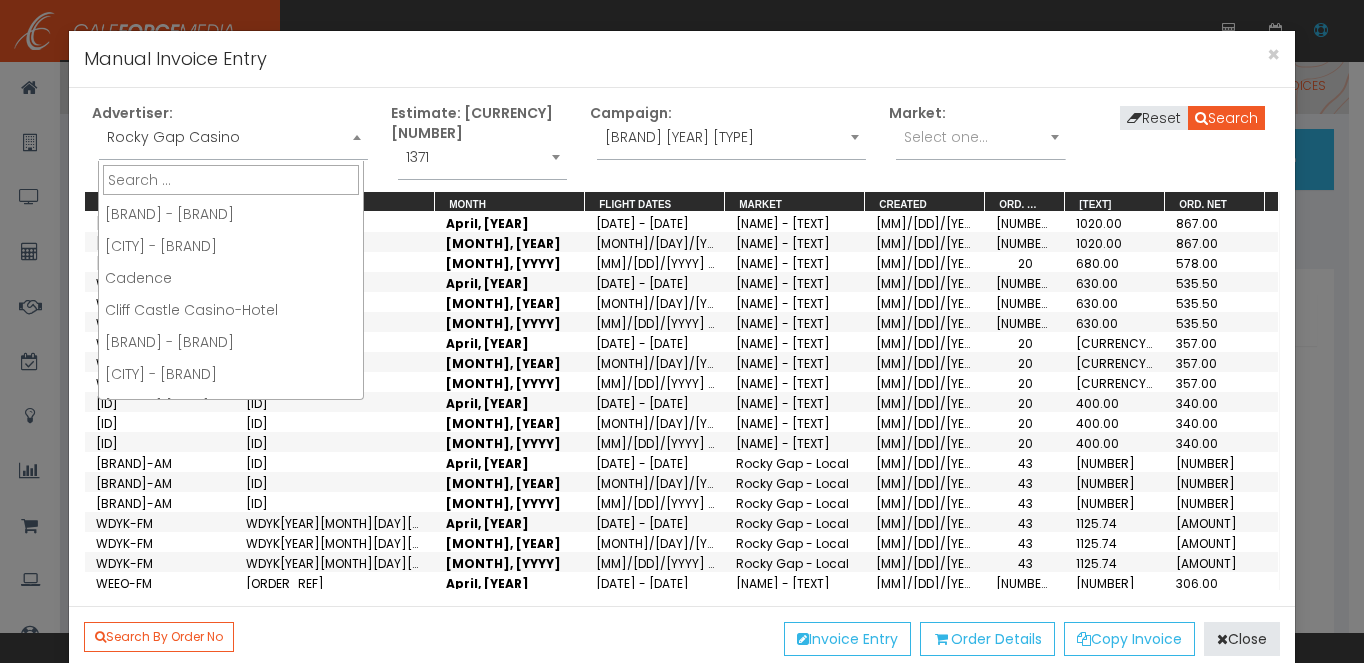 scroll, scrollTop: 0, scrollLeft: 0, axis: both 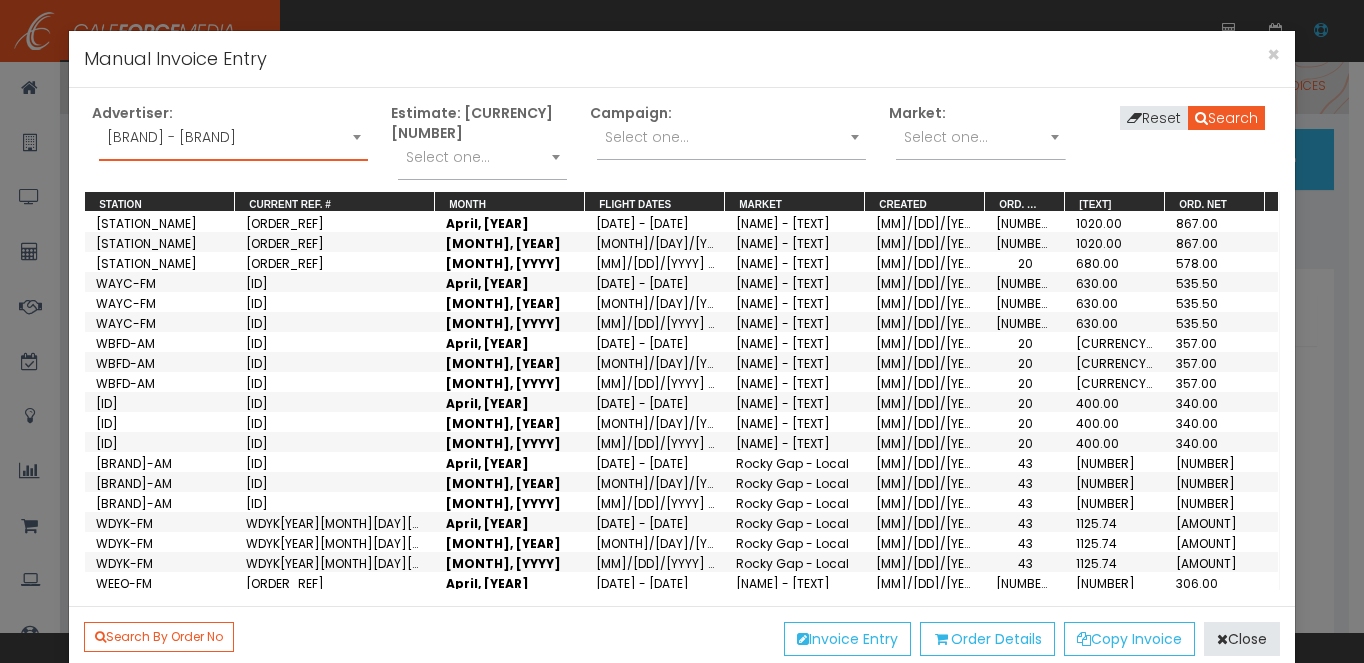 click on "Select one..." at bounding box center [647, 137] 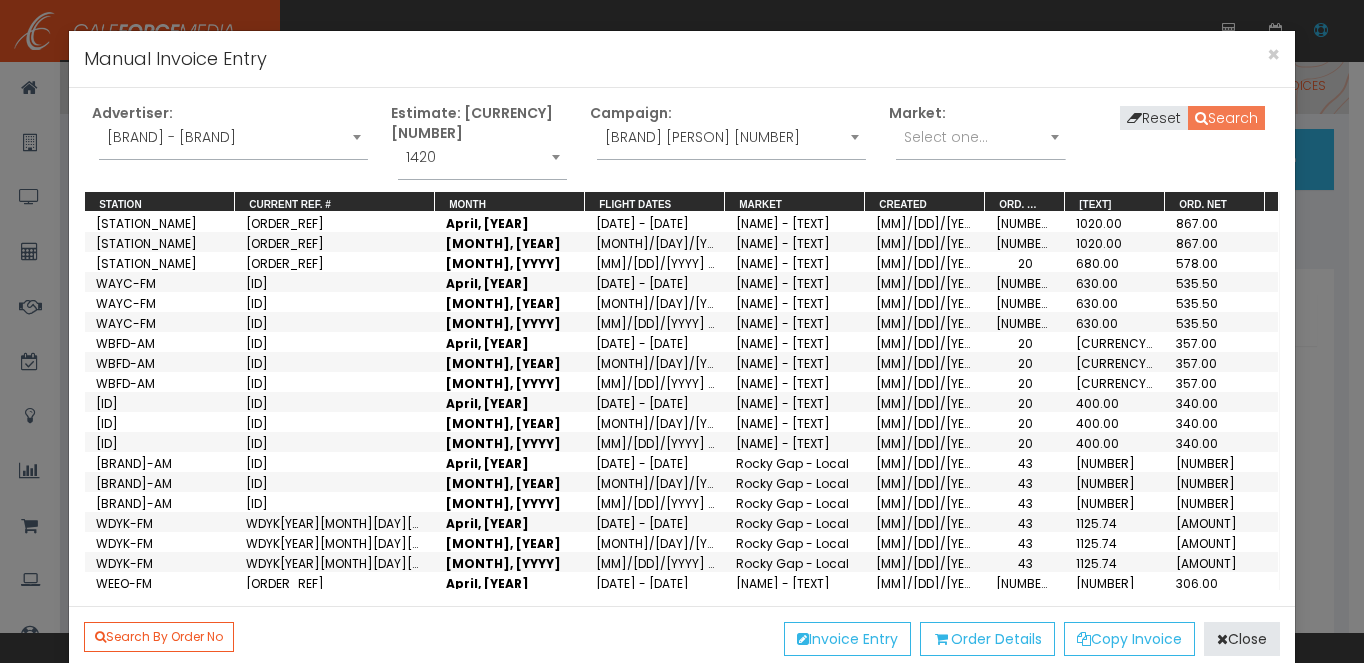 click on "Search" at bounding box center (1226, 118) 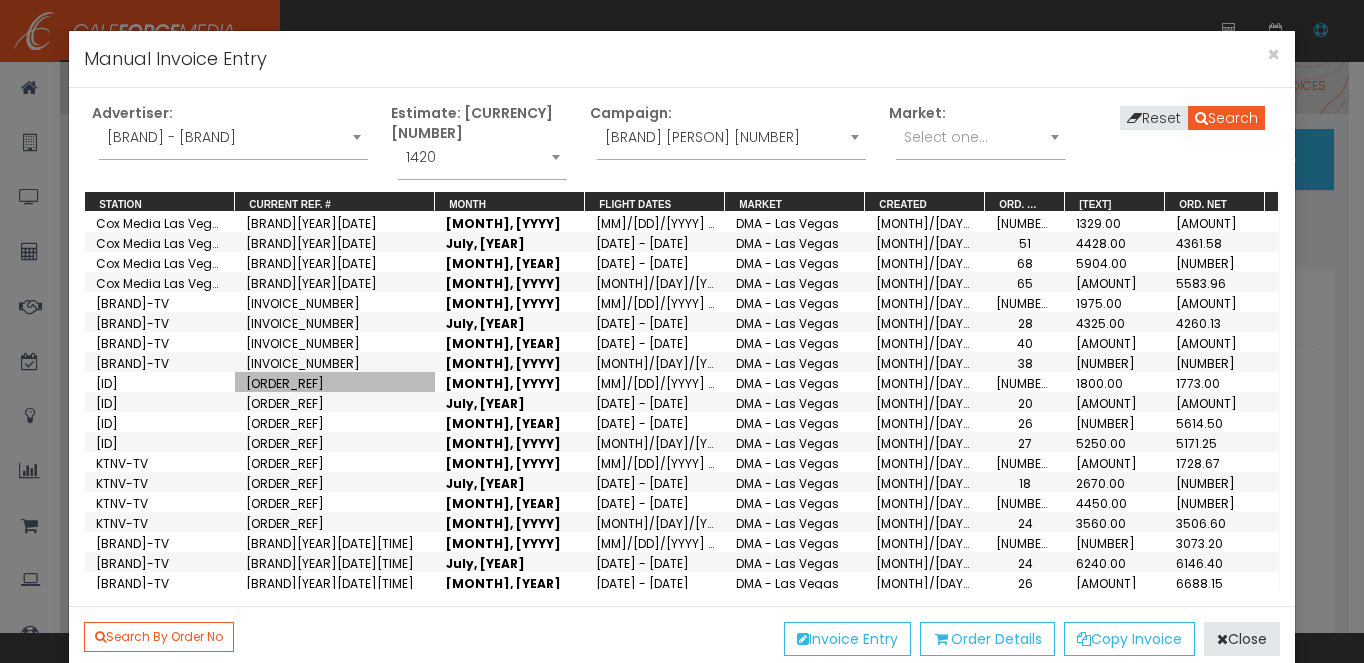 click on "[ORDER_REF]" at bounding box center (285, 383) 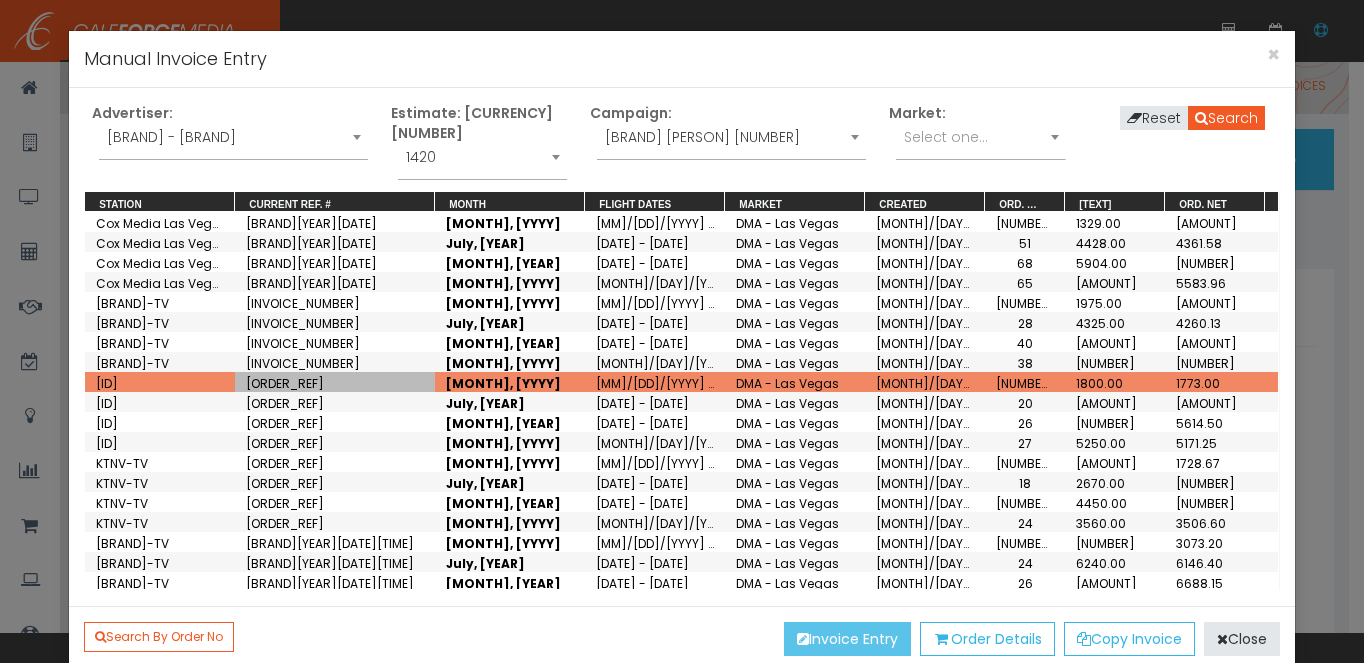 click on "Invoice Entry" at bounding box center (847, 639) 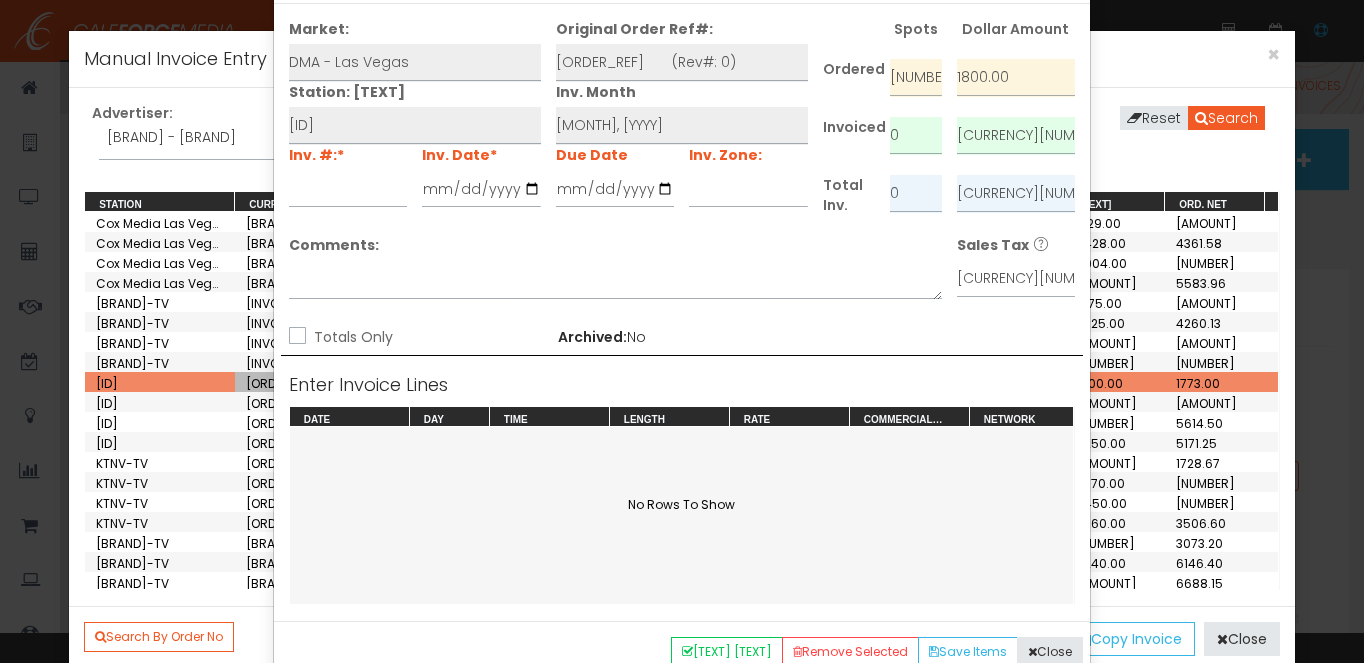 scroll, scrollTop: 0, scrollLeft: 0, axis: both 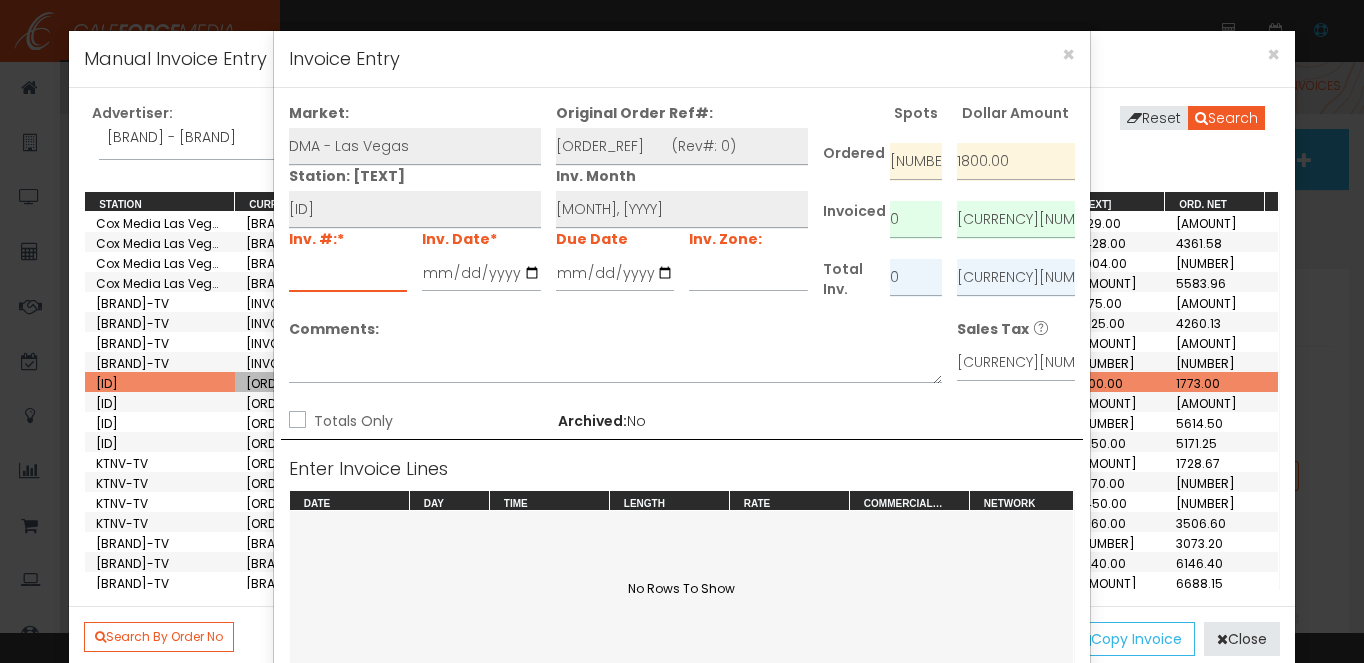 click at bounding box center (348, 273) 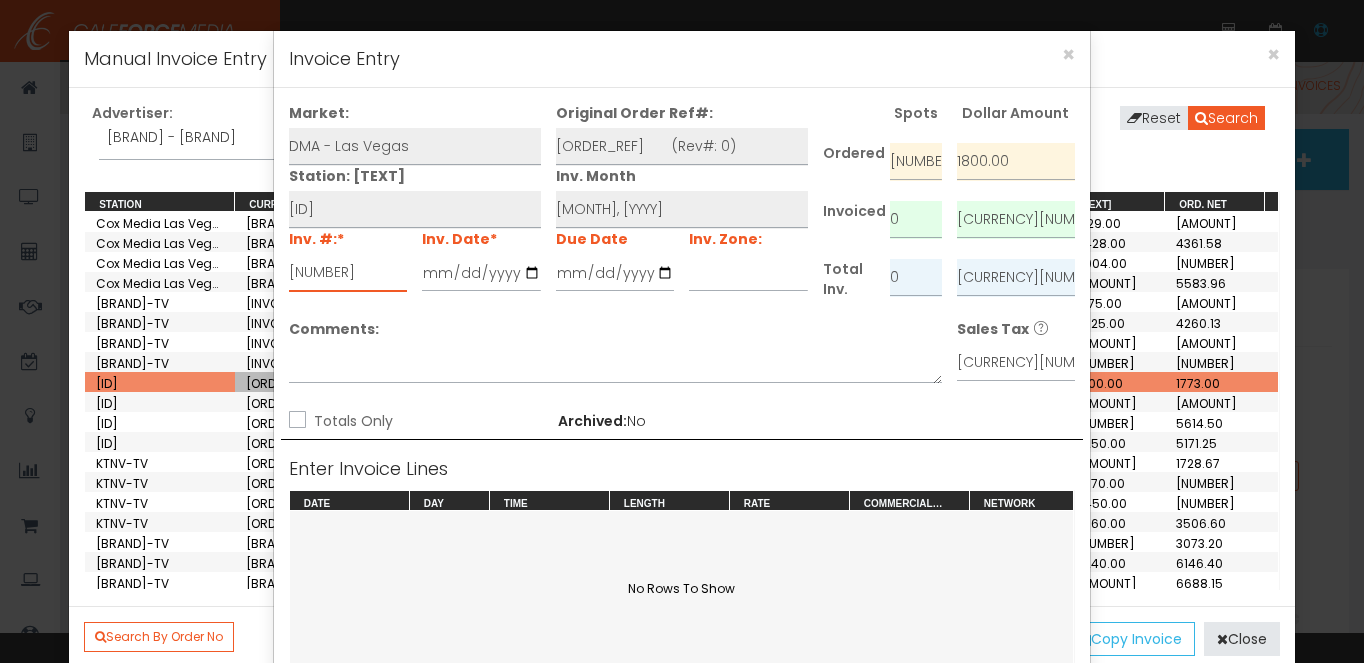 type on "[NUMBER]" 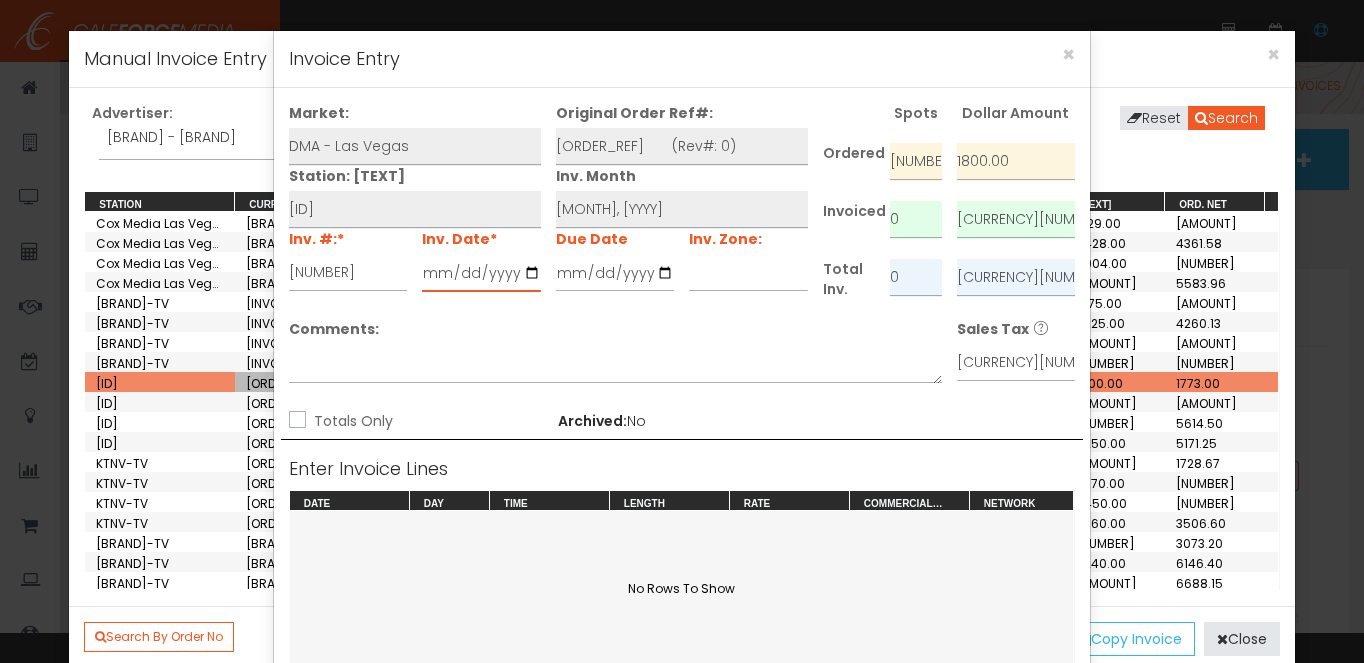 click at bounding box center [481, 273] 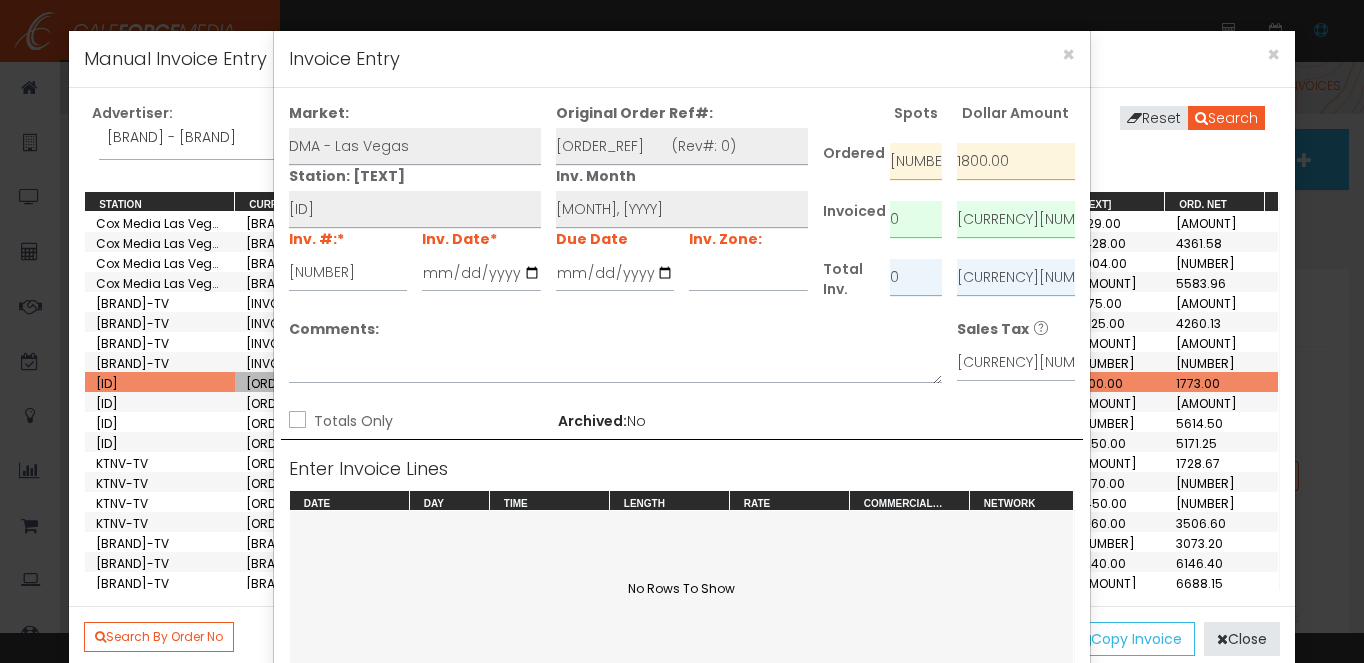 click on "Totals Only" at bounding box center (295, 421) 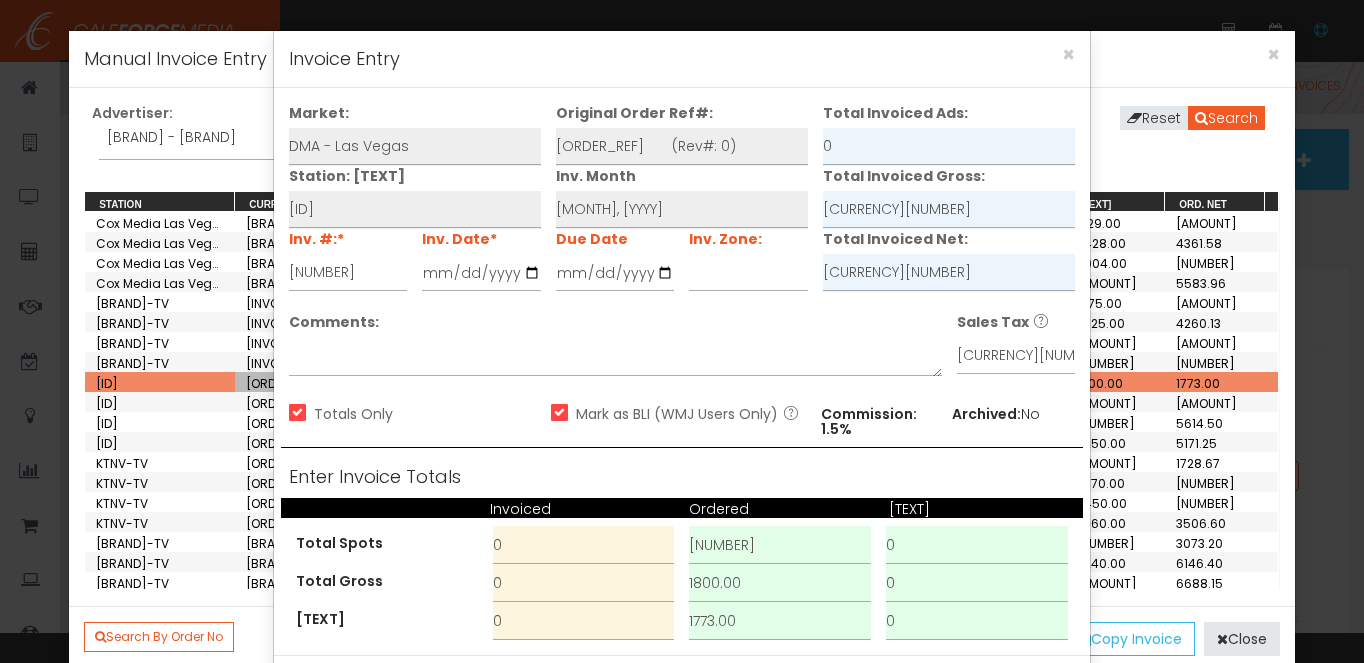 click on "Totals Only" at bounding box center (295, 414) 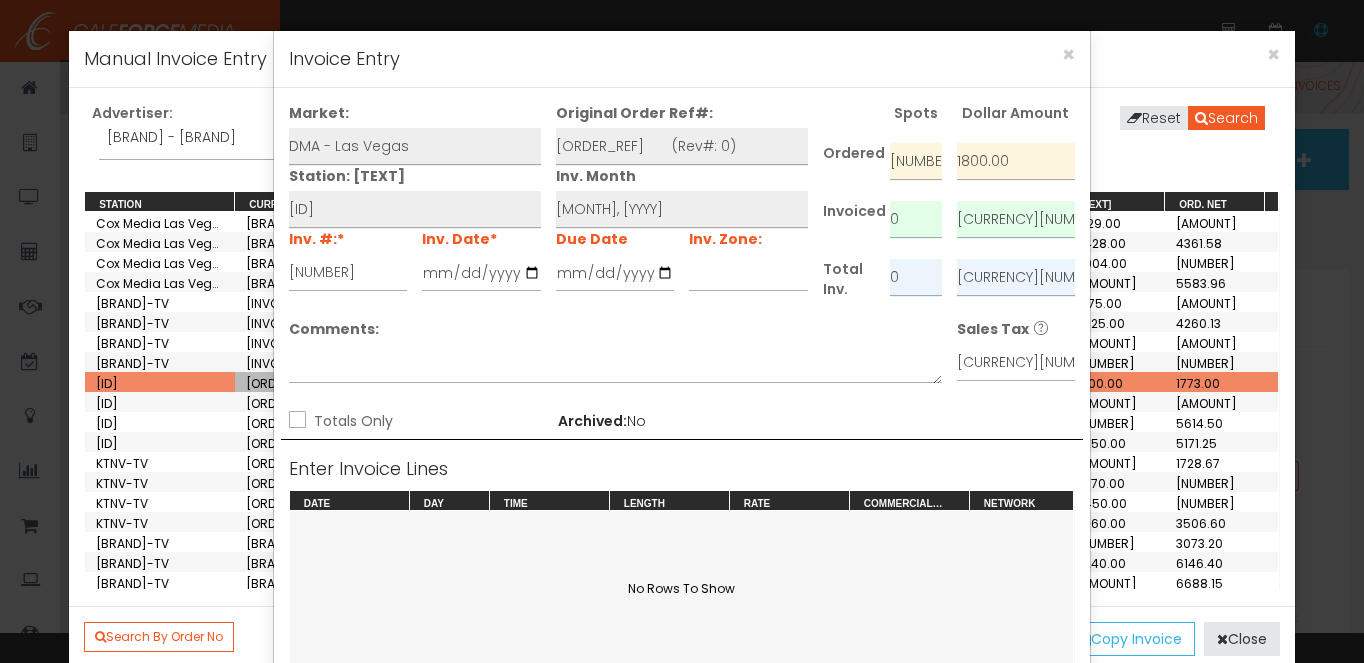 click on "Totals Only" at bounding box center [295, 421] 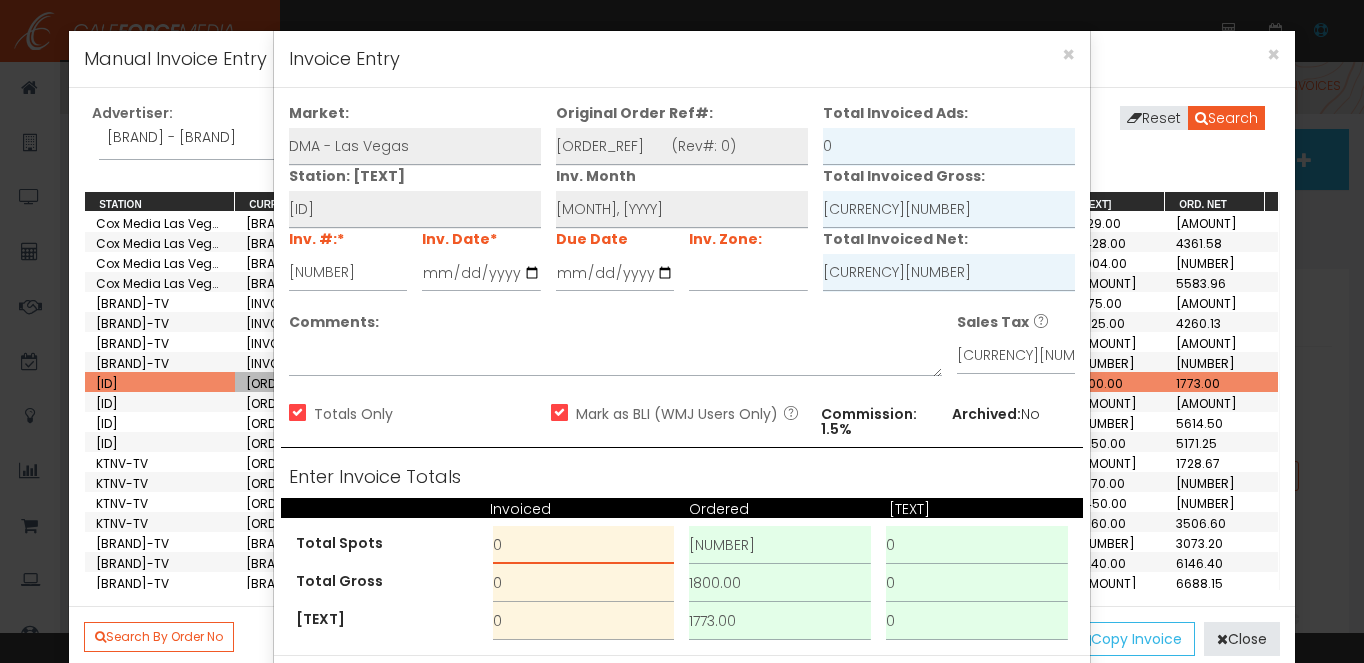 drag, startPoint x: 516, startPoint y: 542, endPoint x: 456, endPoint y: 533, distance: 60.671246 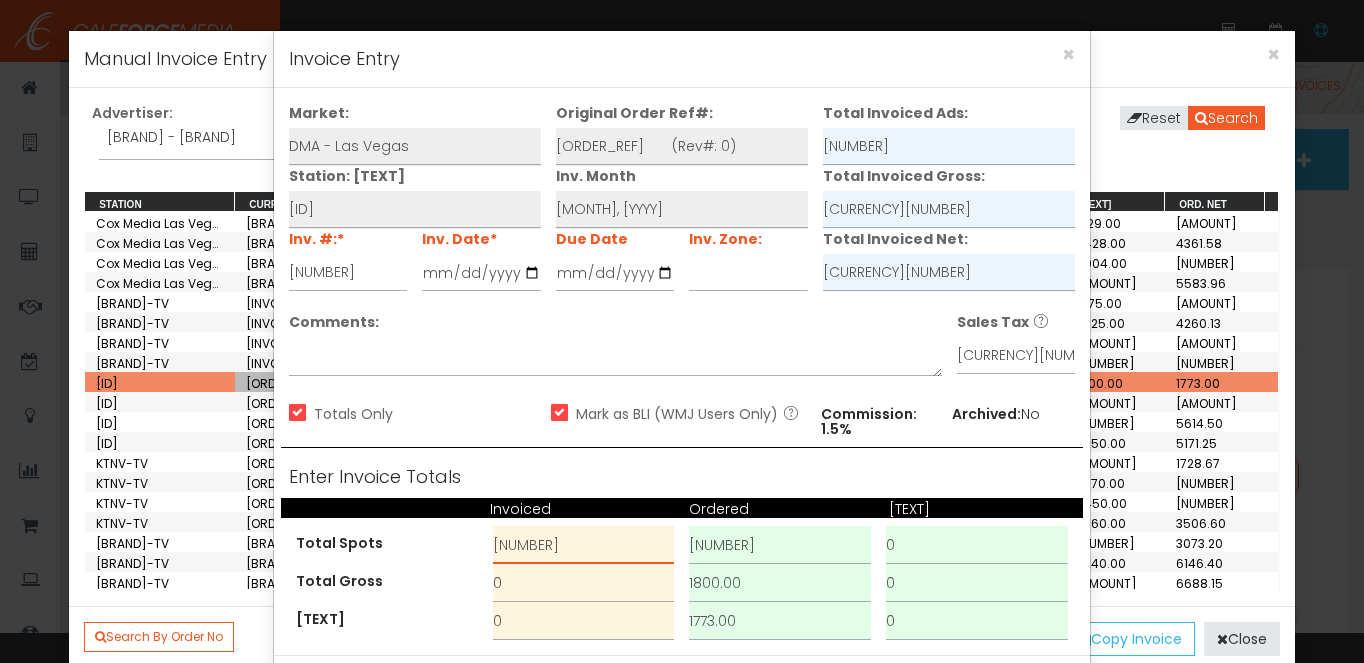 type on "[NUMBER]" 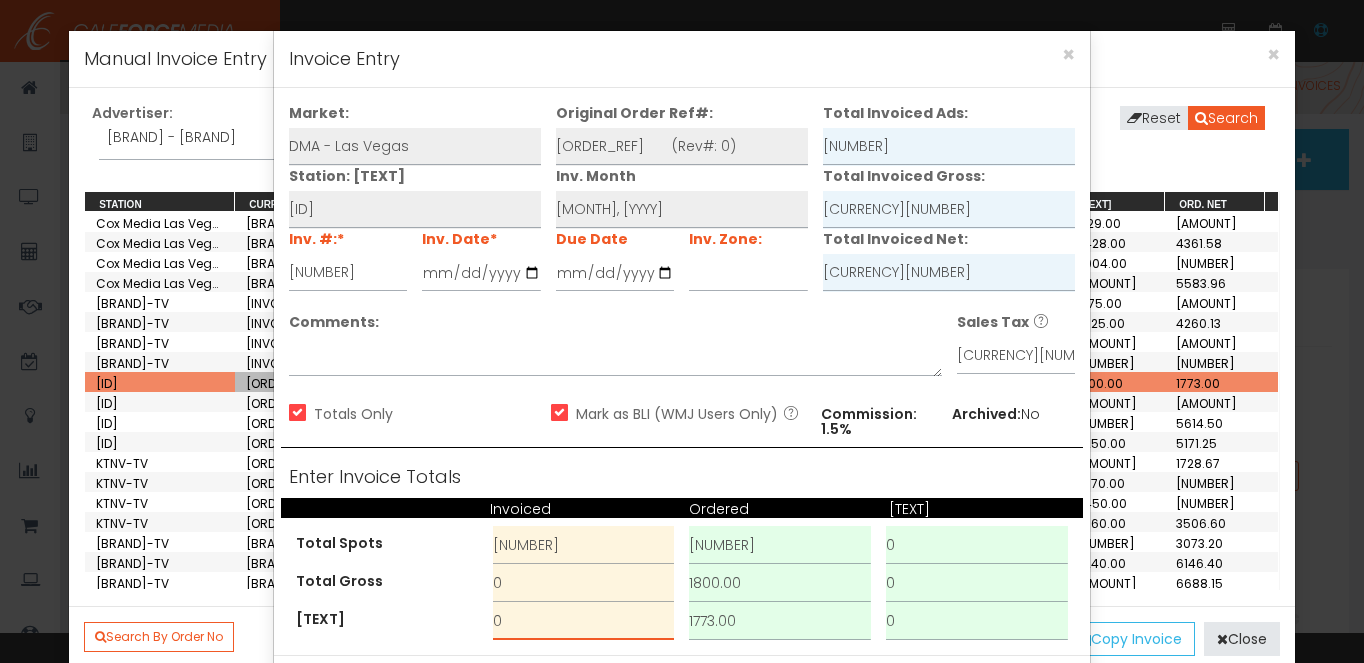 drag, startPoint x: 514, startPoint y: 622, endPoint x: 453, endPoint y: 619, distance: 61.073727 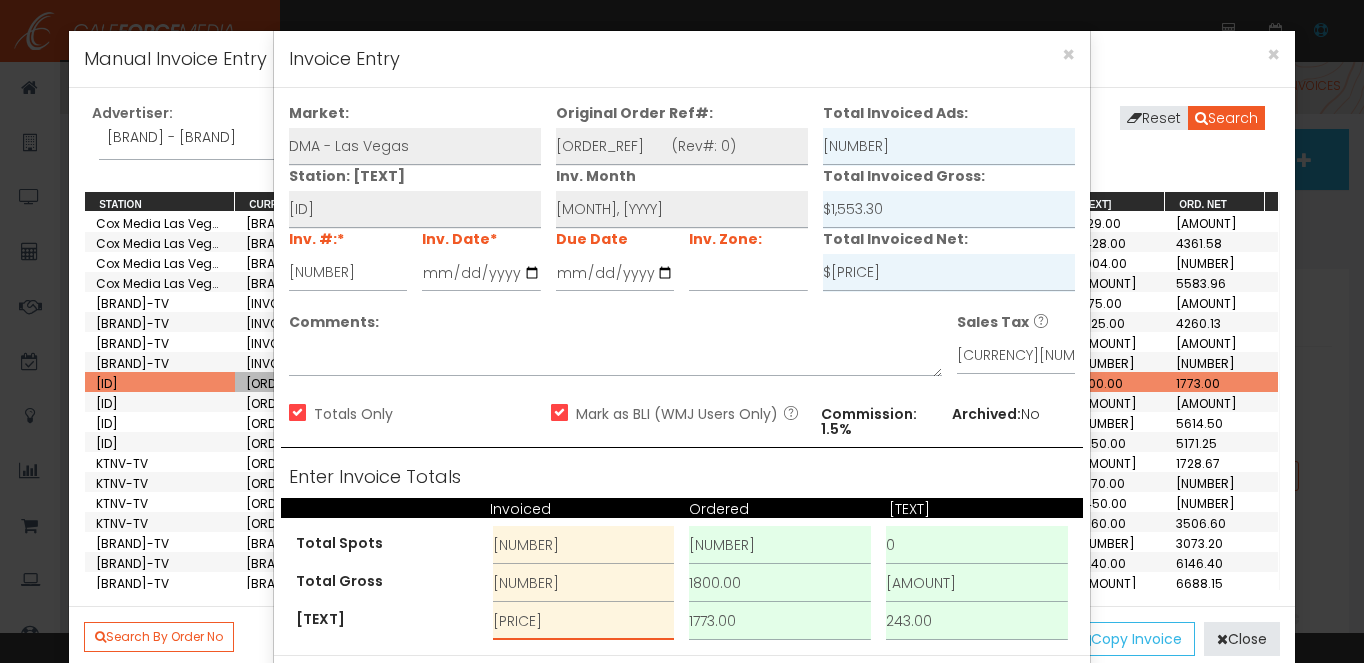 scroll, scrollTop: 84, scrollLeft: 0, axis: vertical 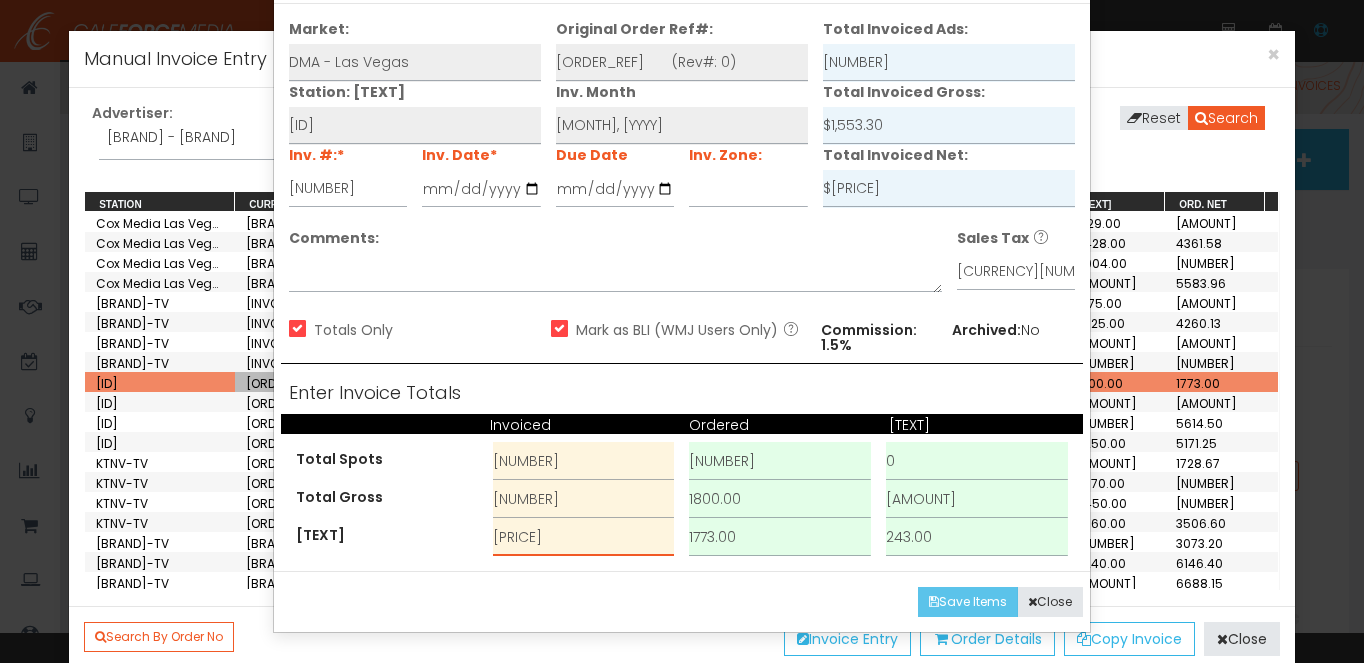 type on "[PRICE]" 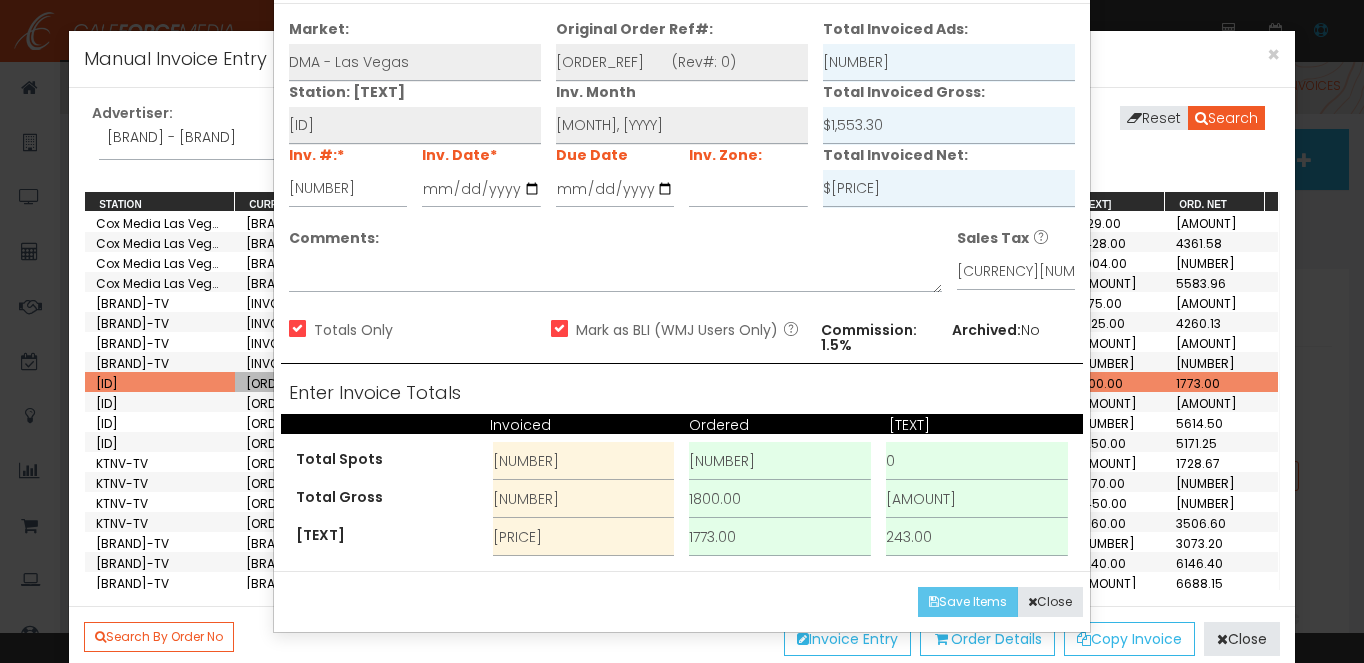 click on "Save Items" at bounding box center [968, 602] 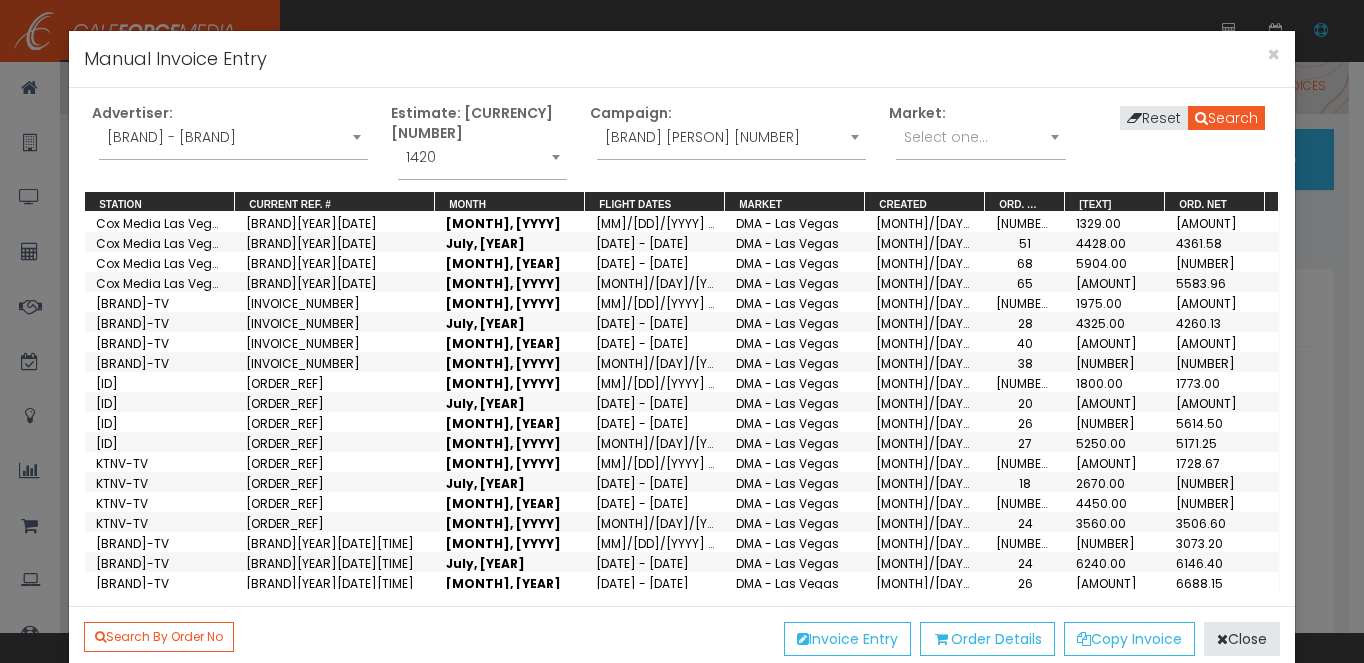 click on "[BRAND] [PERSON] [NUMBER]" at bounding box center [731, 137] 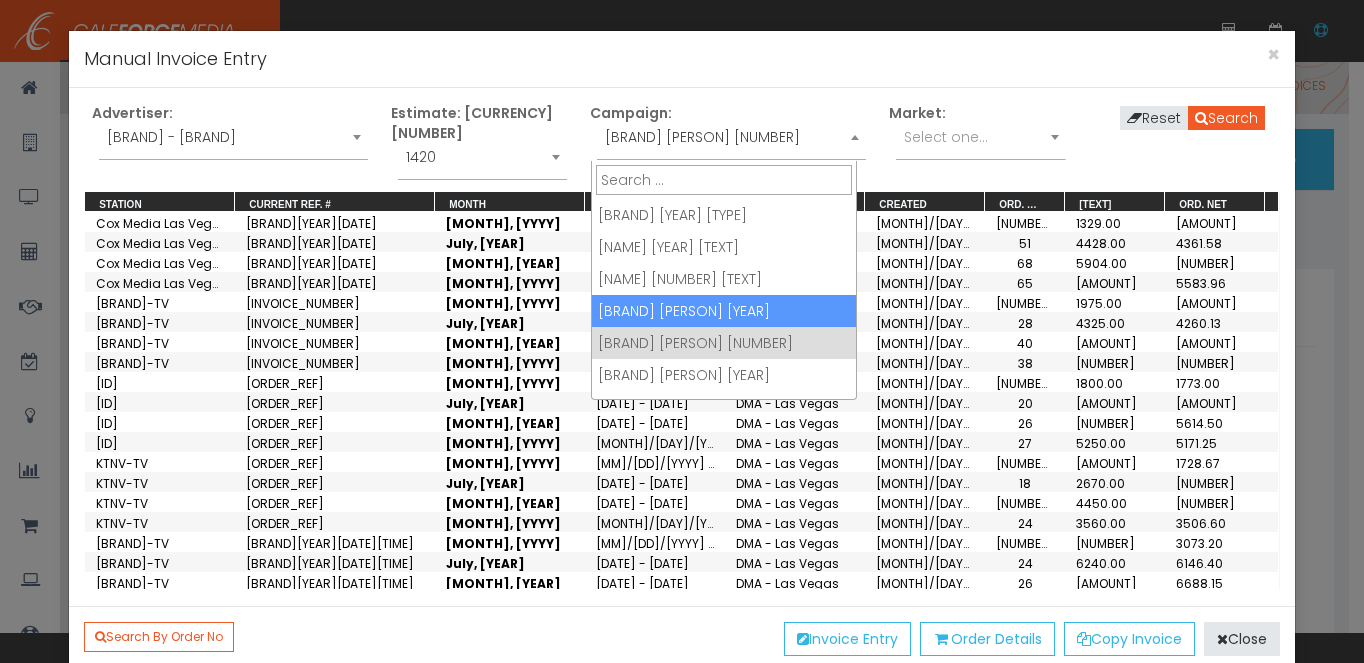 drag, startPoint x: 759, startPoint y: 316, endPoint x: 907, endPoint y: 258, distance: 158.95912 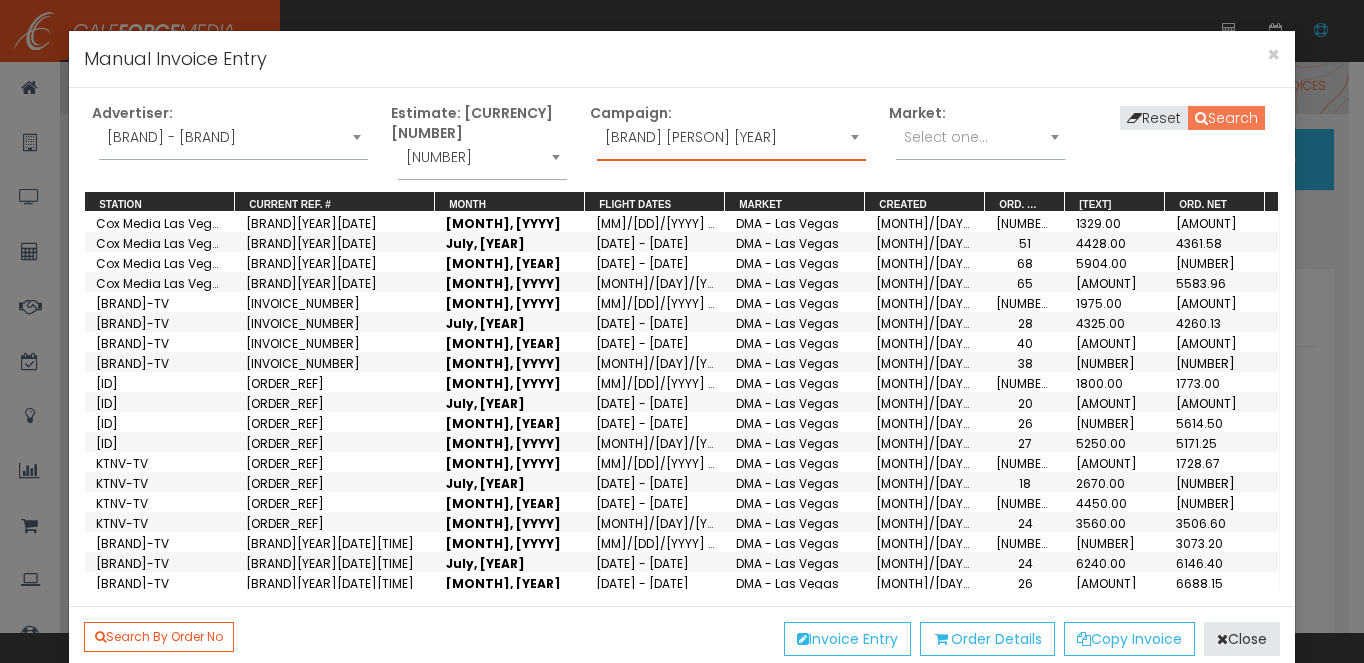 click on "Search" at bounding box center (1226, 118) 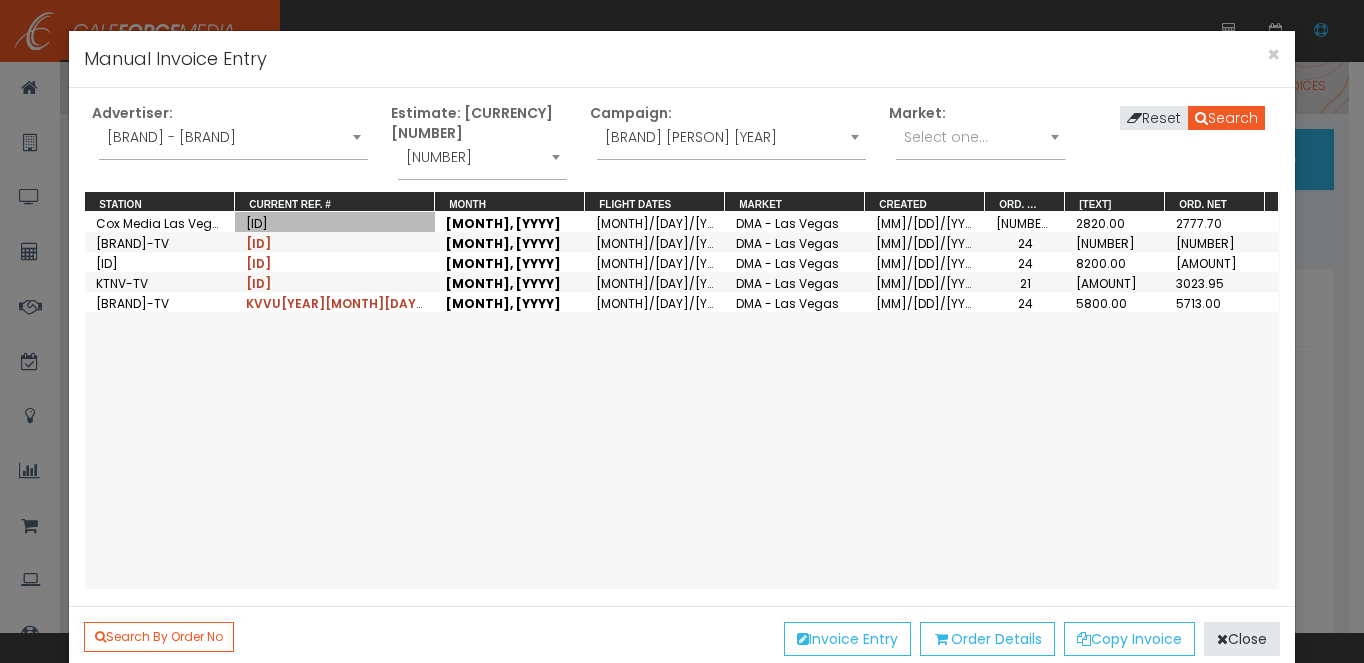 click on "[ID]" at bounding box center [335, 222] 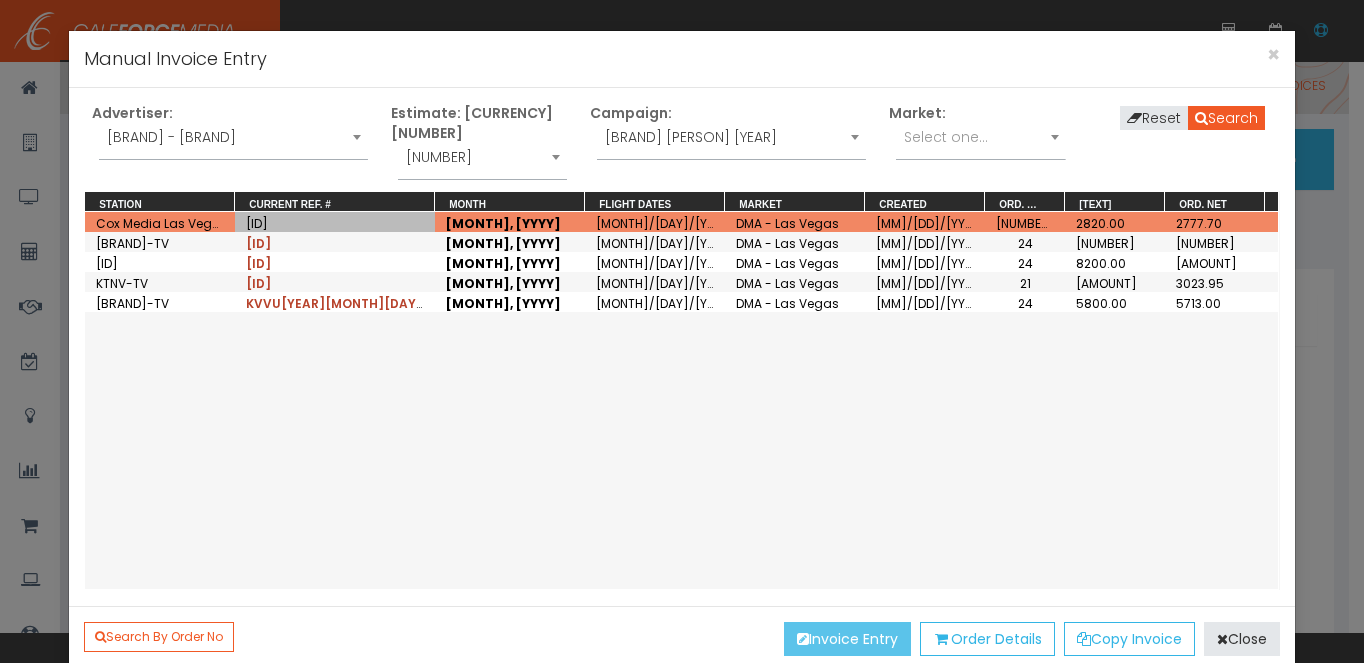 click on "Invoice Entry" at bounding box center (847, 639) 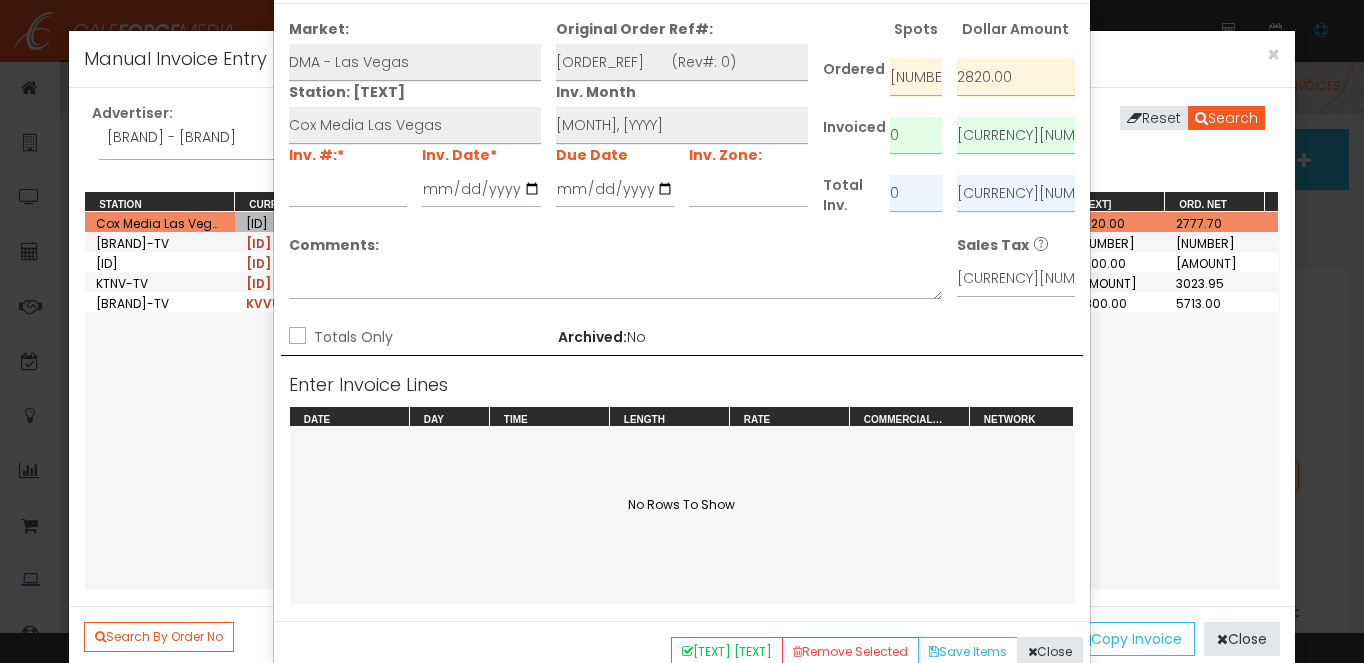 scroll, scrollTop: 0, scrollLeft: 0, axis: both 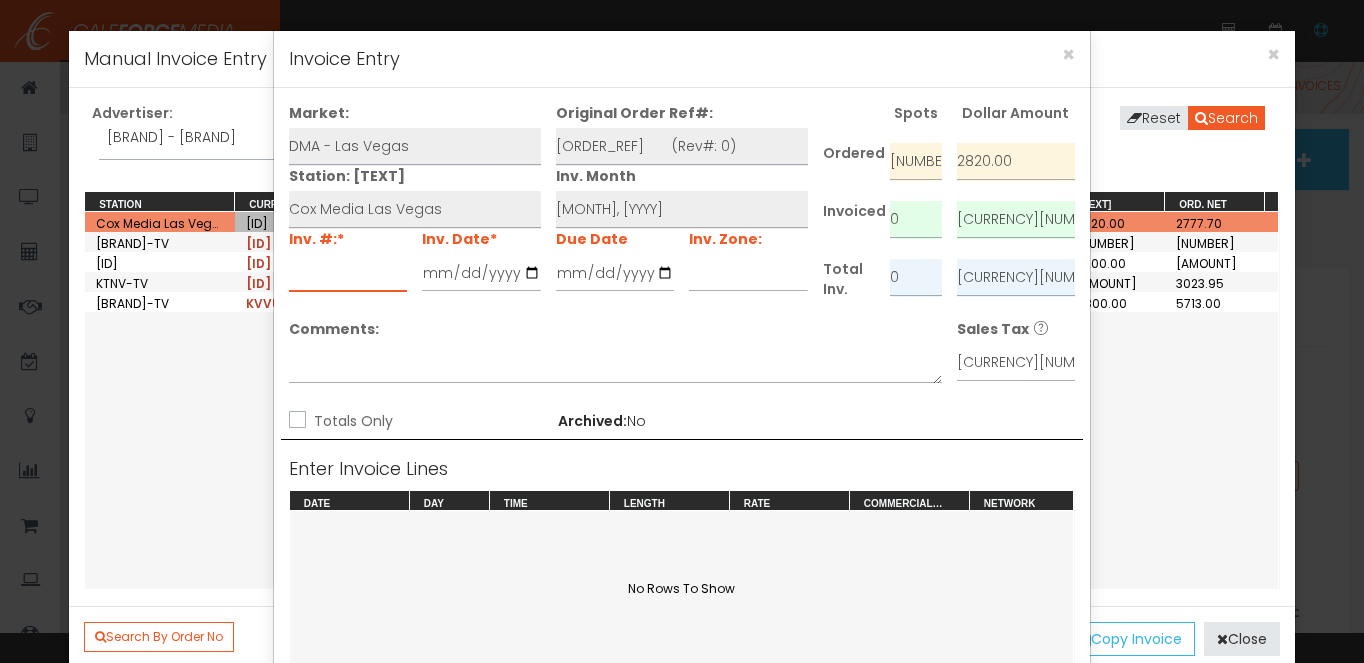 click at bounding box center [348, 273] 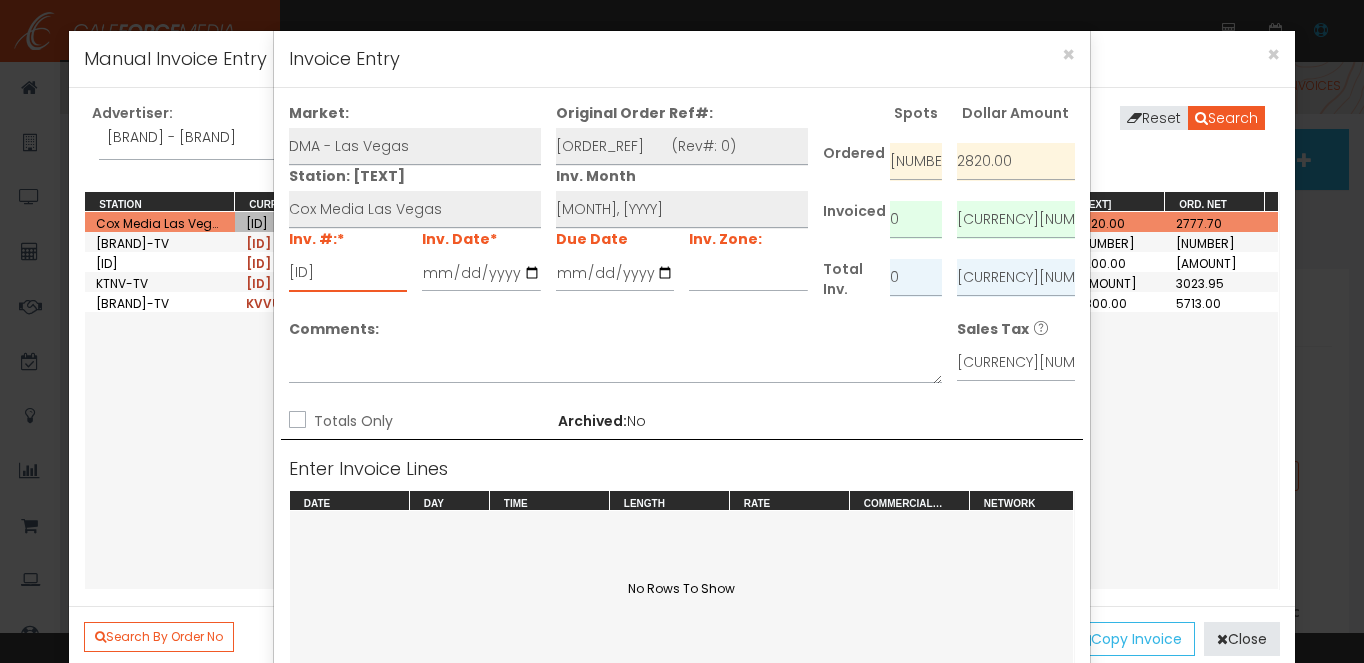 type on "[ID]" 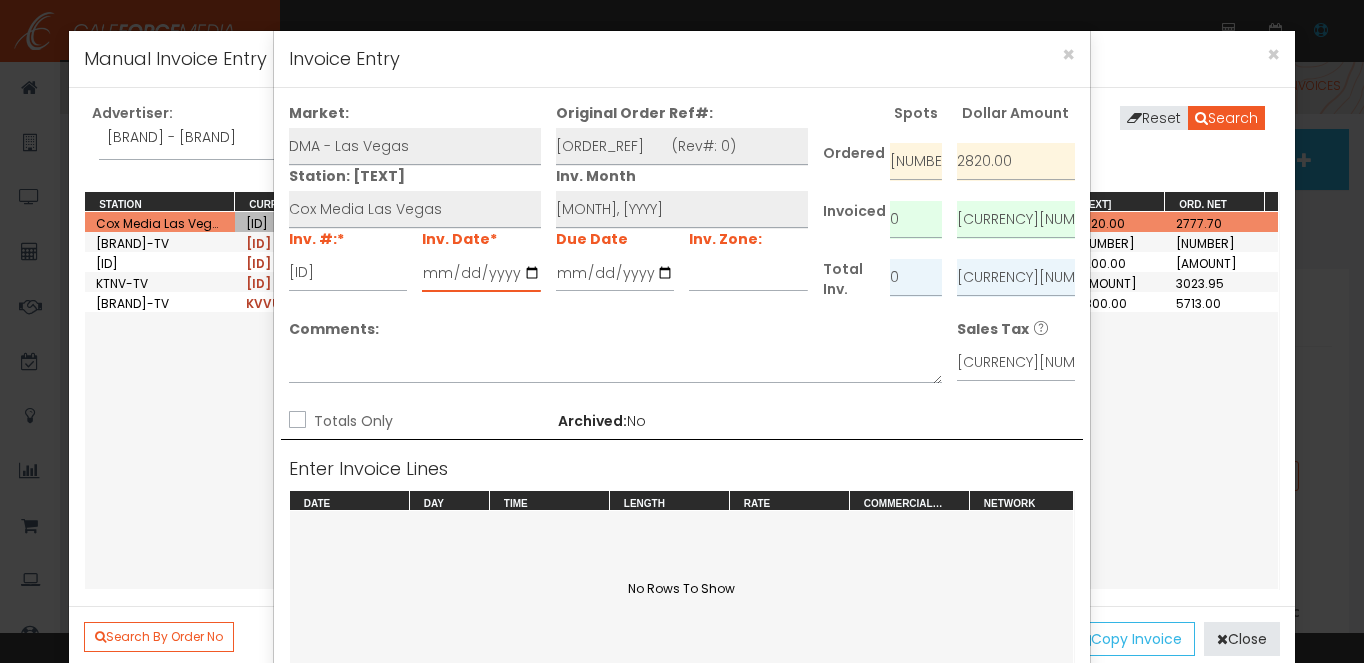 click at bounding box center (481, 273) 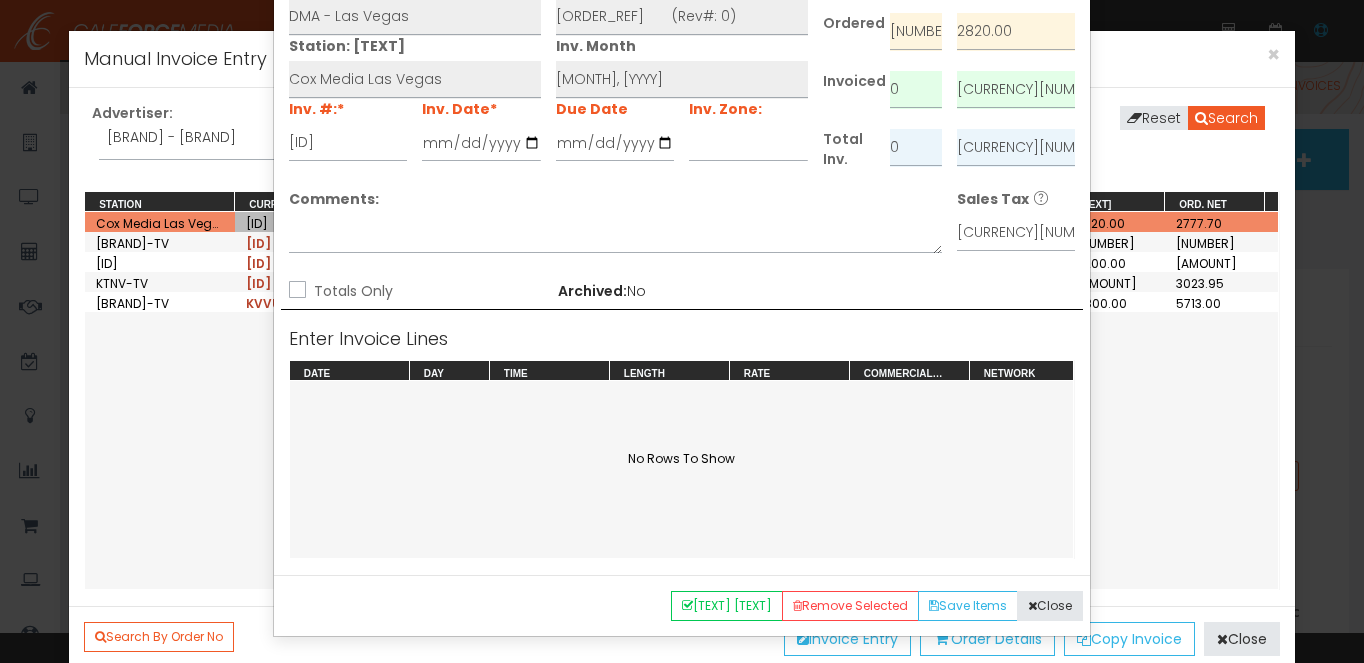 click on "Totals Only" at bounding box center [295, 291] 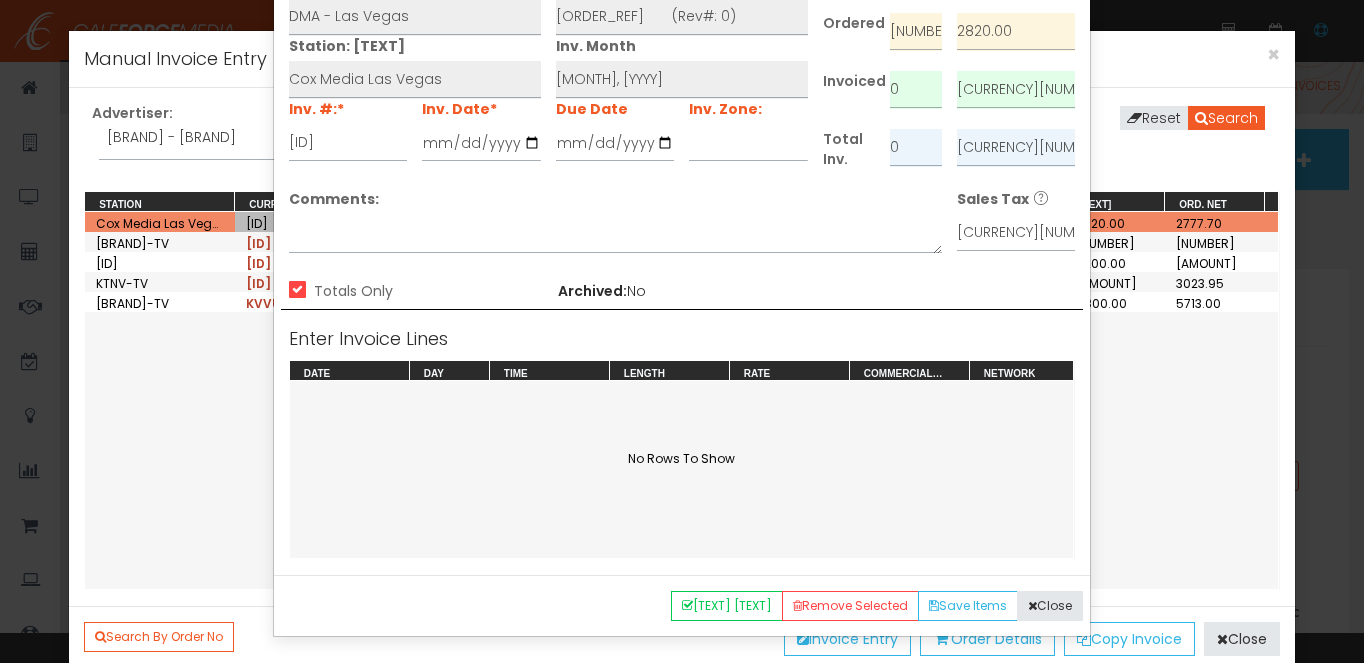 scroll, scrollTop: 84, scrollLeft: 0, axis: vertical 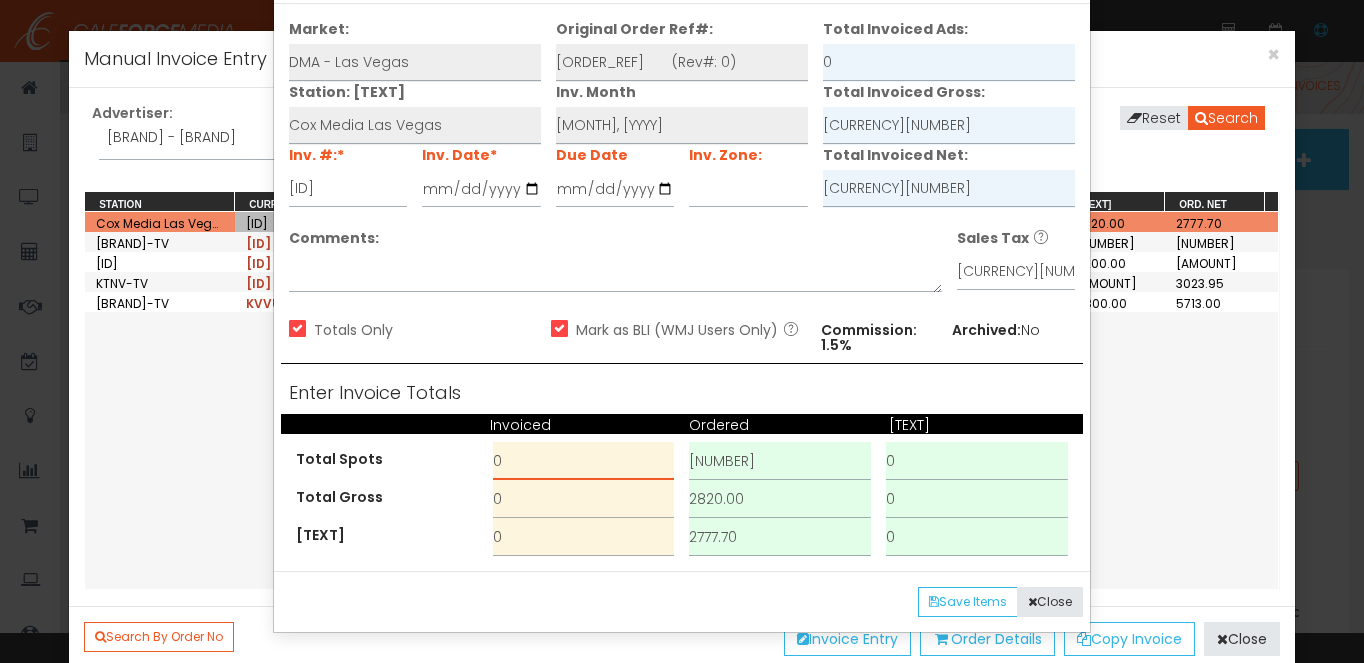 drag, startPoint x: 542, startPoint y: 468, endPoint x: 464, endPoint y: 467, distance: 78.00641 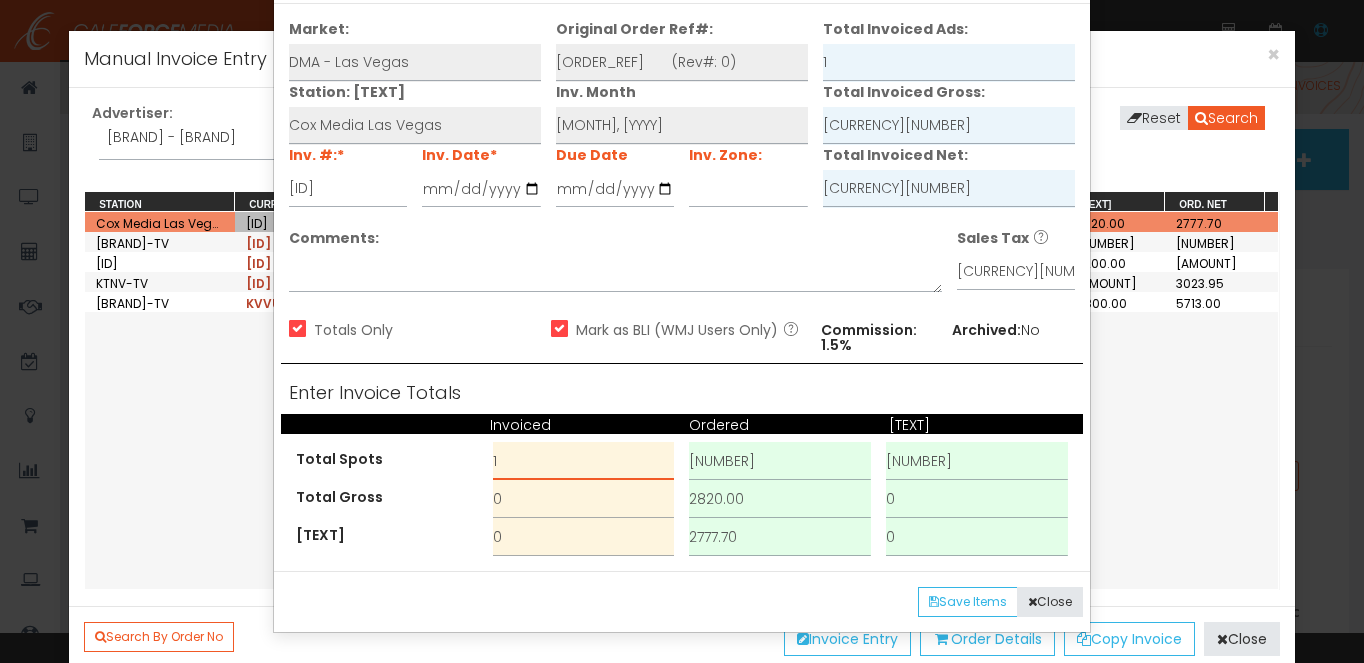 type on "1" 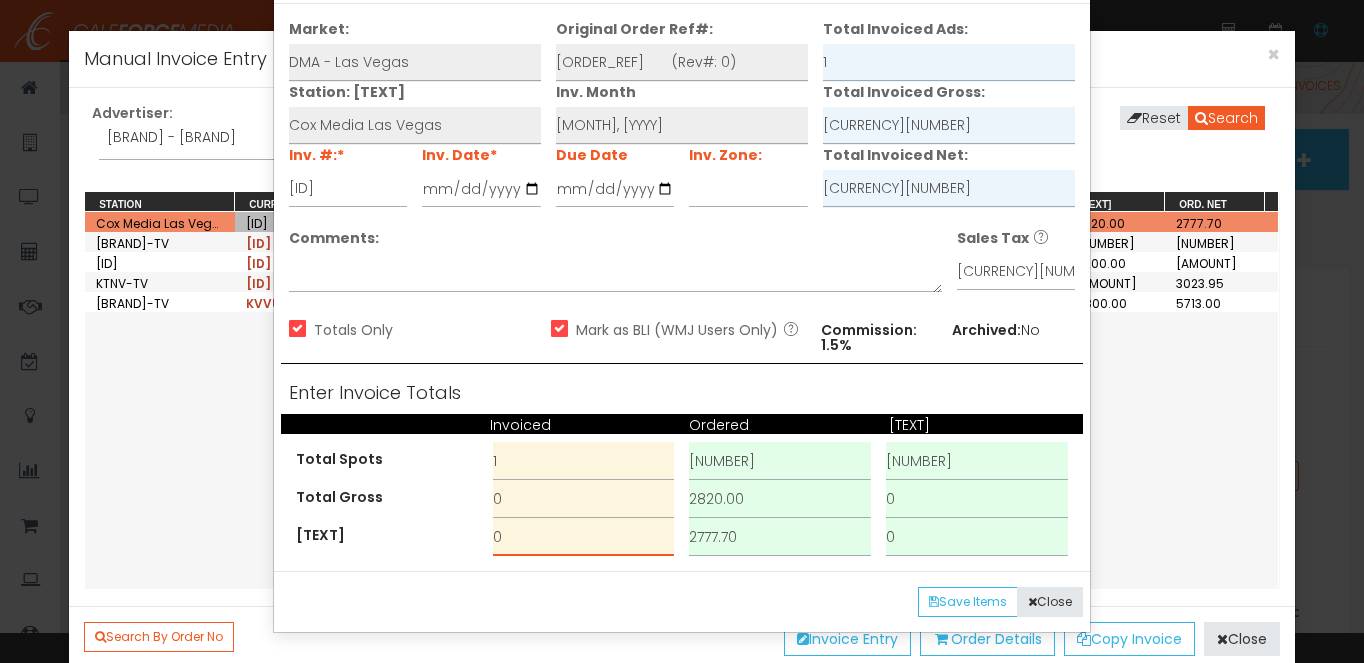 drag, startPoint x: 538, startPoint y: 535, endPoint x: 448, endPoint y: 533, distance: 90.02222 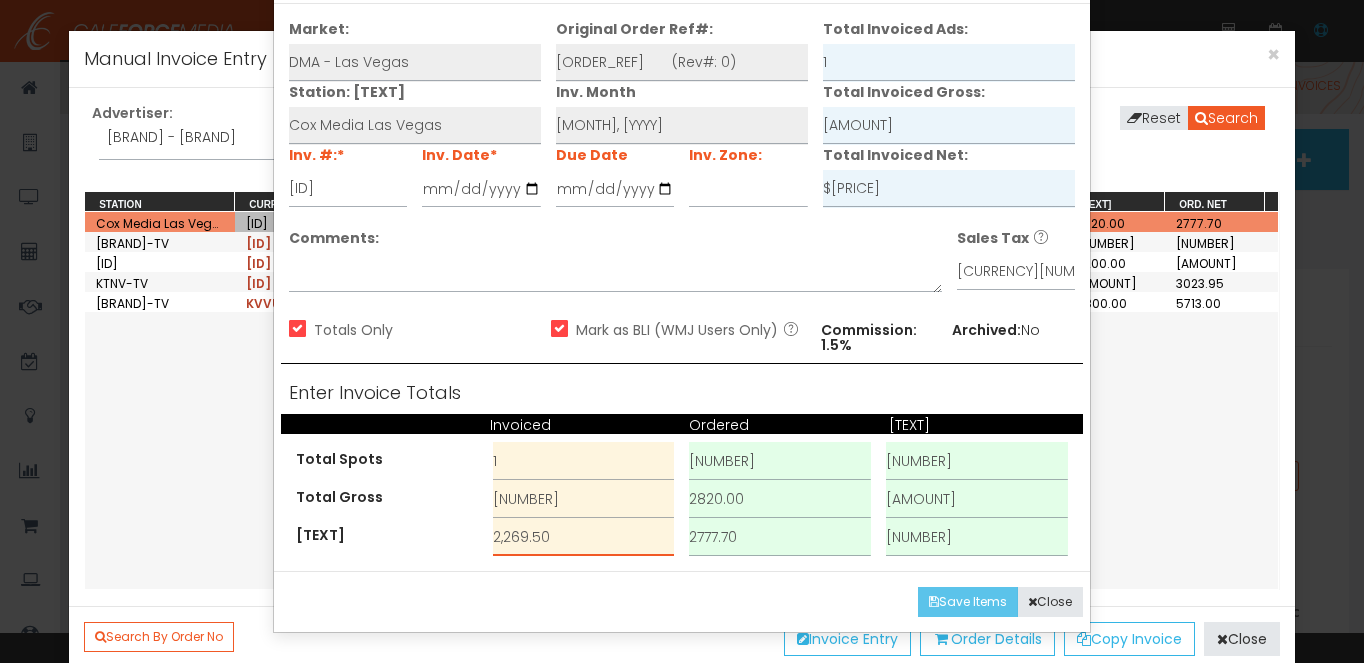 type on "2,269.50" 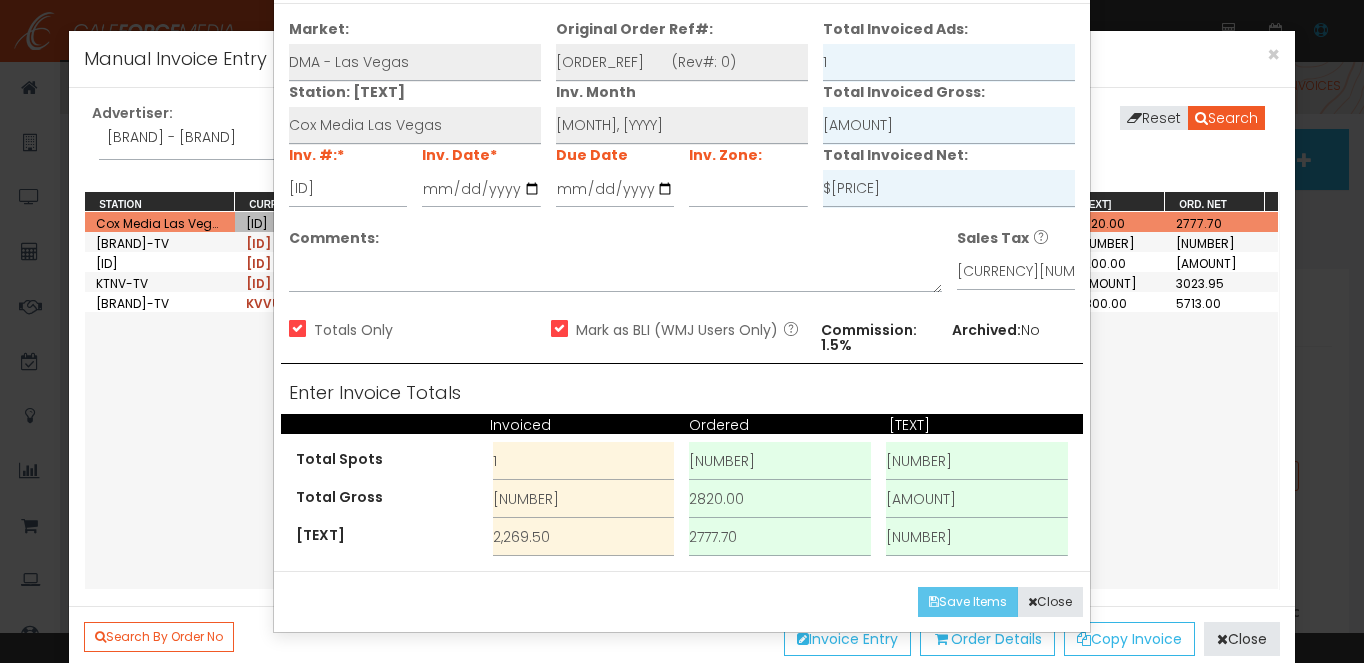 click on "Save Items" at bounding box center (968, 602) 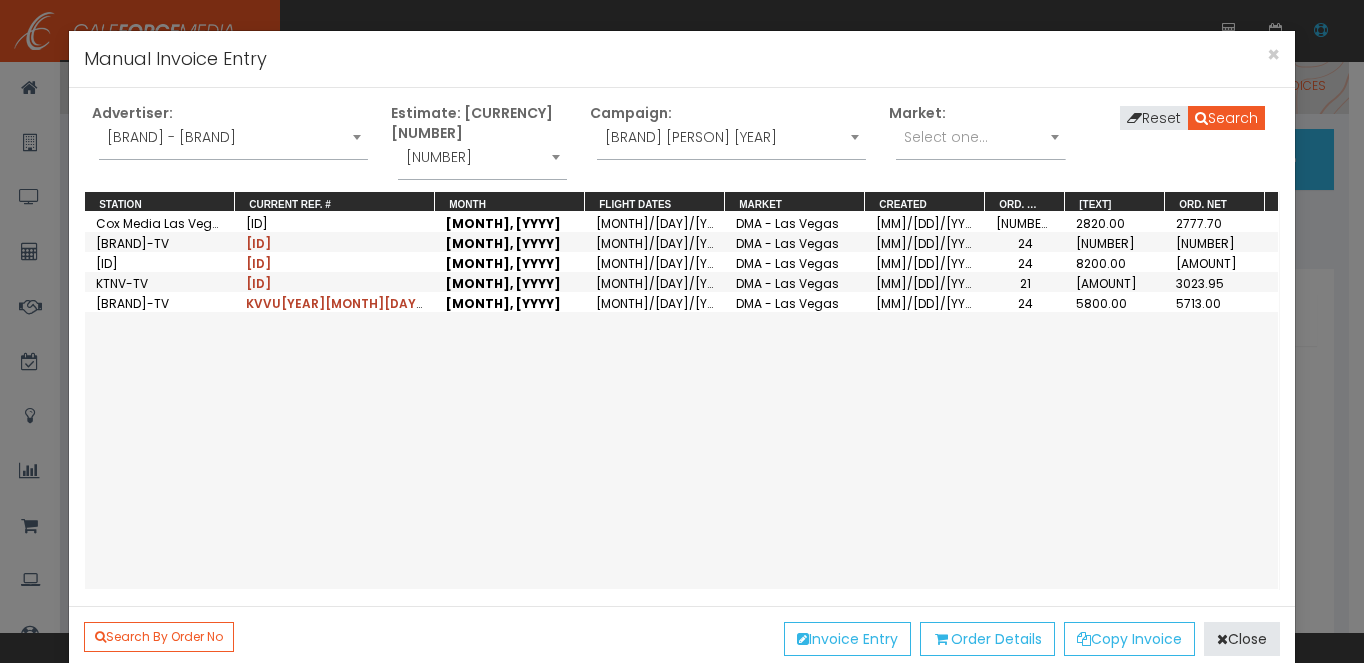 click on "[MONTH], [YYYY]" at bounding box center [510, 222] 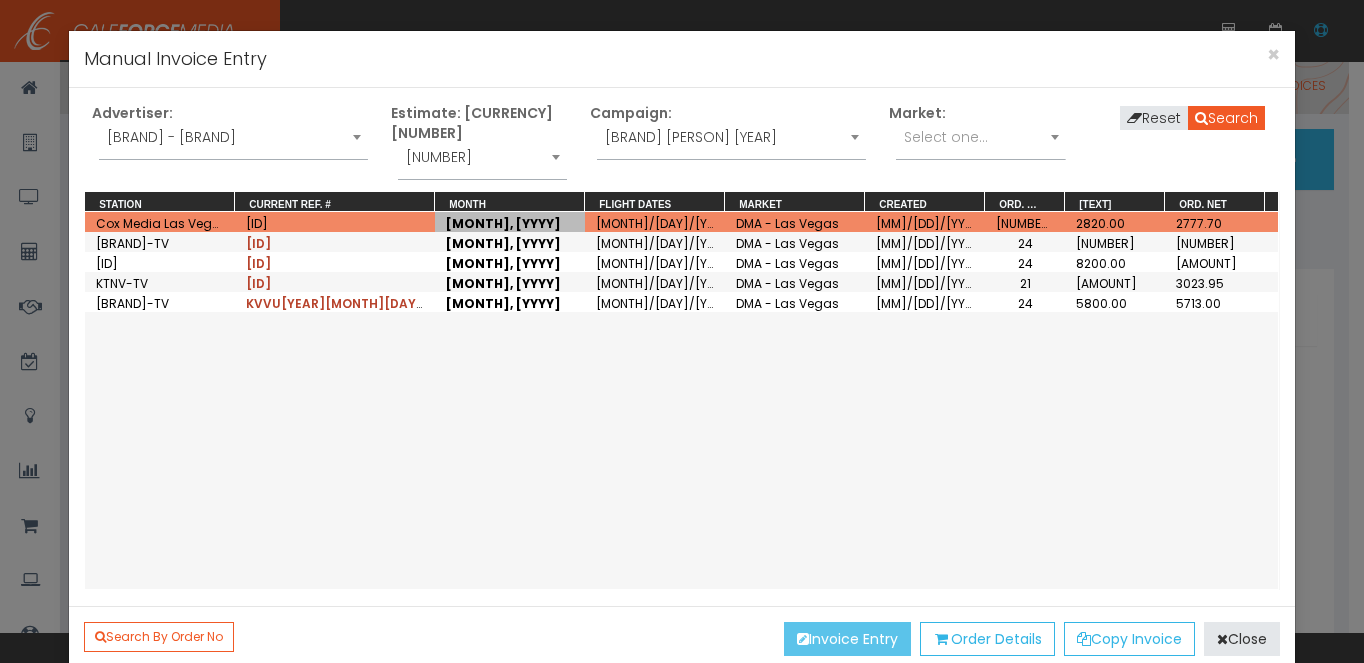 click on "Invoice Entry" at bounding box center [847, 639] 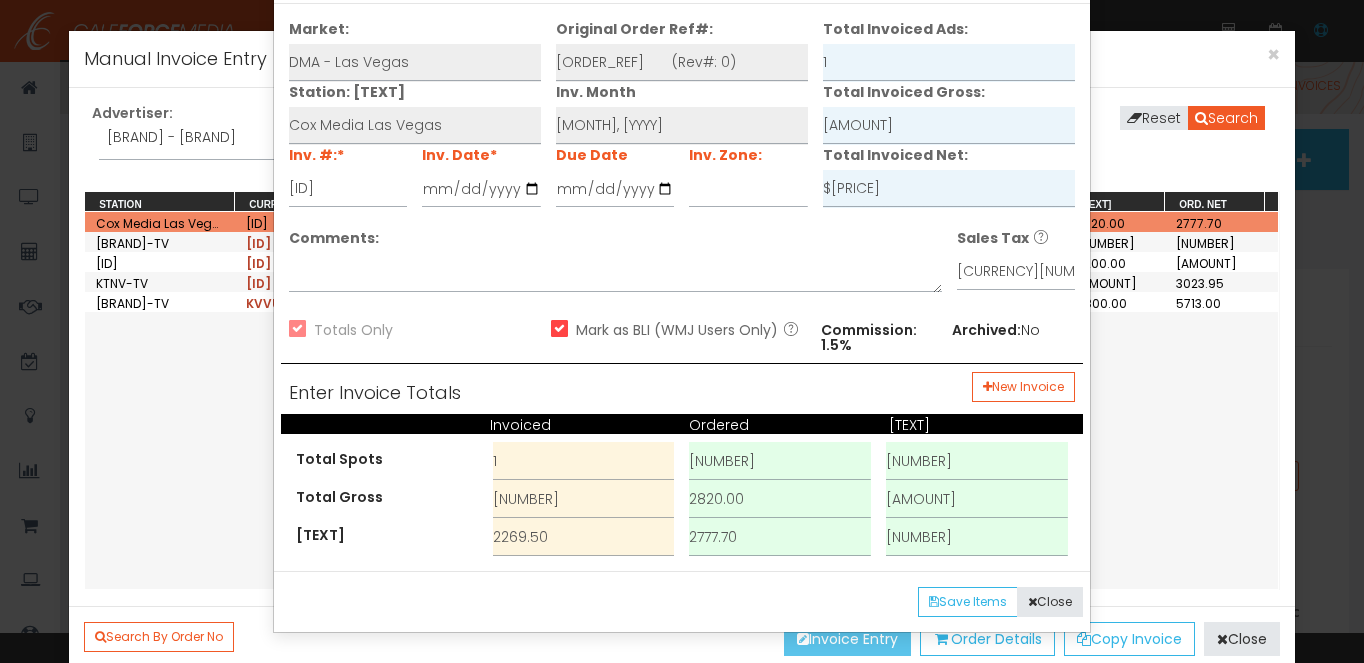 scroll, scrollTop: 0, scrollLeft: 0, axis: both 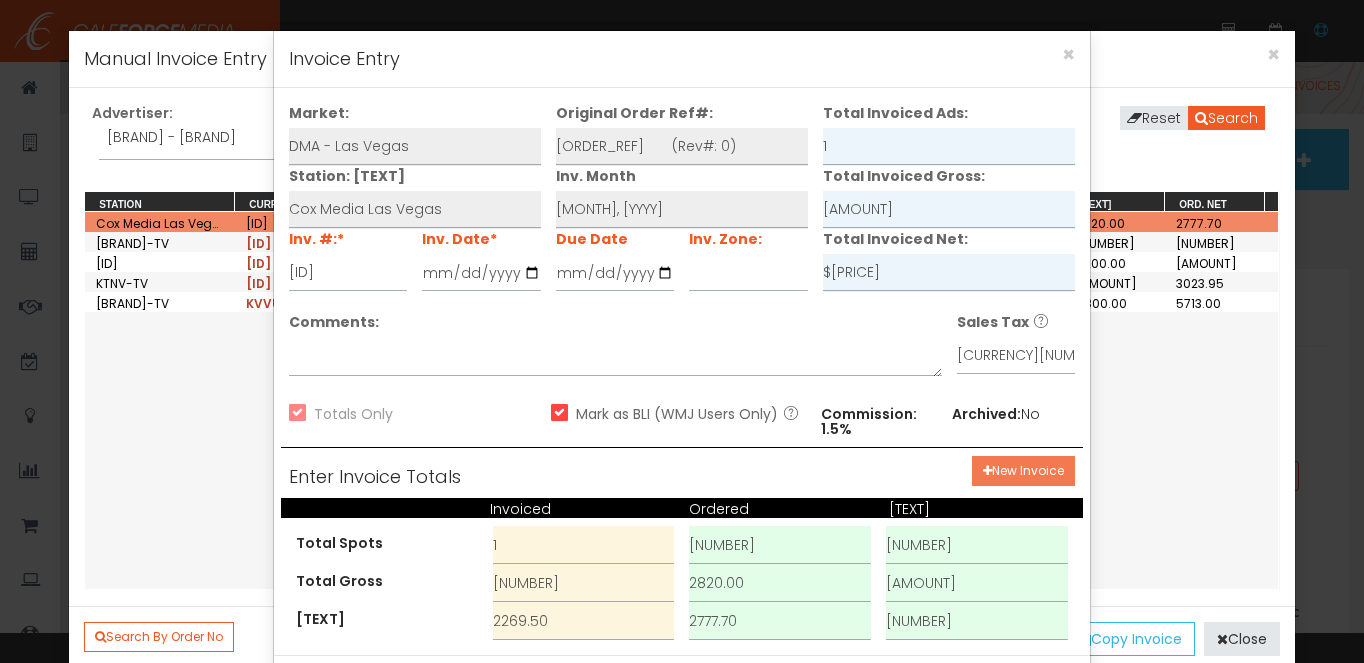 click on "New Invoice" at bounding box center [1023, 471] 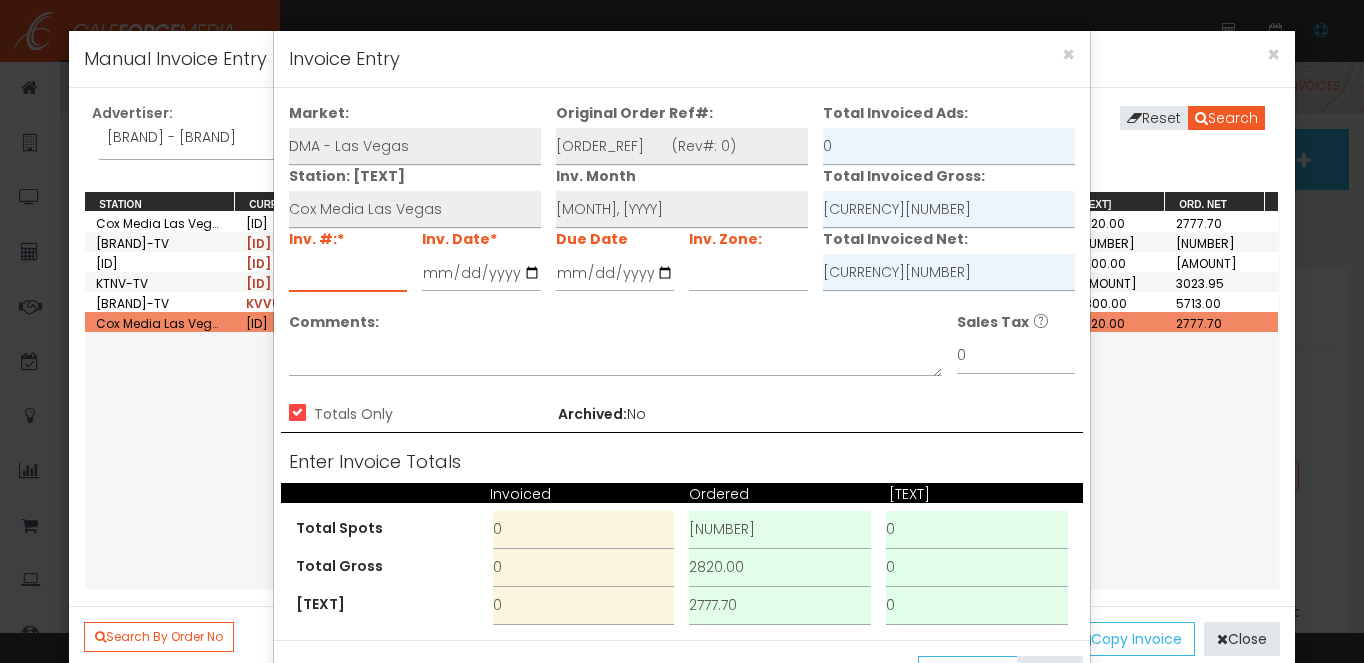click at bounding box center (348, 273) 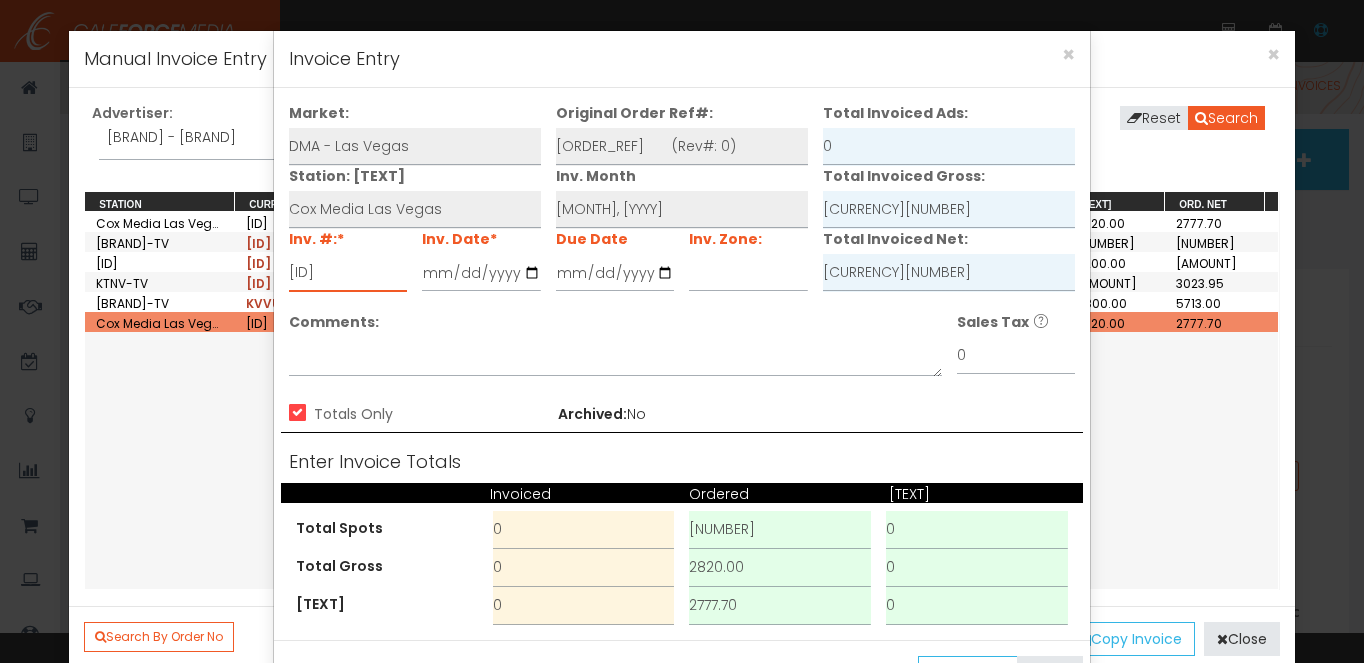 type on "[ID]" 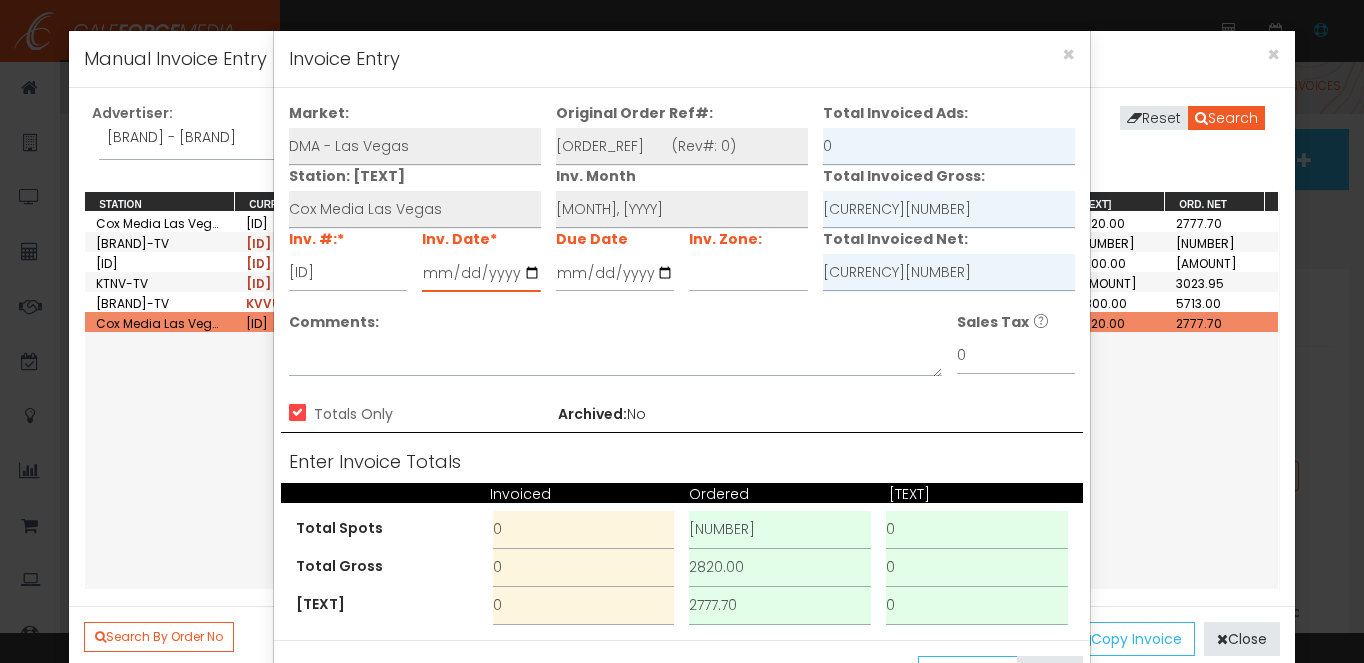 click at bounding box center [481, 273] 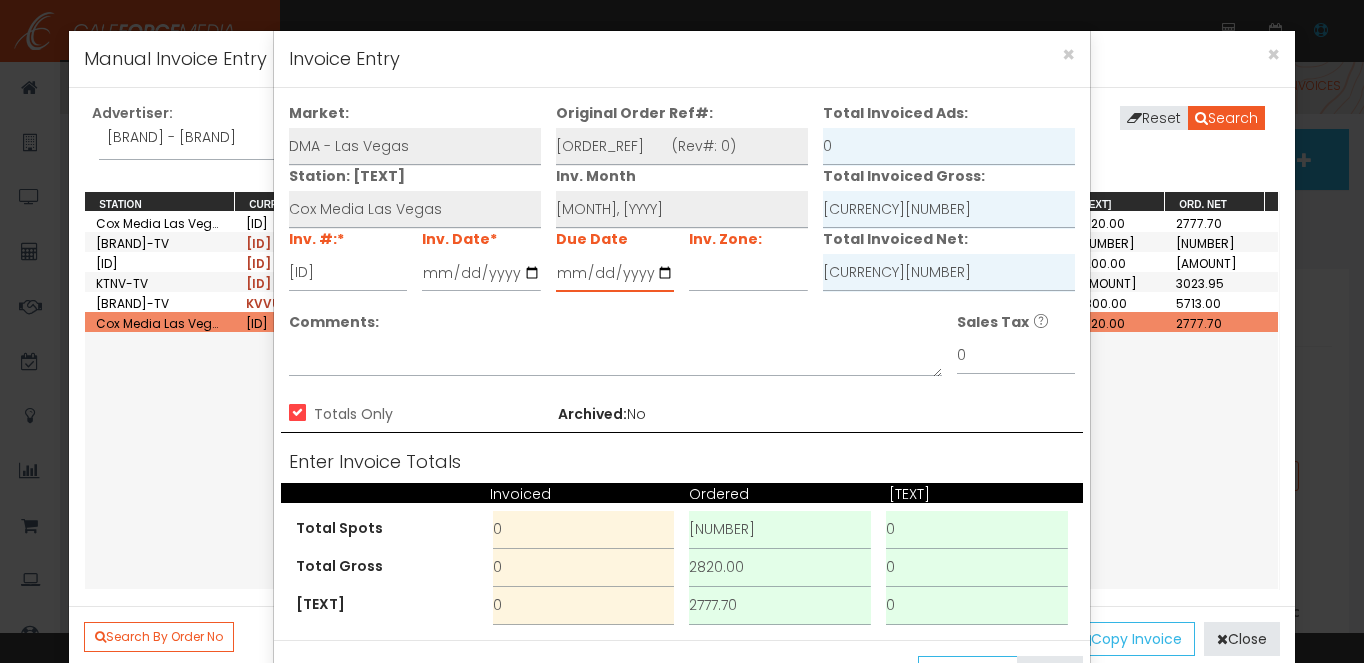 click at bounding box center [615, 273] 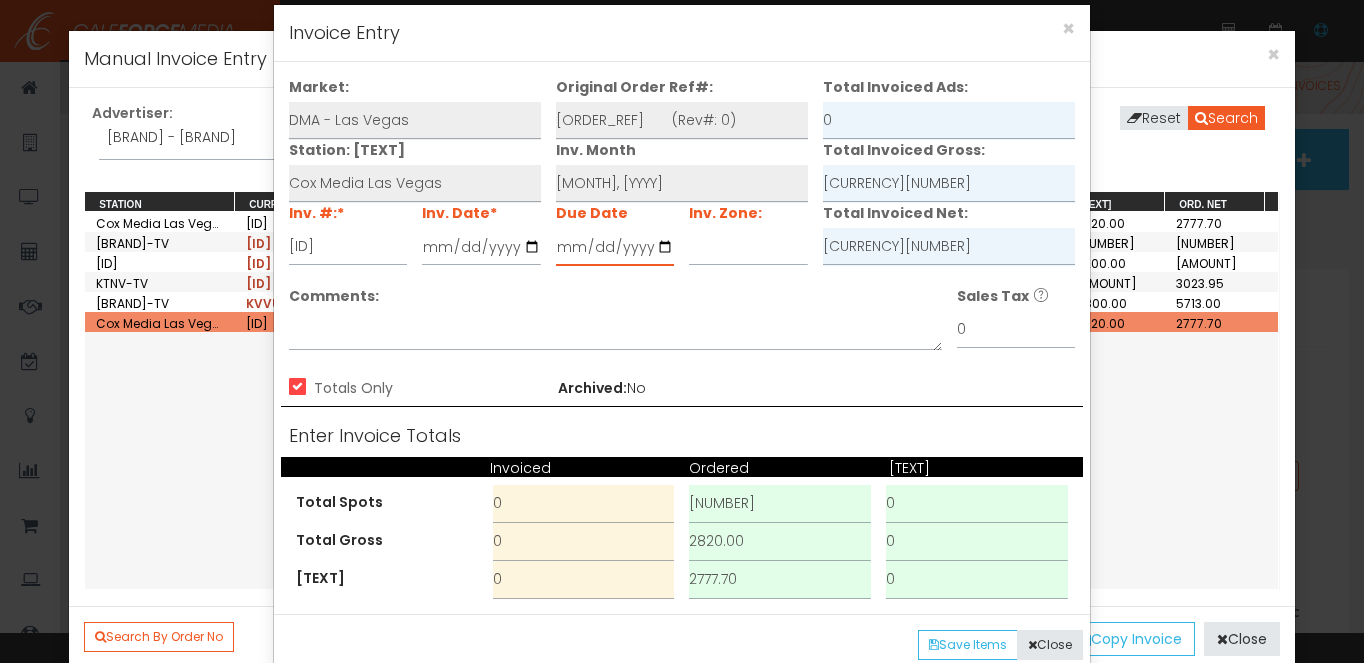 scroll, scrollTop: 26, scrollLeft: 0, axis: vertical 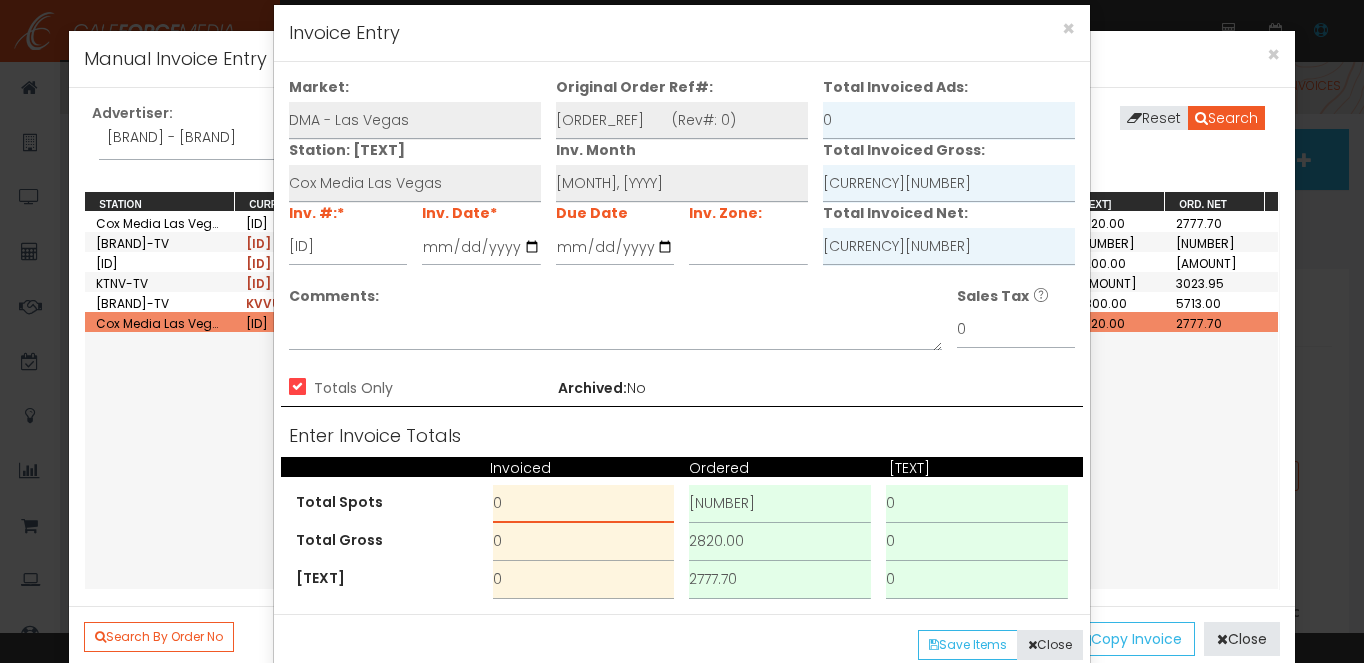 drag, startPoint x: 544, startPoint y: 510, endPoint x: 463, endPoint y: 496, distance: 82.20097 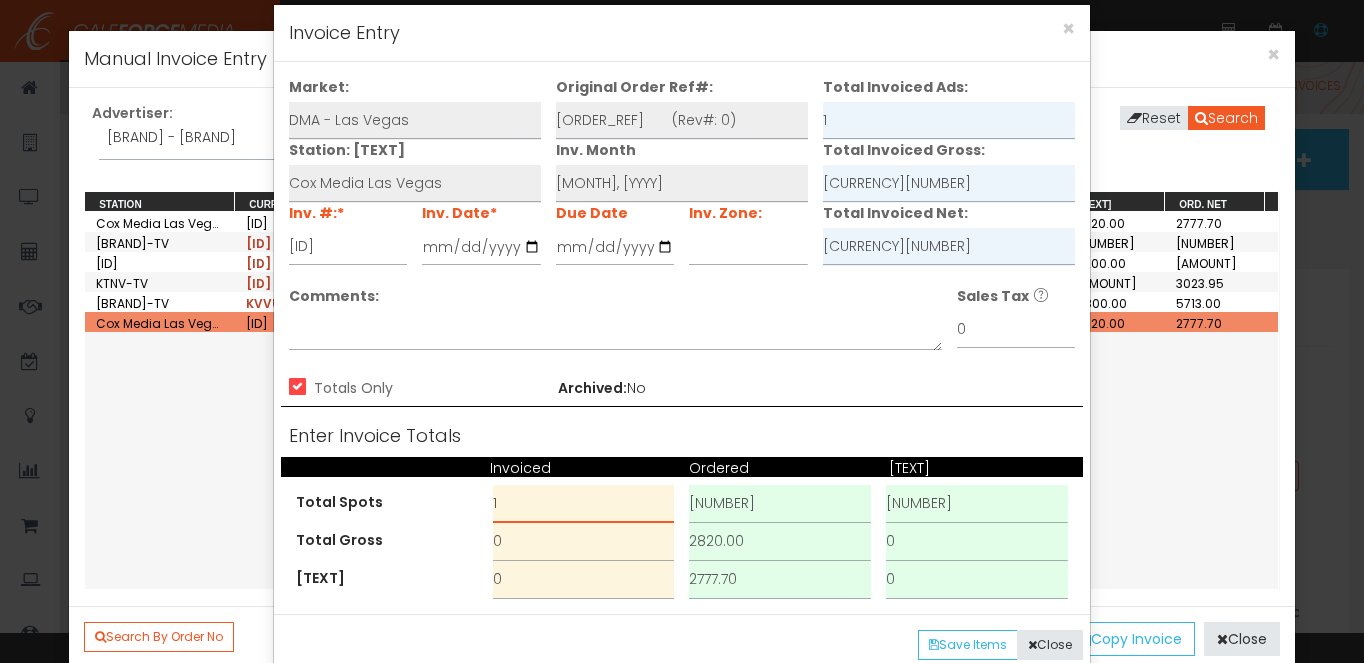 type on "1" 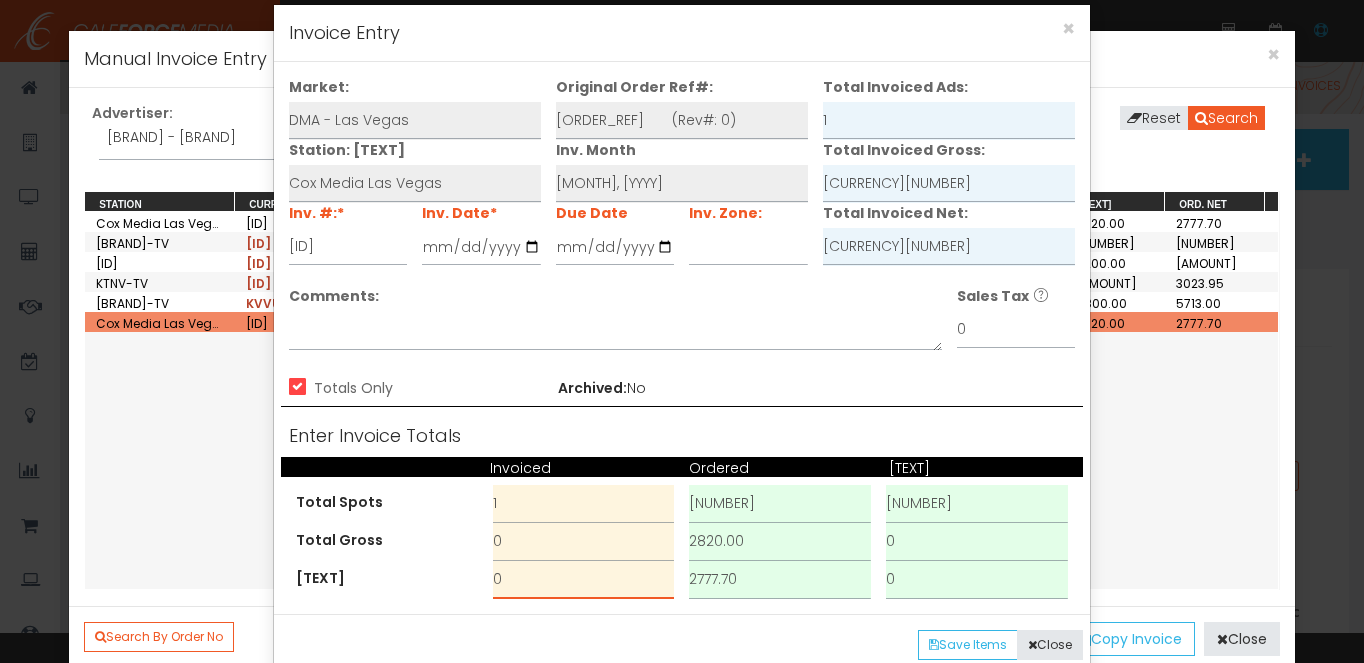 drag, startPoint x: 521, startPoint y: 579, endPoint x: 472, endPoint y: 572, distance: 49.497475 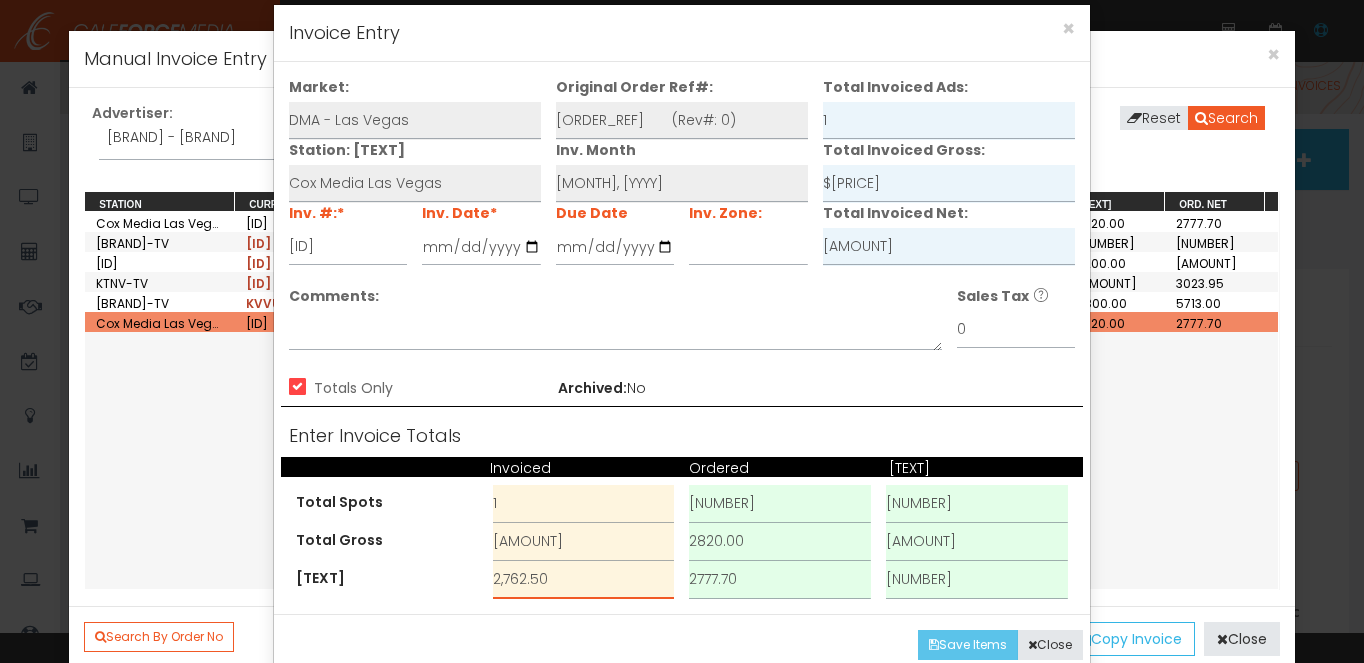 type on "2,762.50" 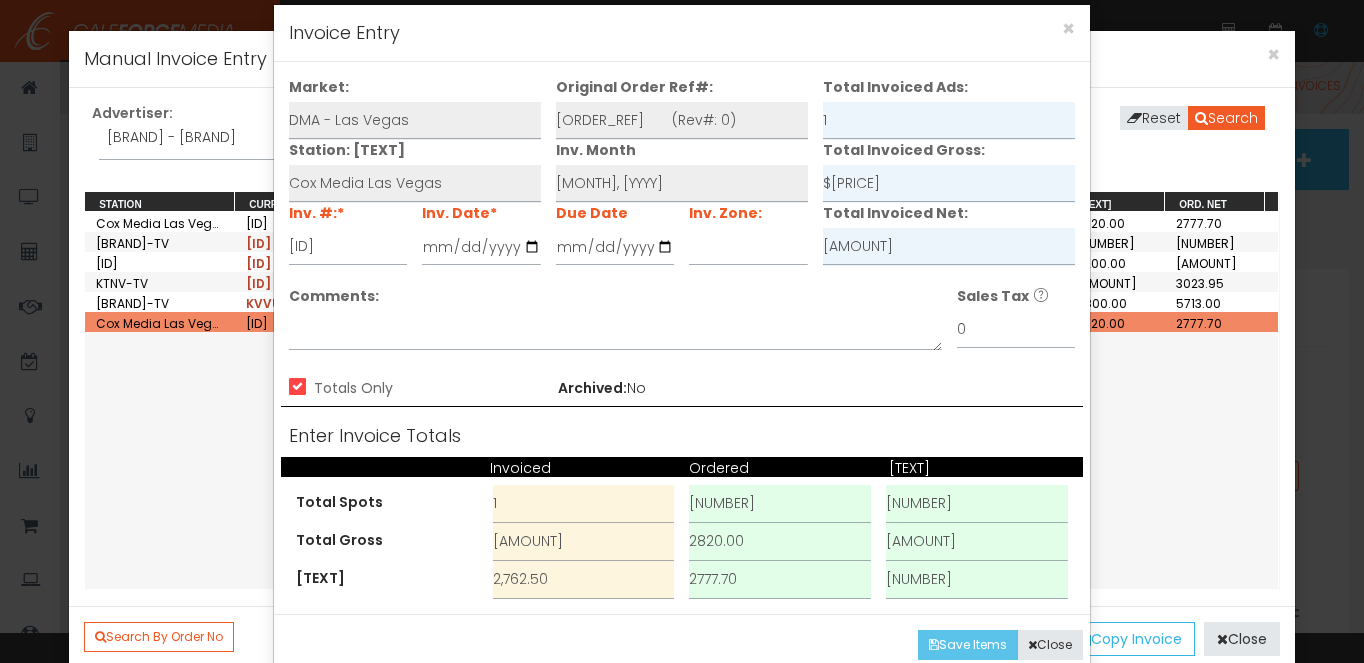 click on "Save Items" at bounding box center [968, 645] 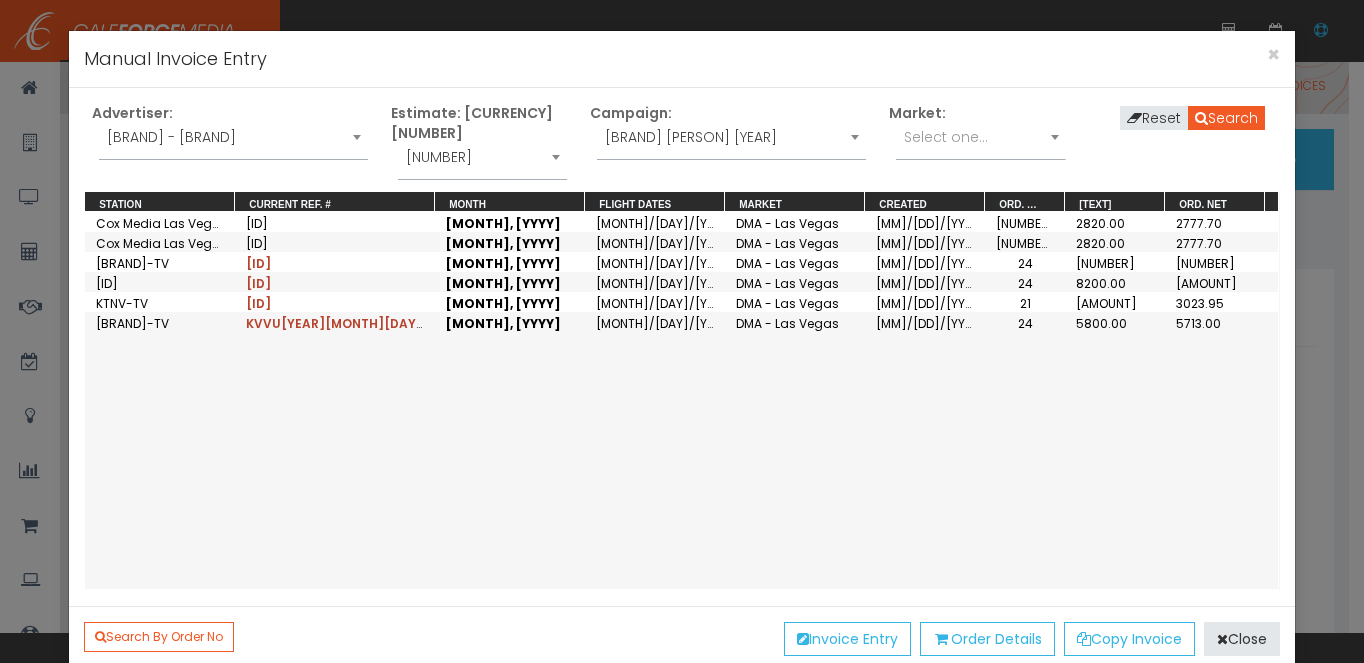 click on "[ID]" at bounding box center (257, 243) 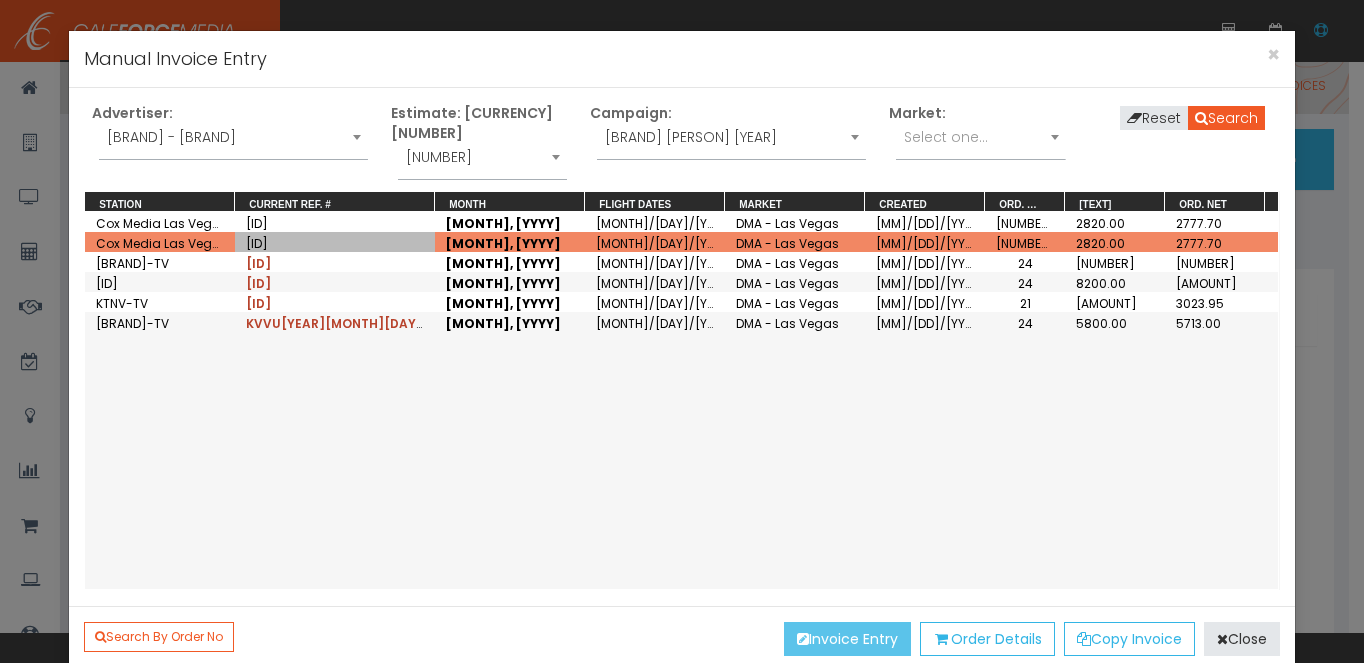 drag, startPoint x: 842, startPoint y: 631, endPoint x: 800, endPoint y: 592, distance: 57.31492 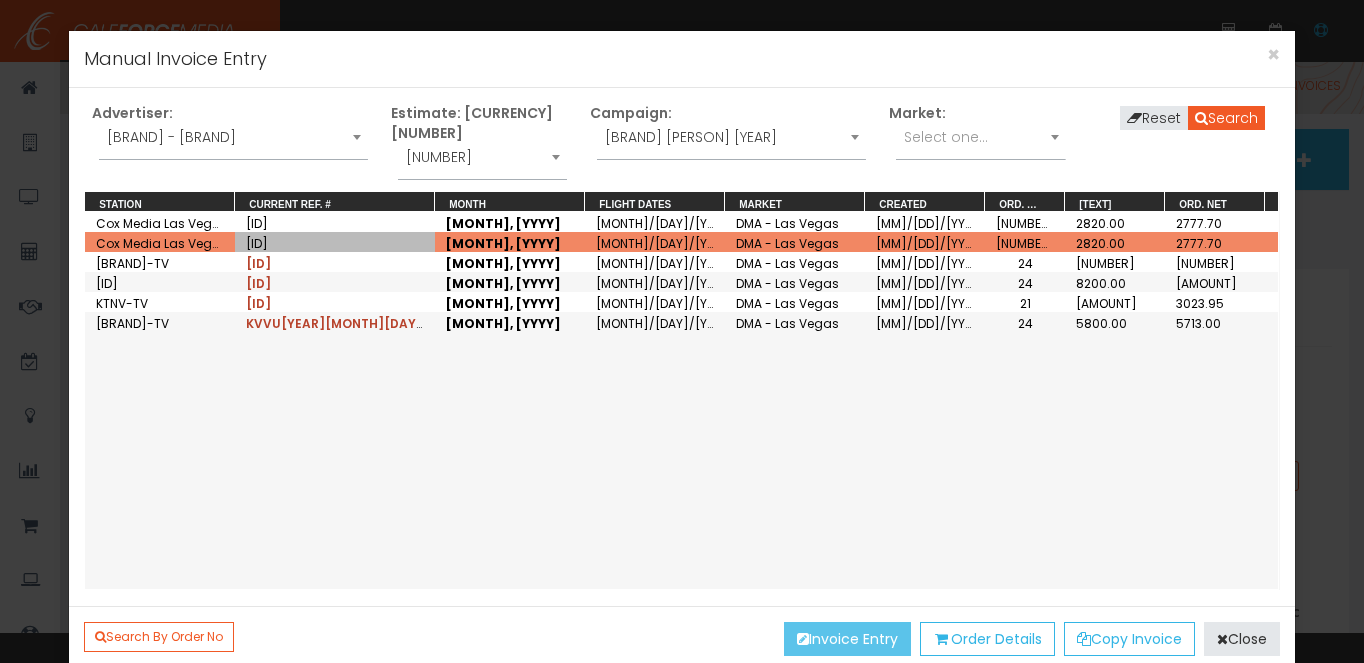 scroll, scrollTop: 0, scrollLeft: 0, axis: both 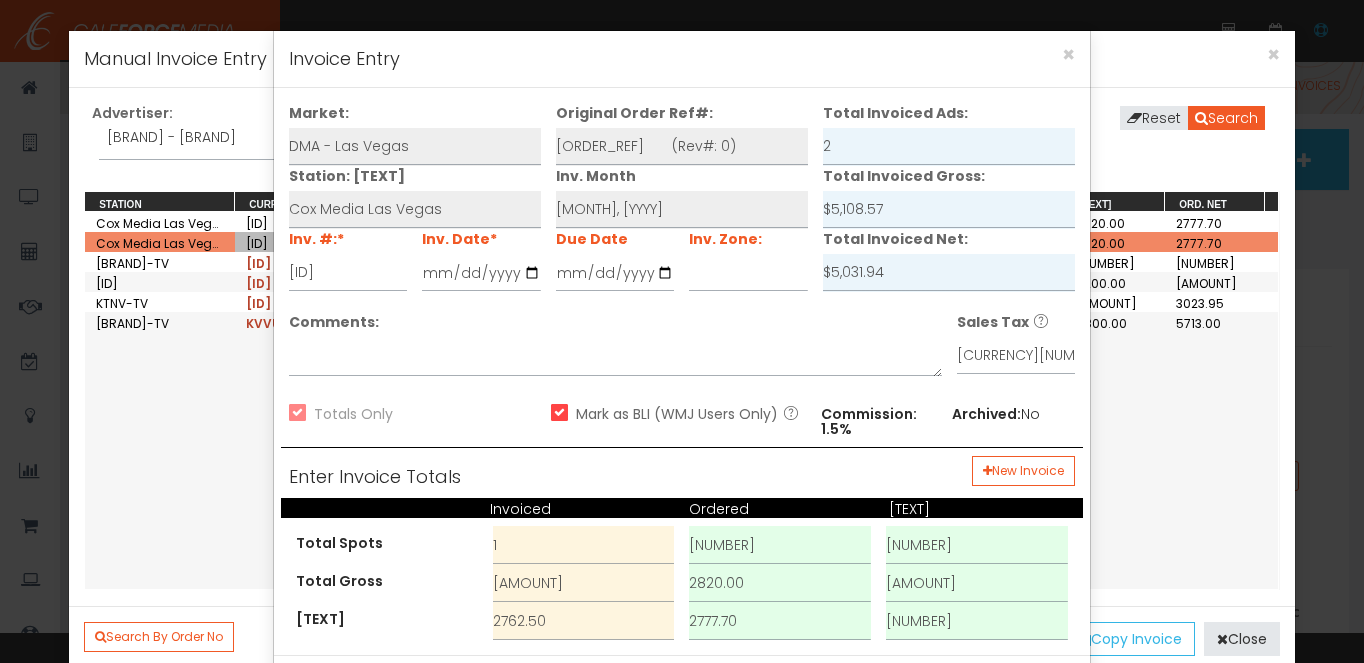 click on "Enter Invoice Totals
New Invoice" at bounding box center (681, 477) 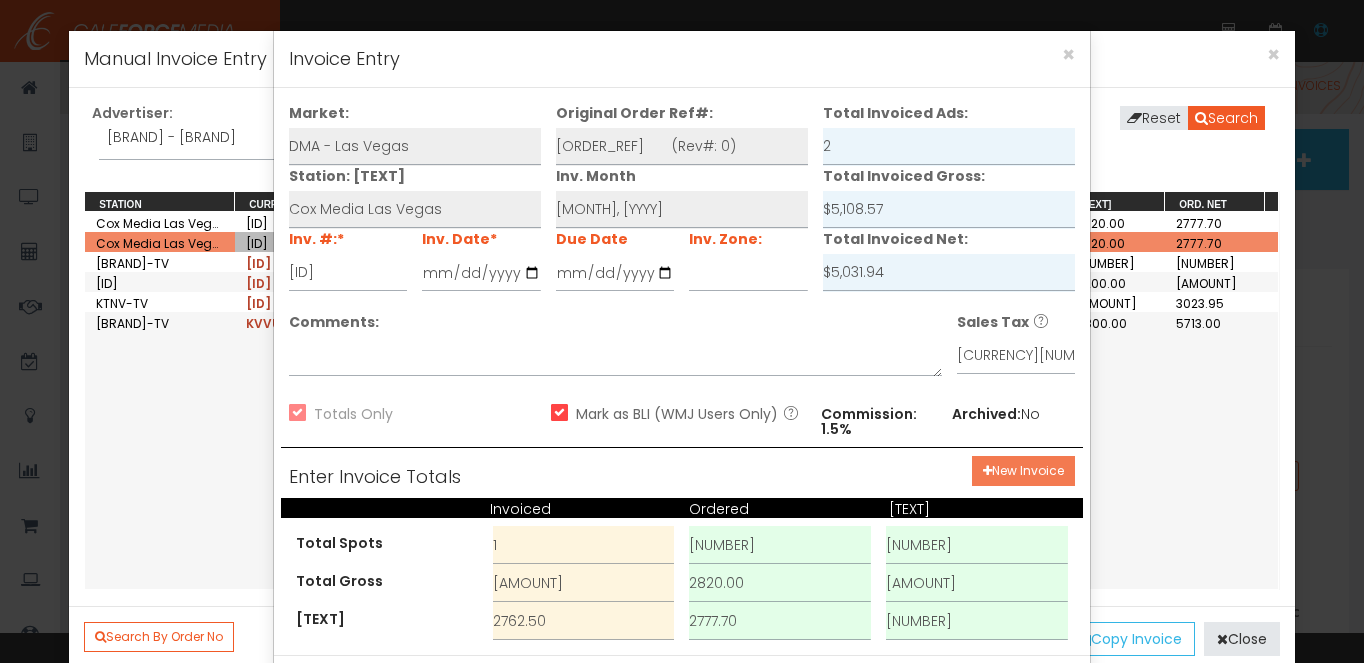 drag, startPoint x: 975, startPoint y: 467, endPoint x: 945, endPoint y: 453, distance: 33.105892 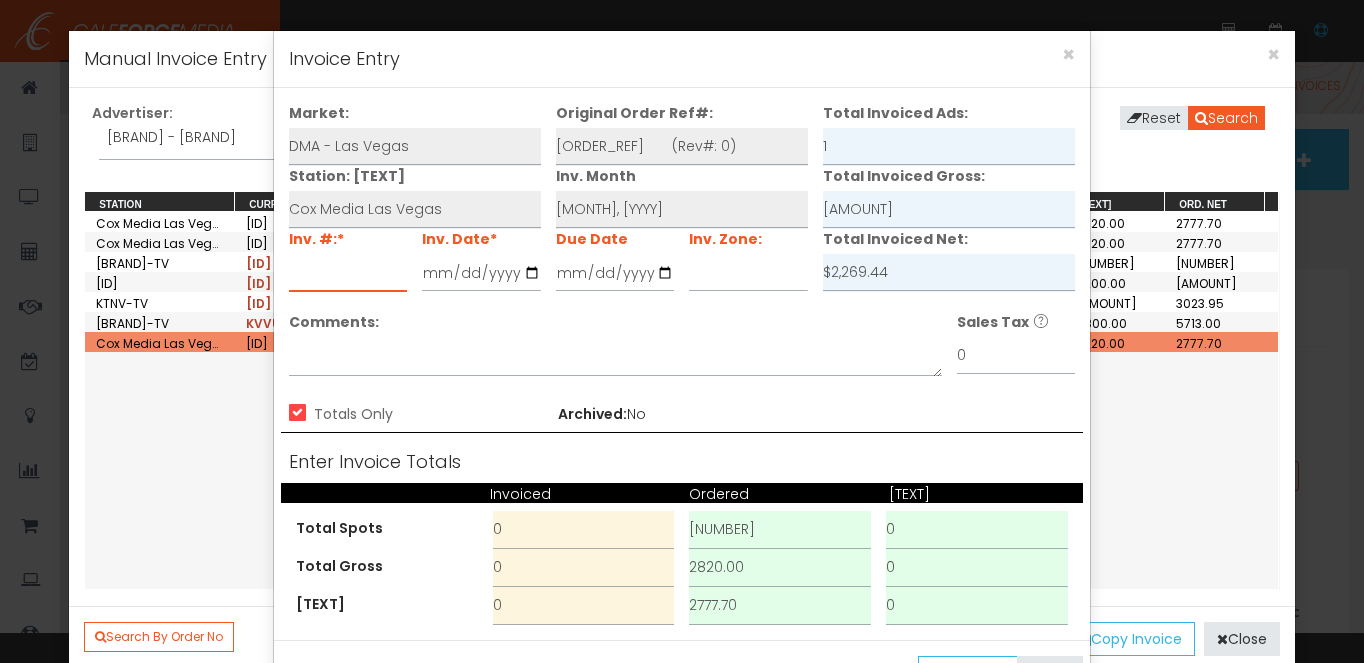 click at bounding box center [348, 273] 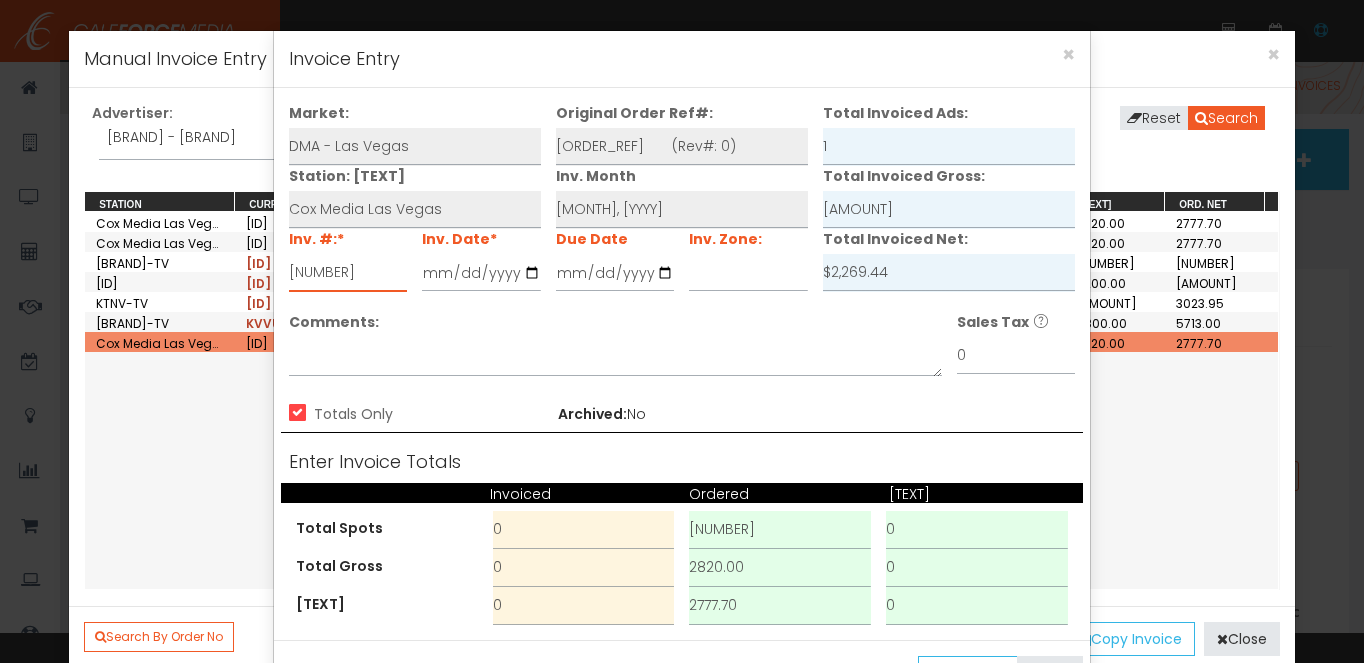 type on "[NUMBER]" 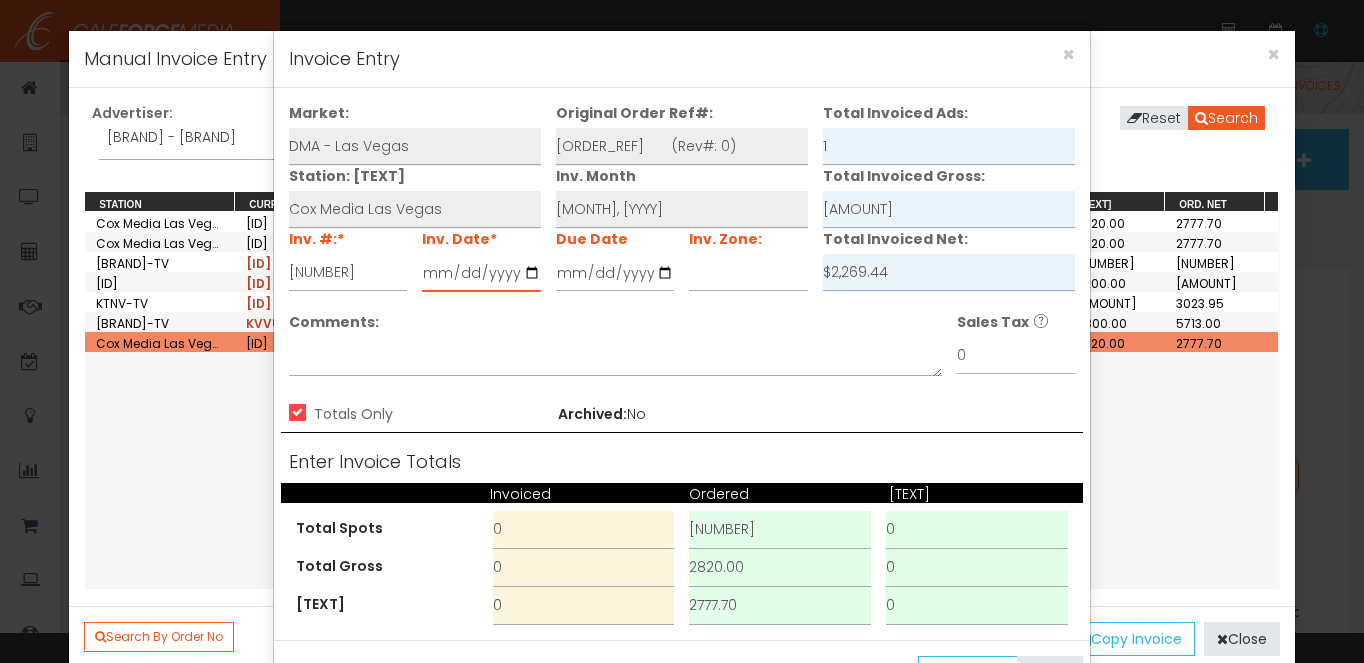 click at bounding box center [481, 273] 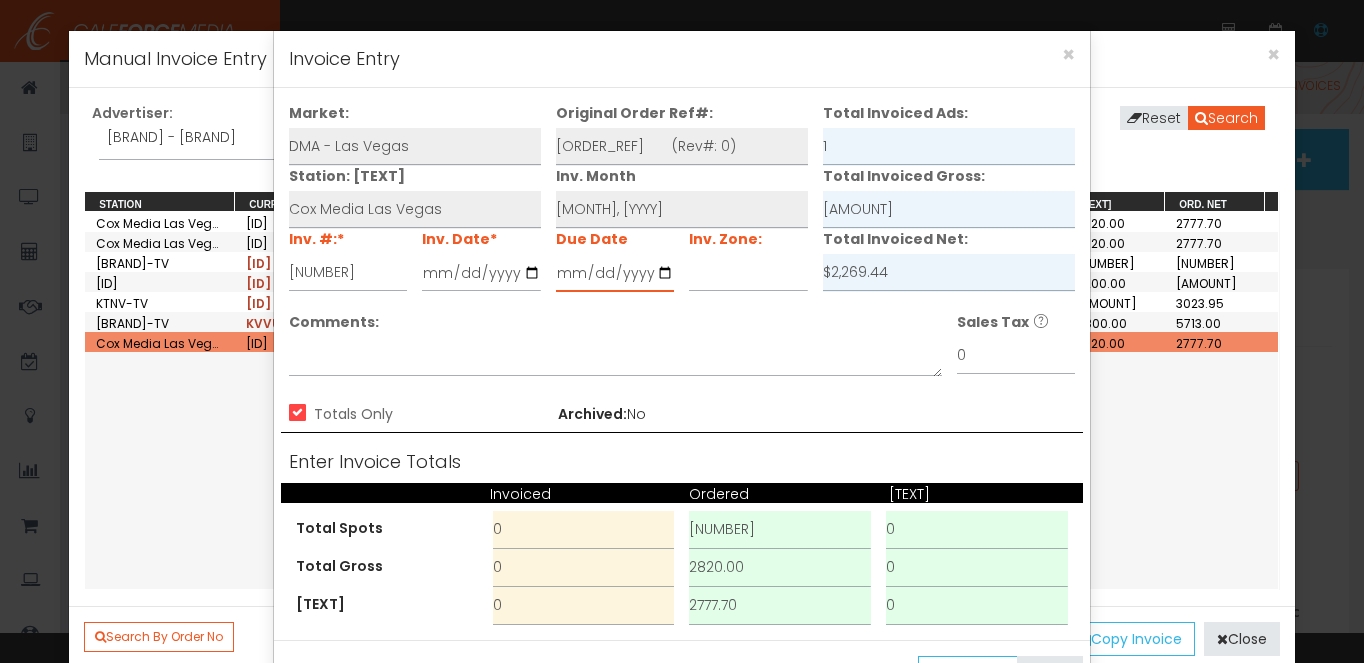 click at bounding box center [615, 273] 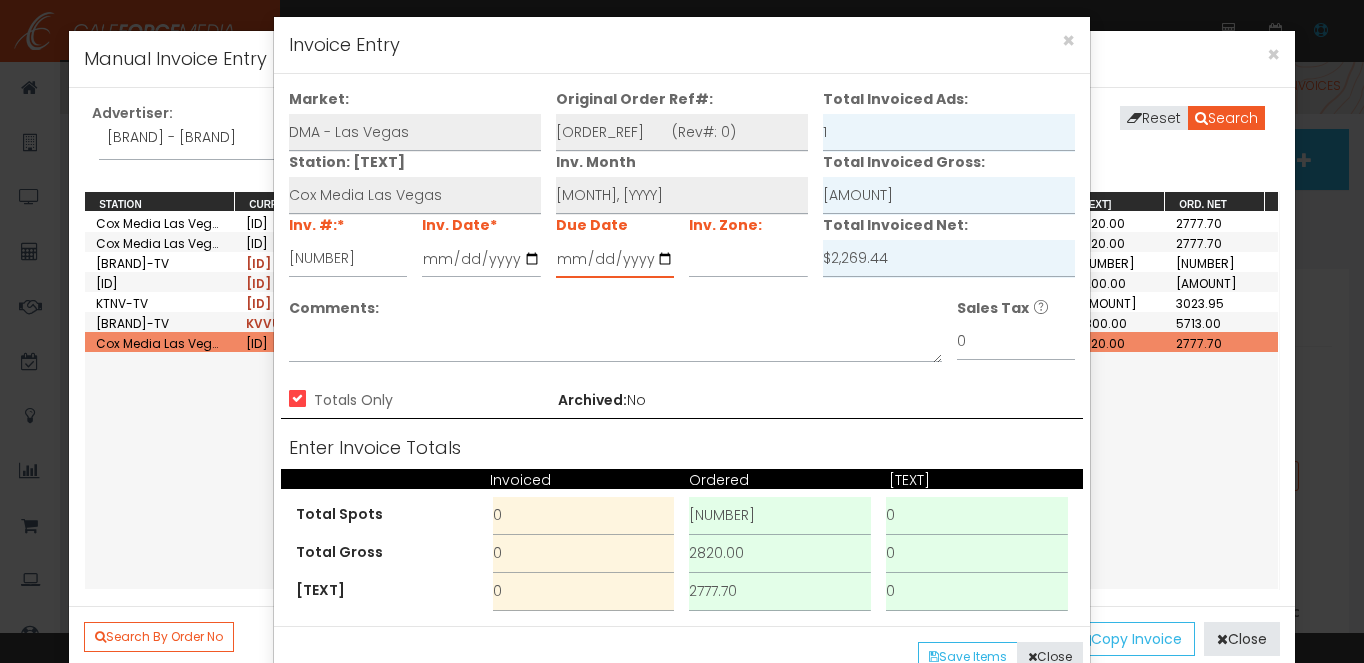 scroll, scrollTop: 33, scrollLeft: 0, axis: vertical 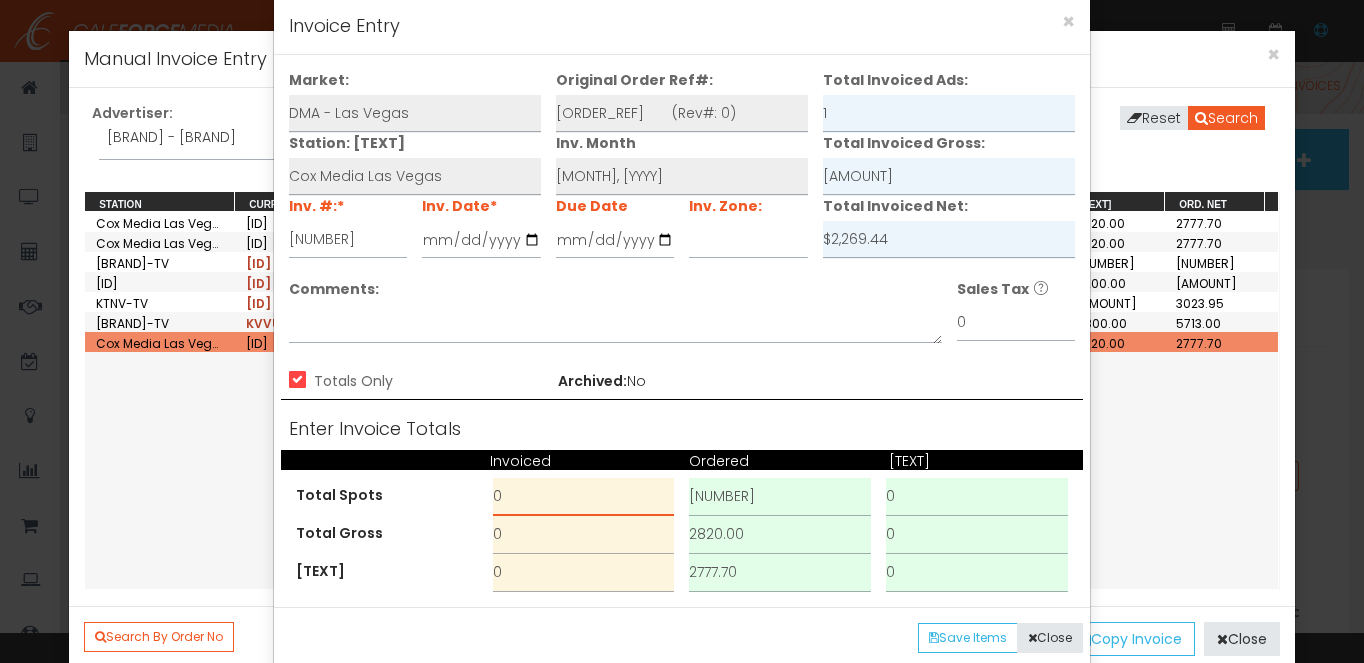 drag, startPoint x: 526, startPoint y: 498, endPoint x: 412, endPoint y: 495, distance: 114.03947 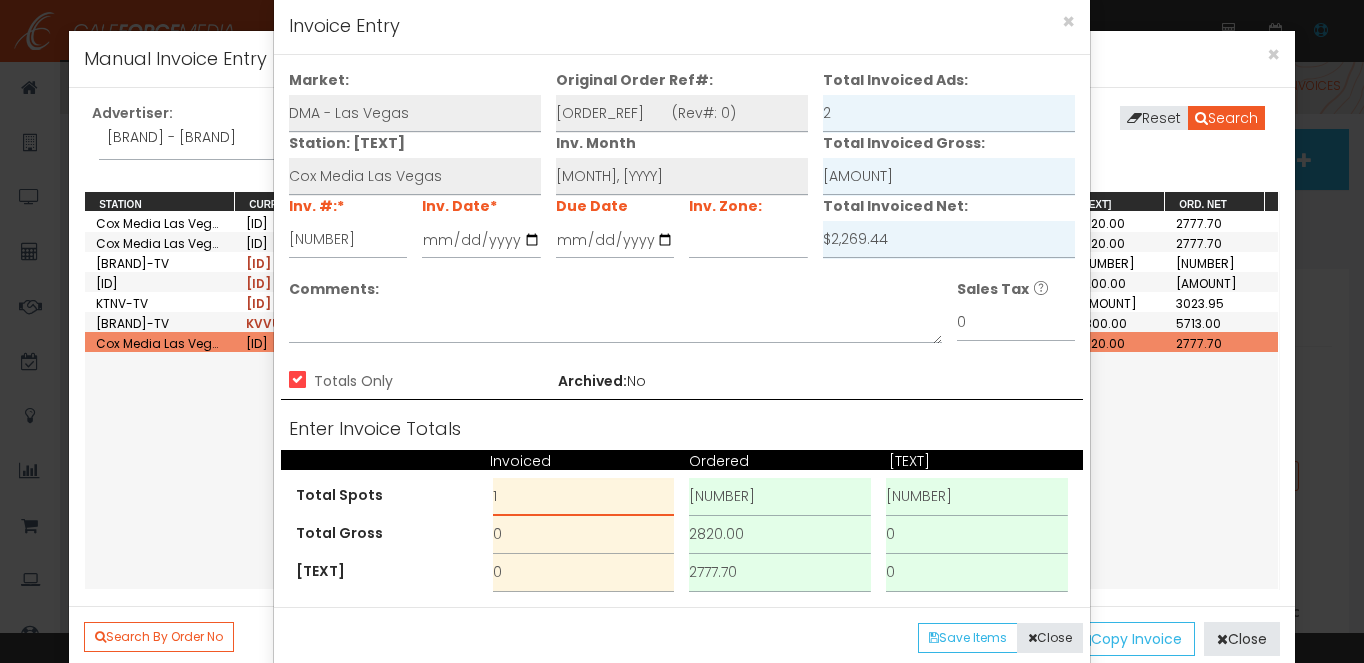 type on "1" 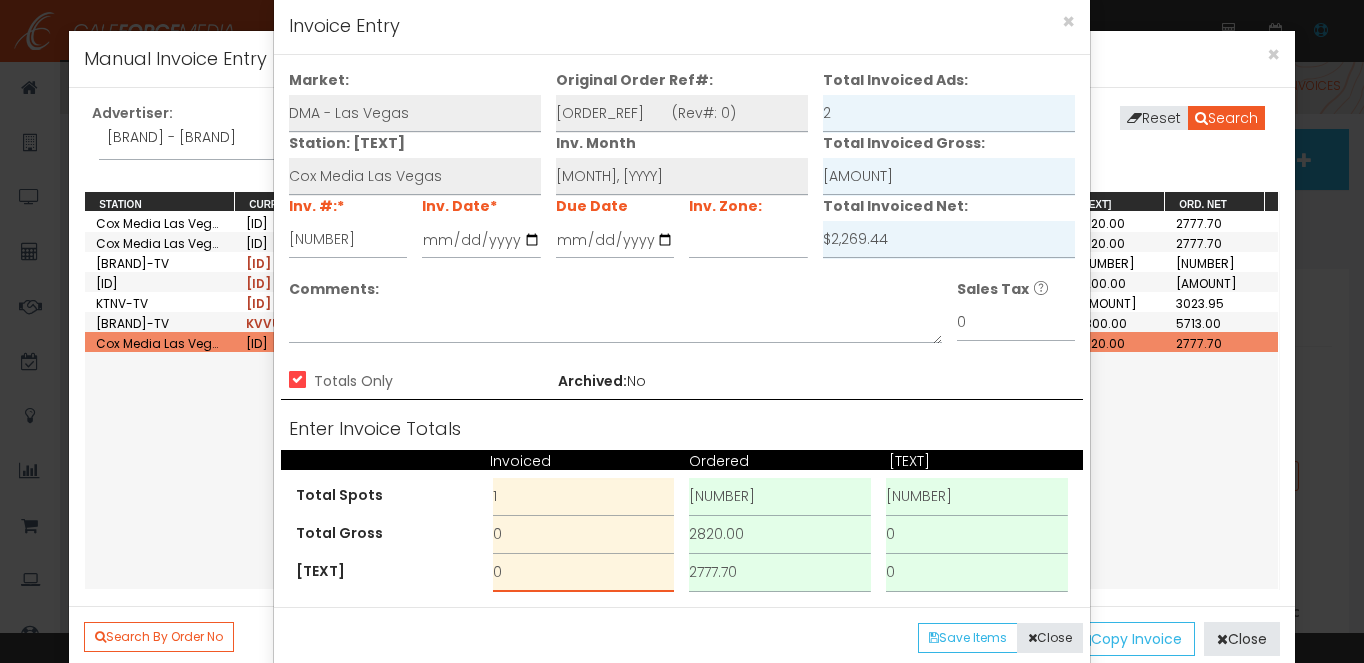 drag, startPoint x: 524, startPoint y: 585, endPoint x: 445, endPoint y: 571, distance: 80.23092 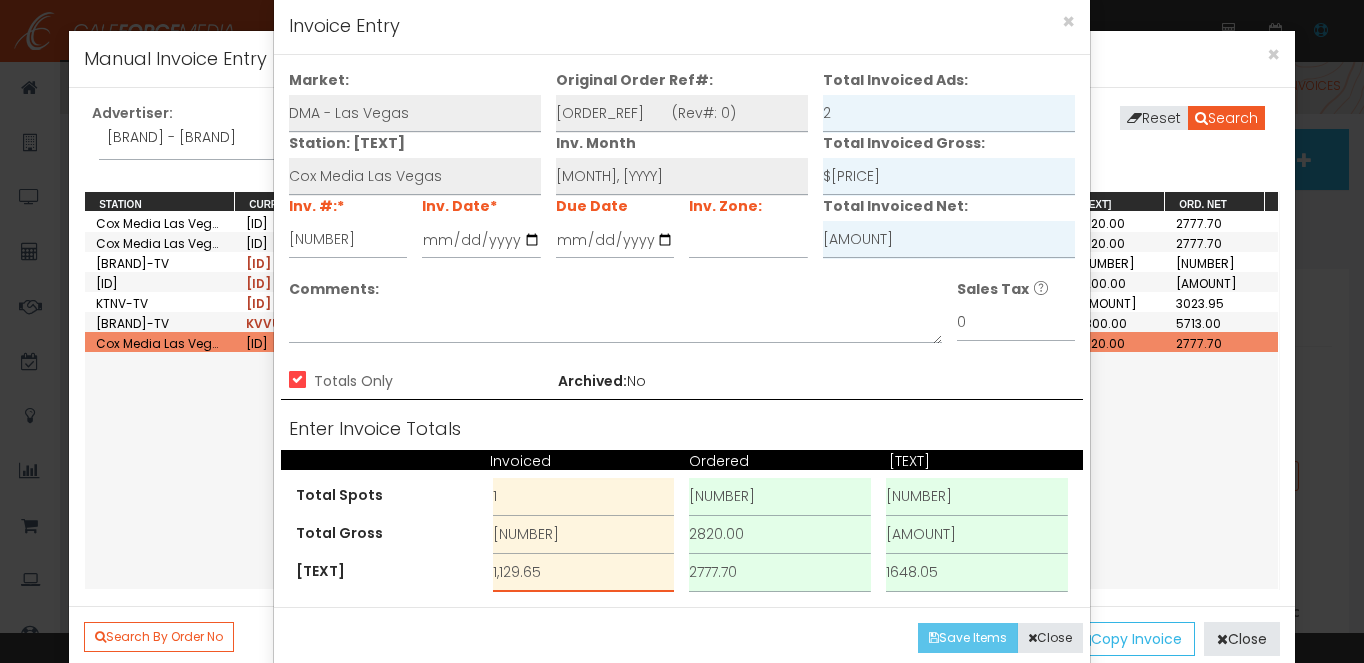 type on "1,129.65" 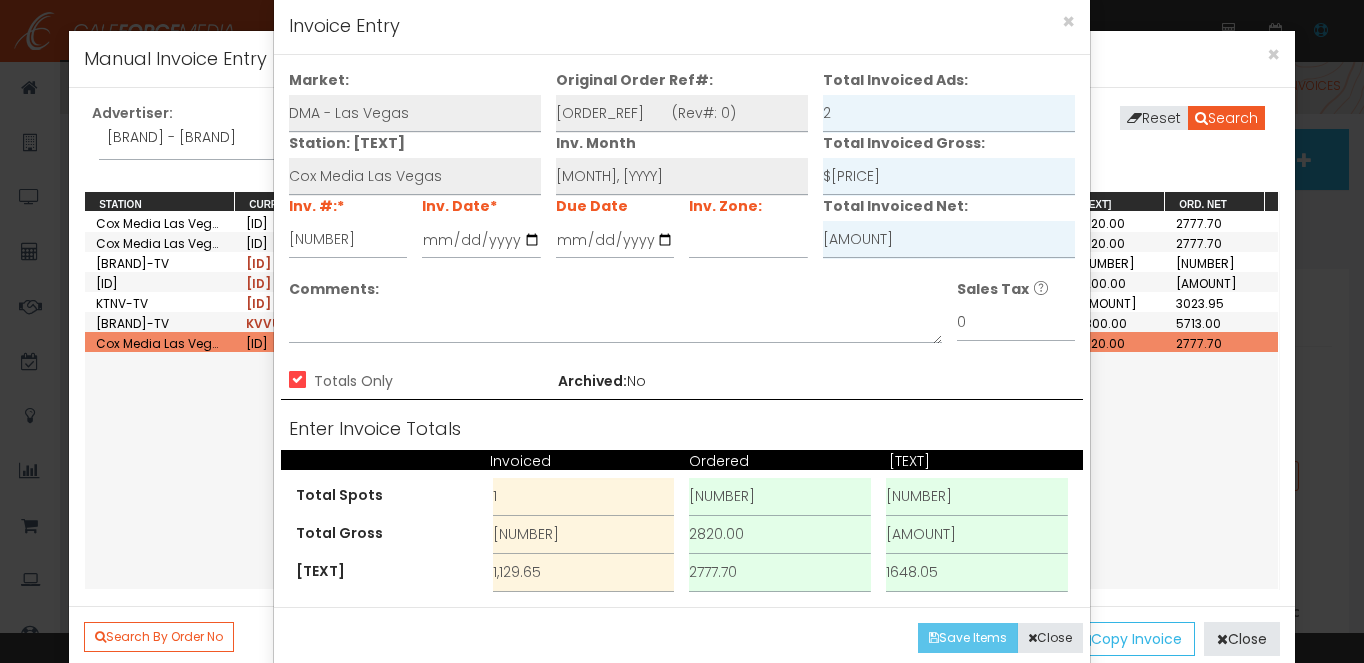 click on "Save Items" at bounding box center [968, 638] 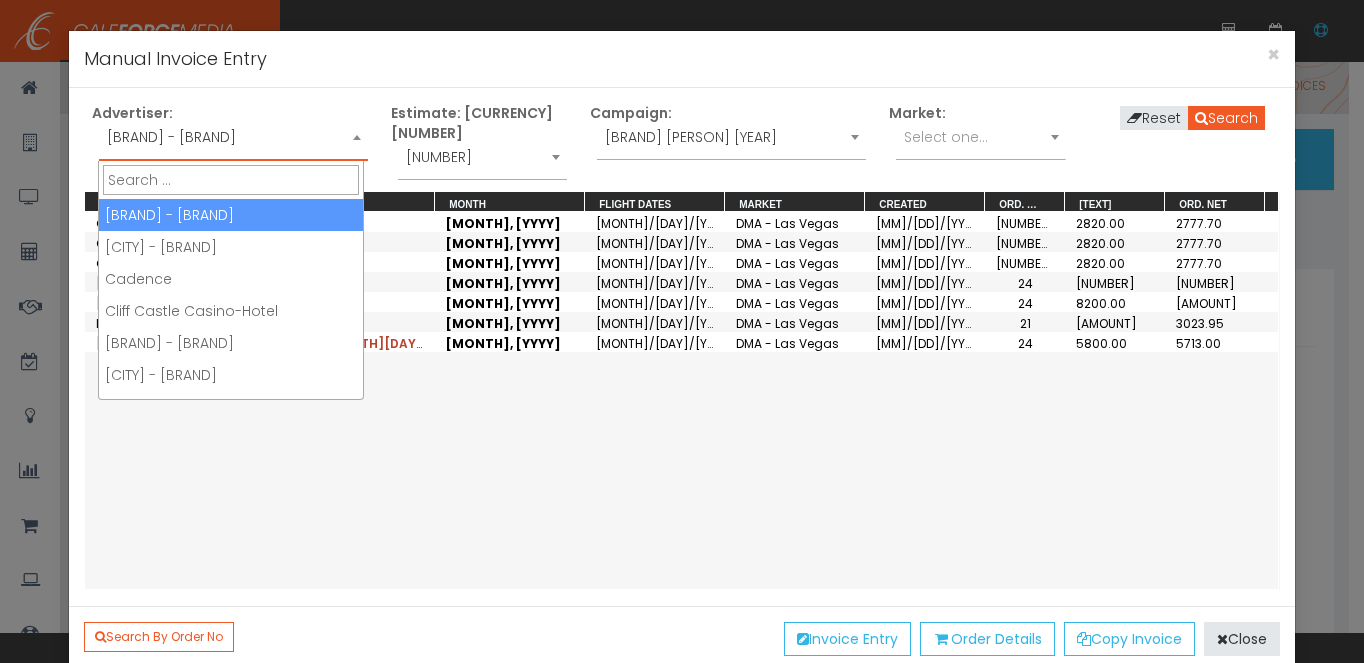 click on "[BRAND] - [BRAND]" at bounding box center (233, 137) 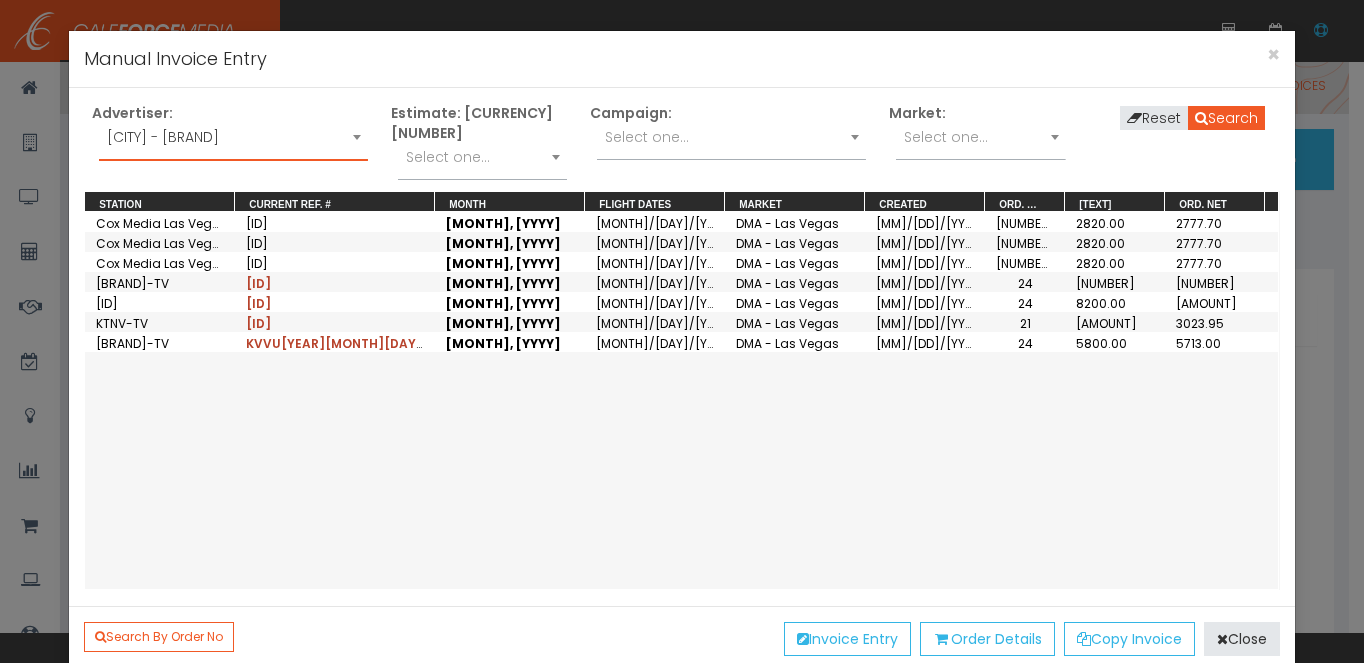 click on "Select one..." at bounding box center (647, 137) 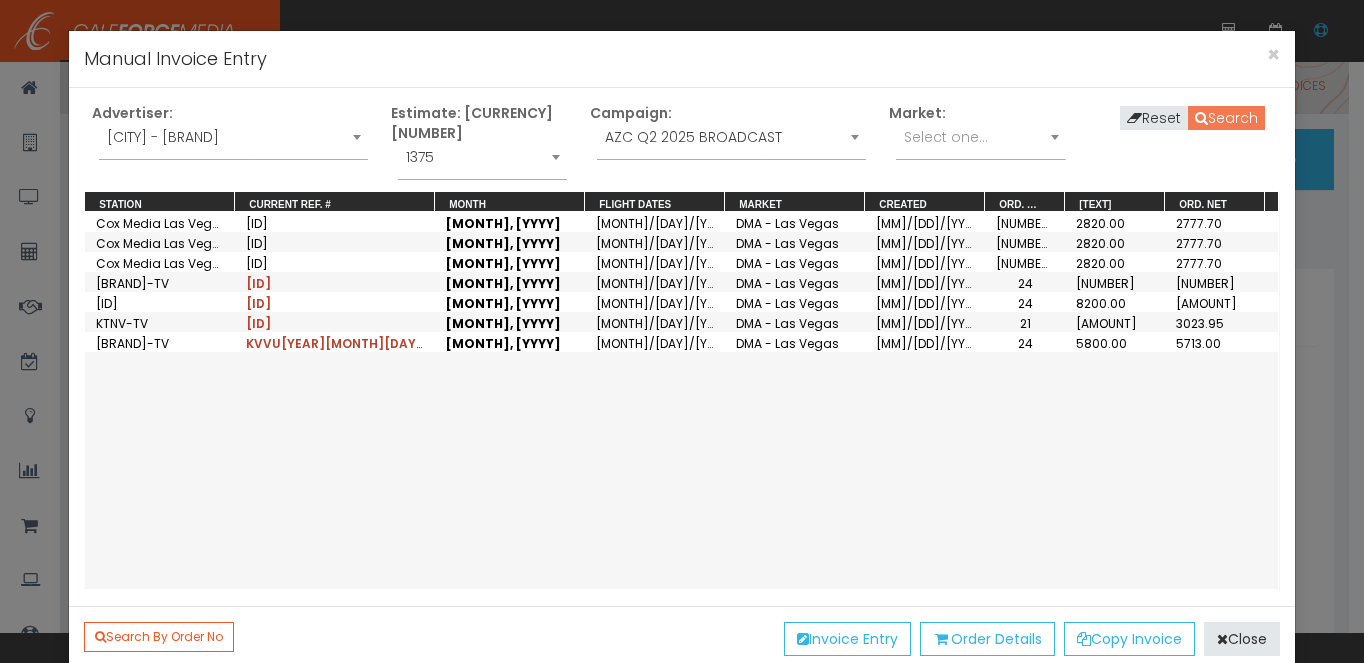 click on "Search" at bounding box center [1226, 118] 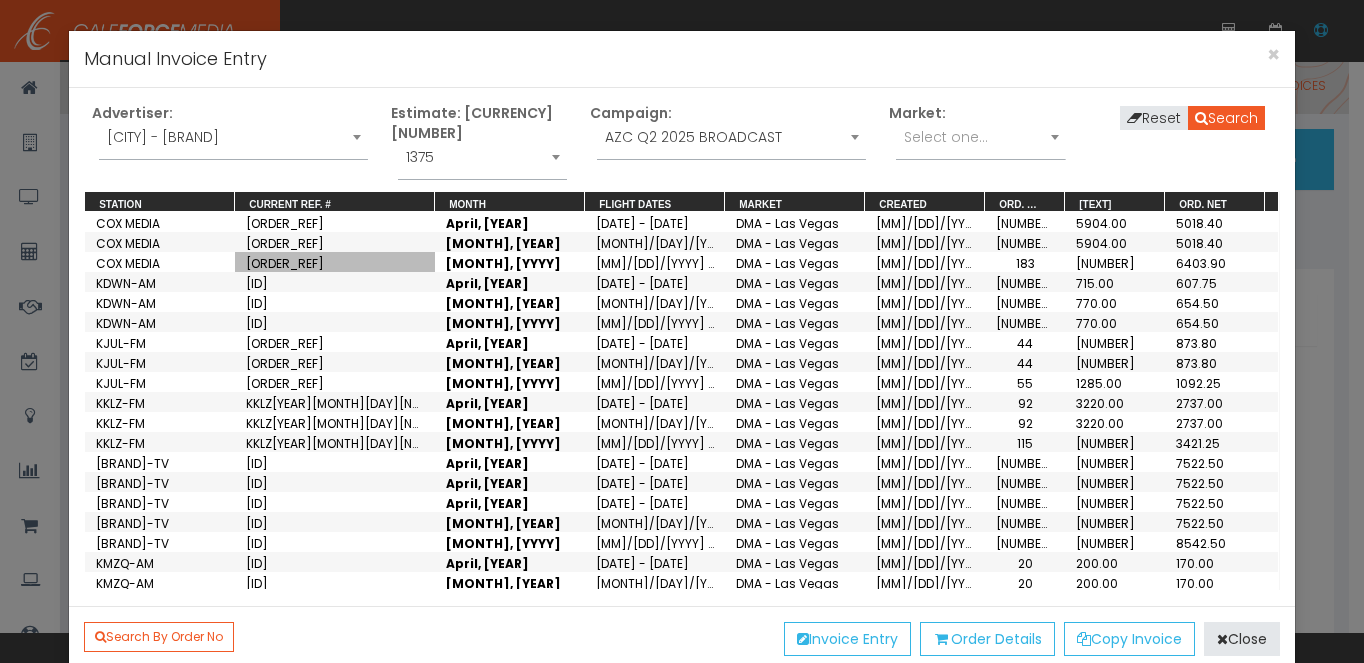 click on "[ORDER_REF]" at bounding box center (285, 263) 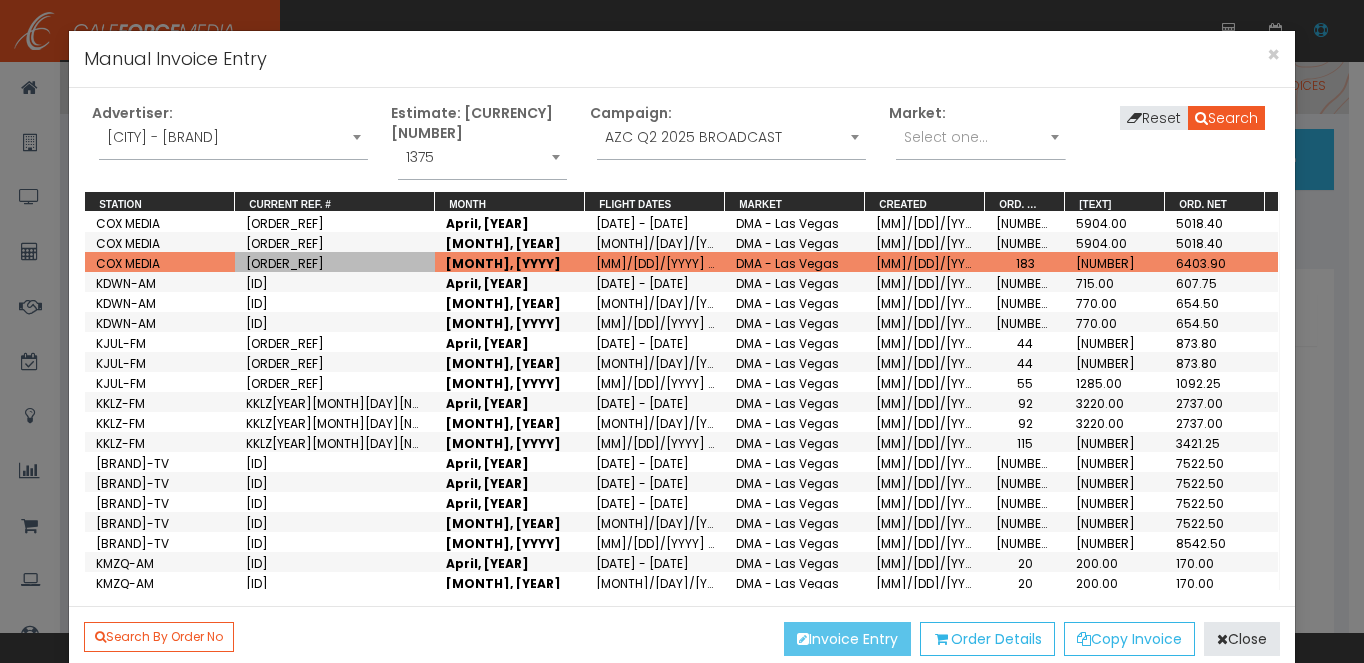 click on "Invoice Entry" at bounding box center [847, 639] 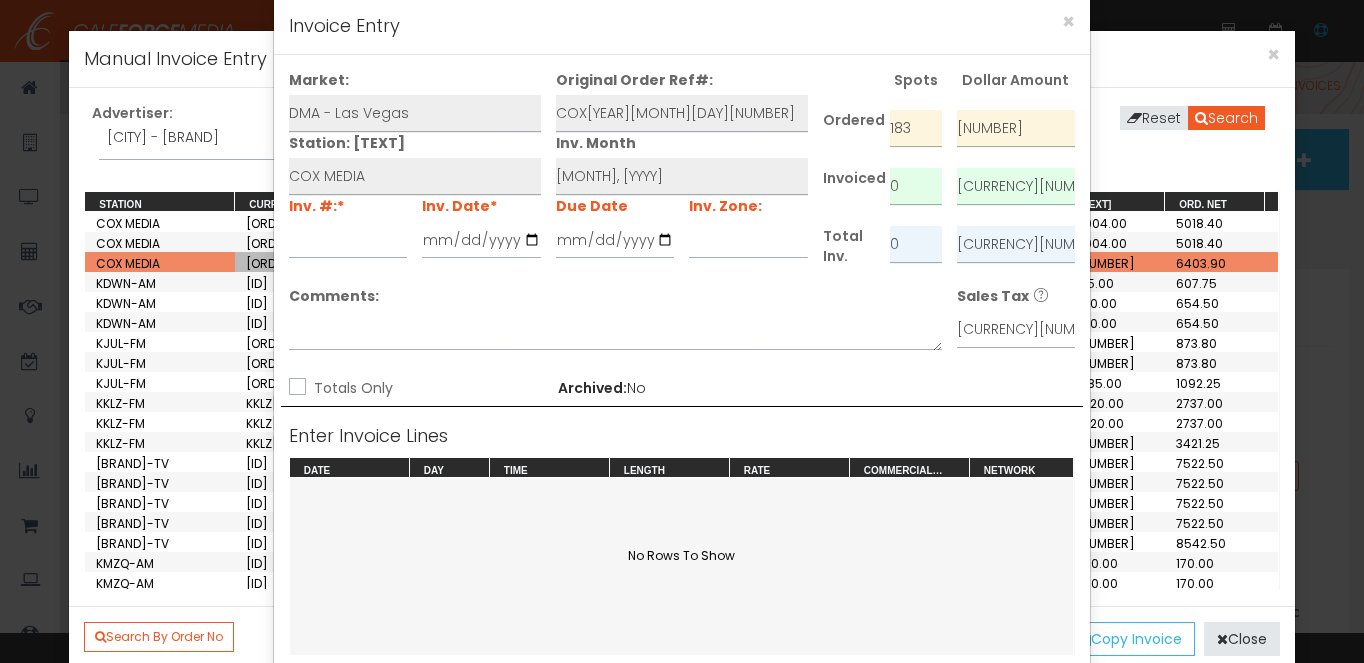 scroll, scrollTop: 0, scrollLeft: 0, axis: both 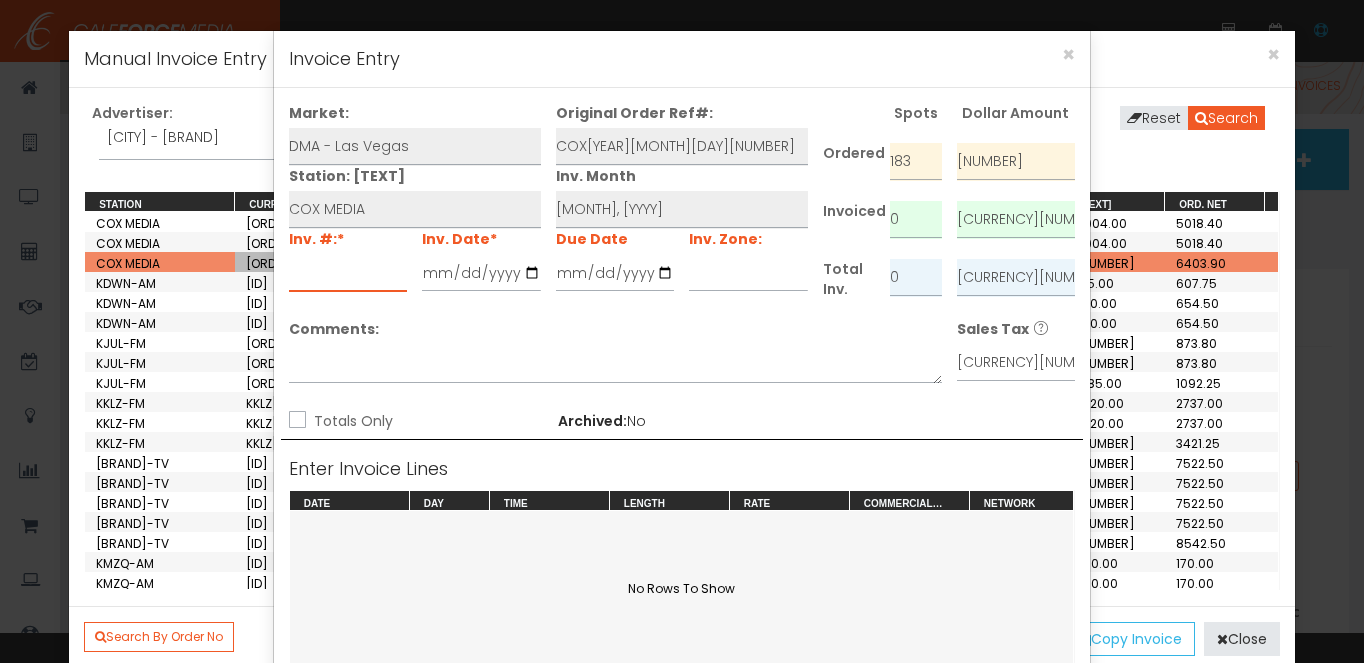 click at bounding box center (348, 273) 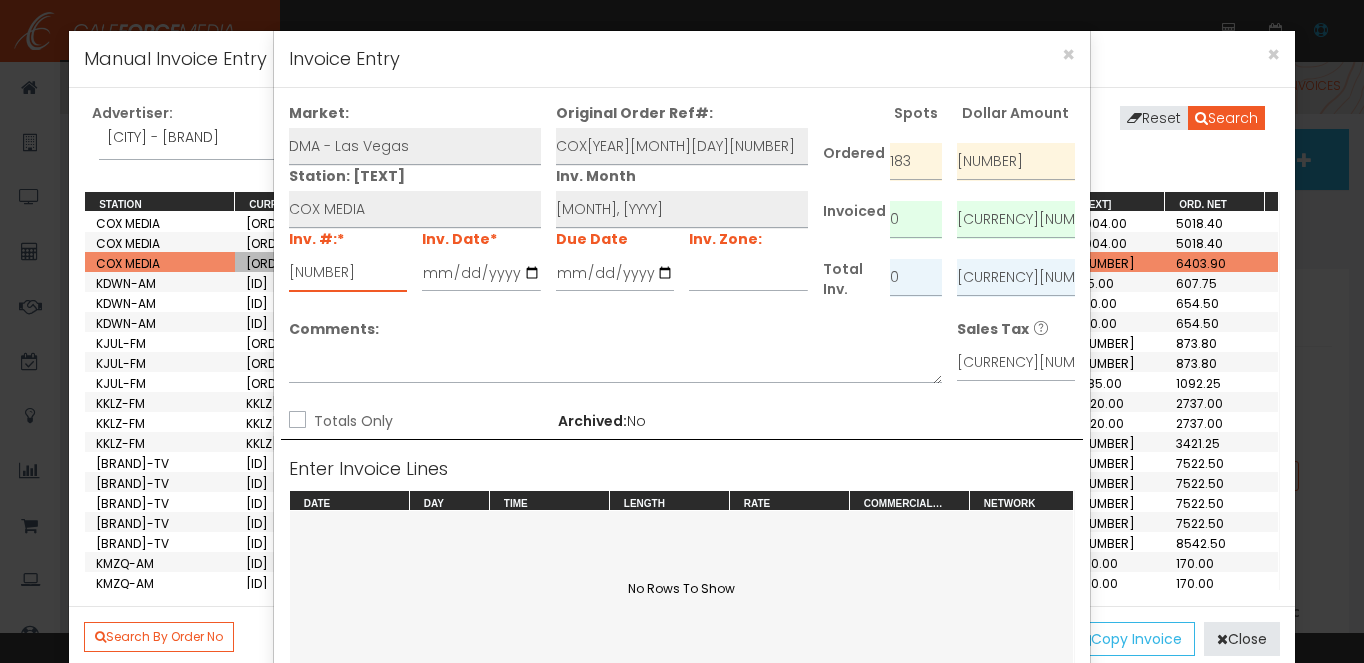 type on "[NUMBER]" 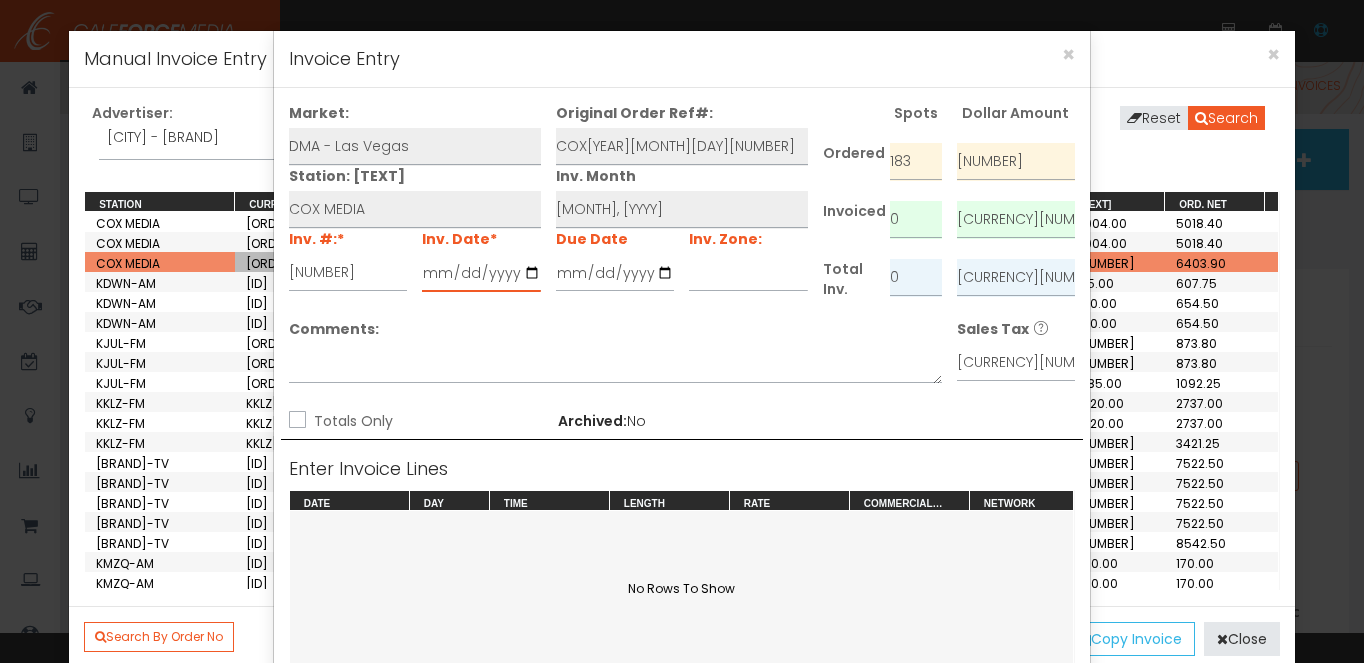 click at bounding box center (481, 273) 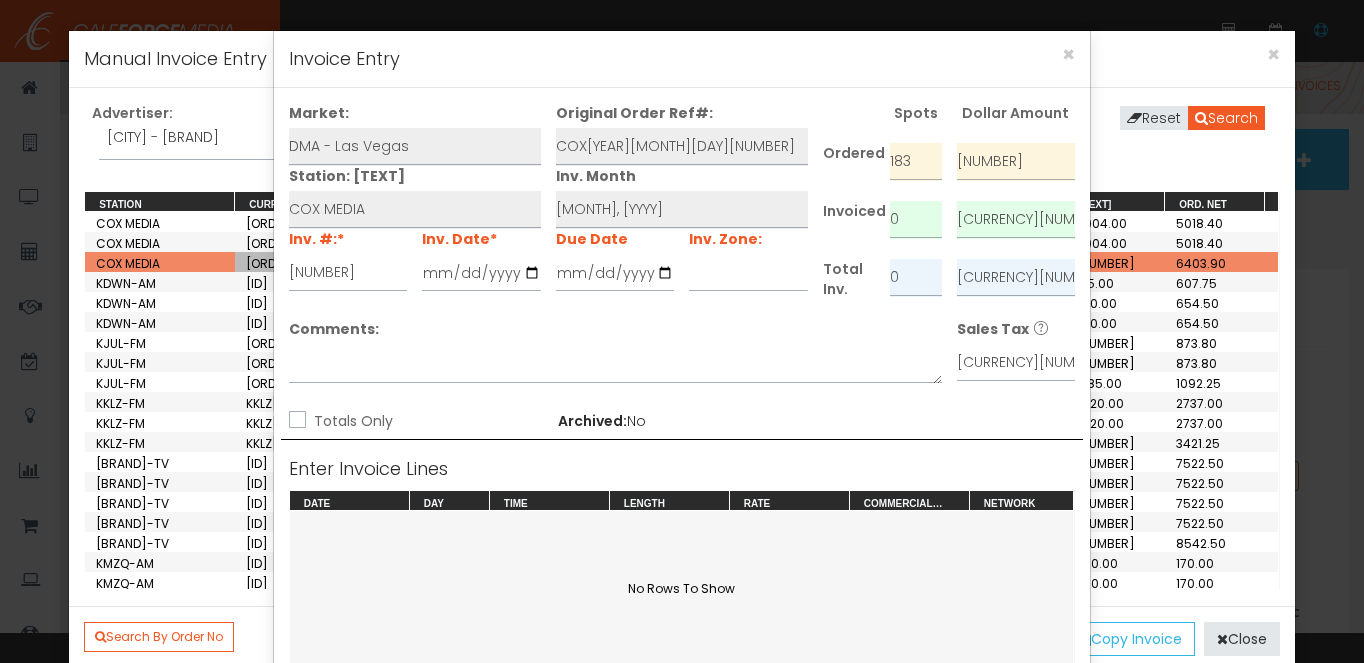 click on "Totals Only" at bounding box center [295, 421] 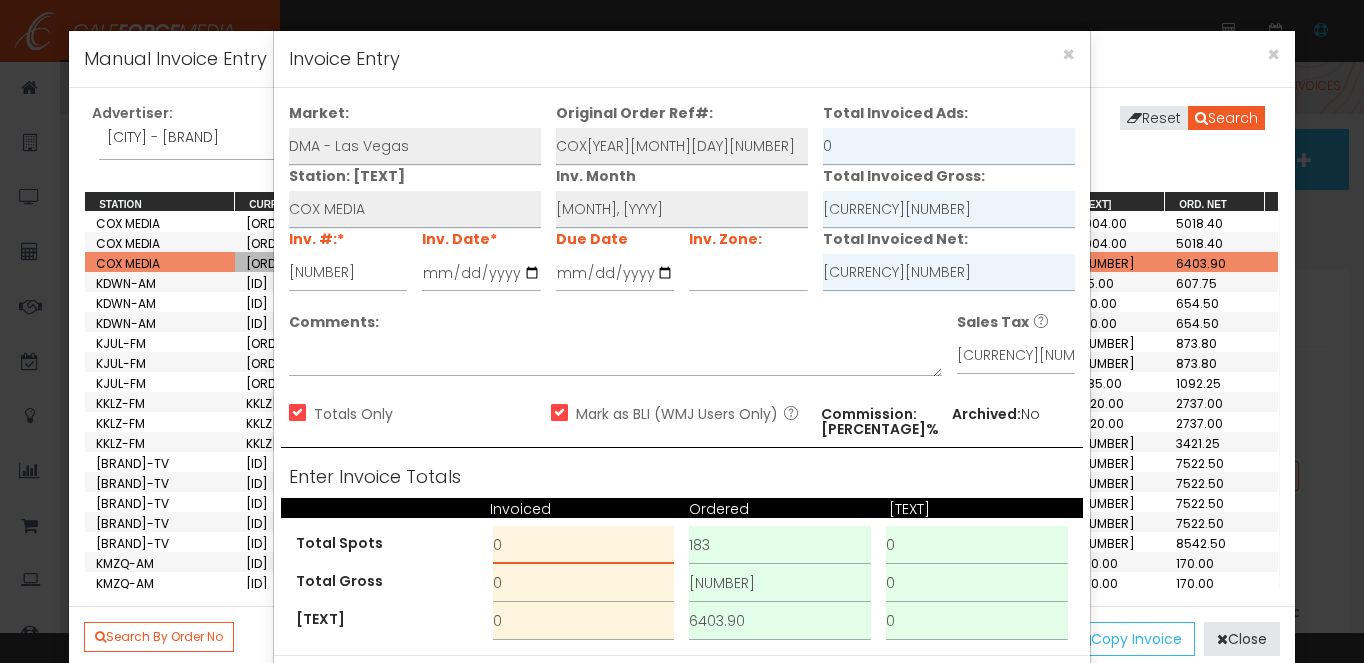 drag, startPoint x: 525, startPoint y: 555, endPoint x: 444, endPoint y: 541, distance: 82.20097 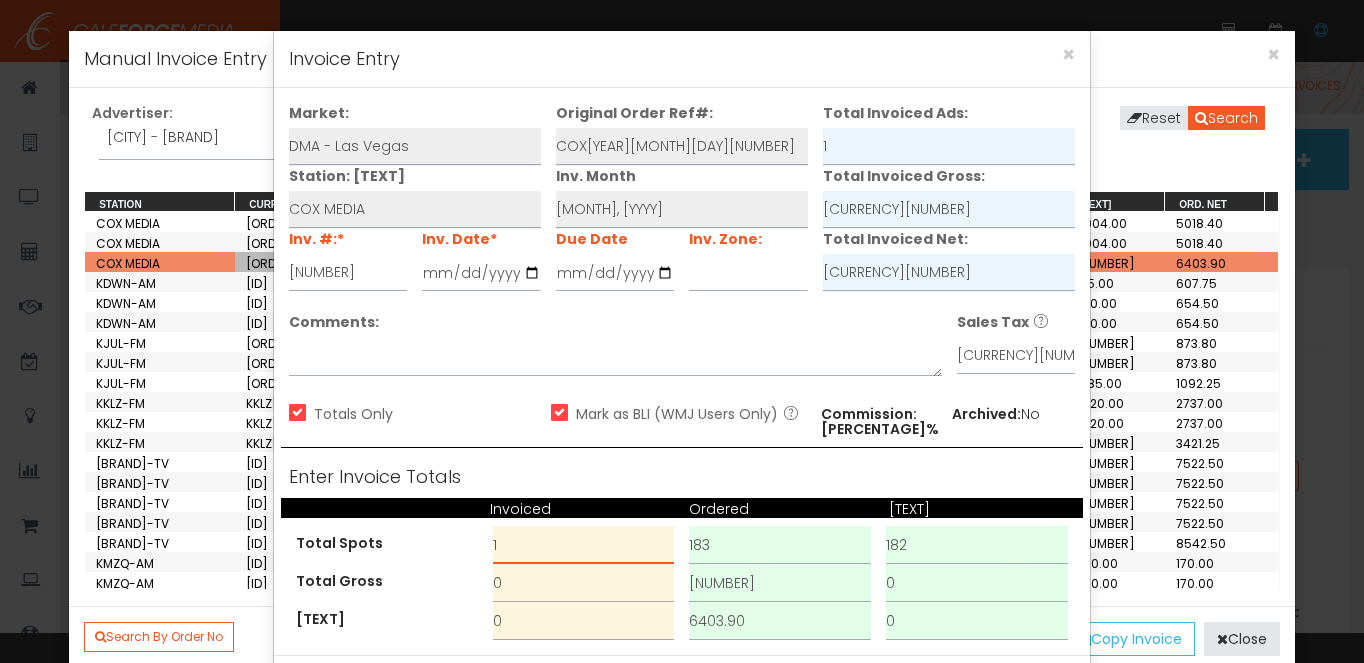 type on "1" 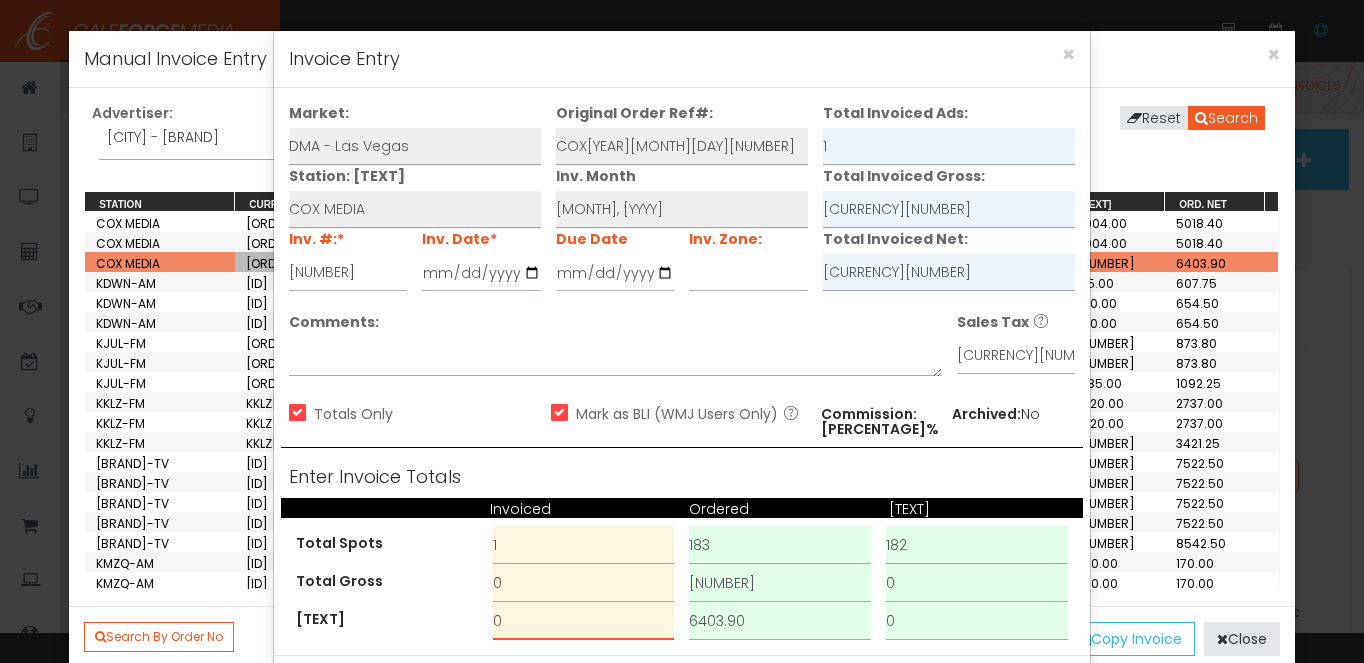 click on "0" at bounding box center [584, 621] 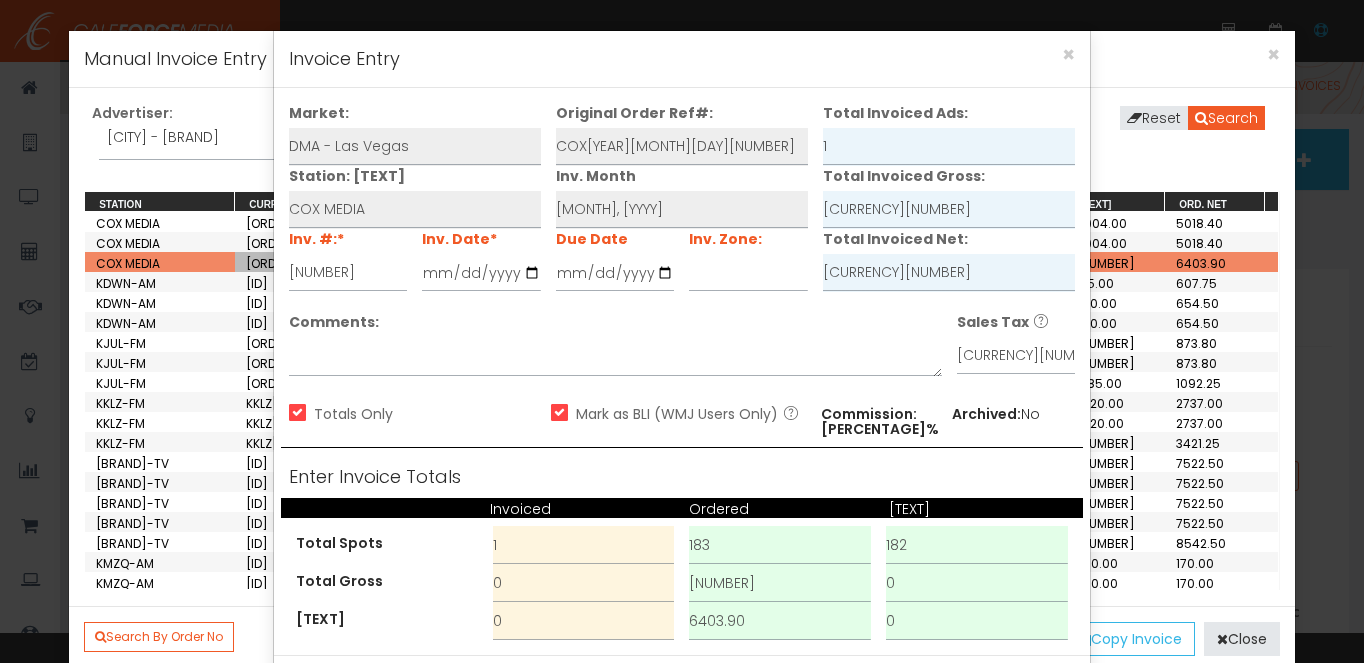 click on "[TEXT]" at bounding box center (387, 543) 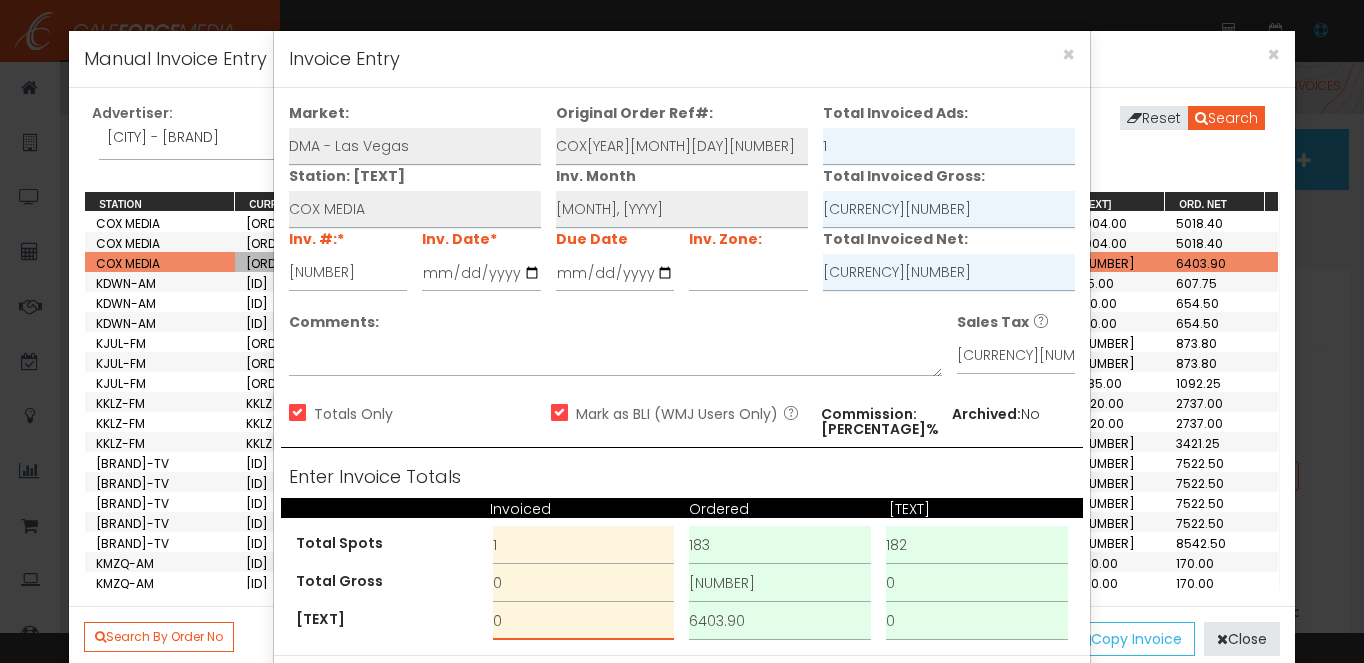 drag, startPoint x: 539, startPoint y: 618, endPoint x: 470, endPoint y: 618, distance: 69 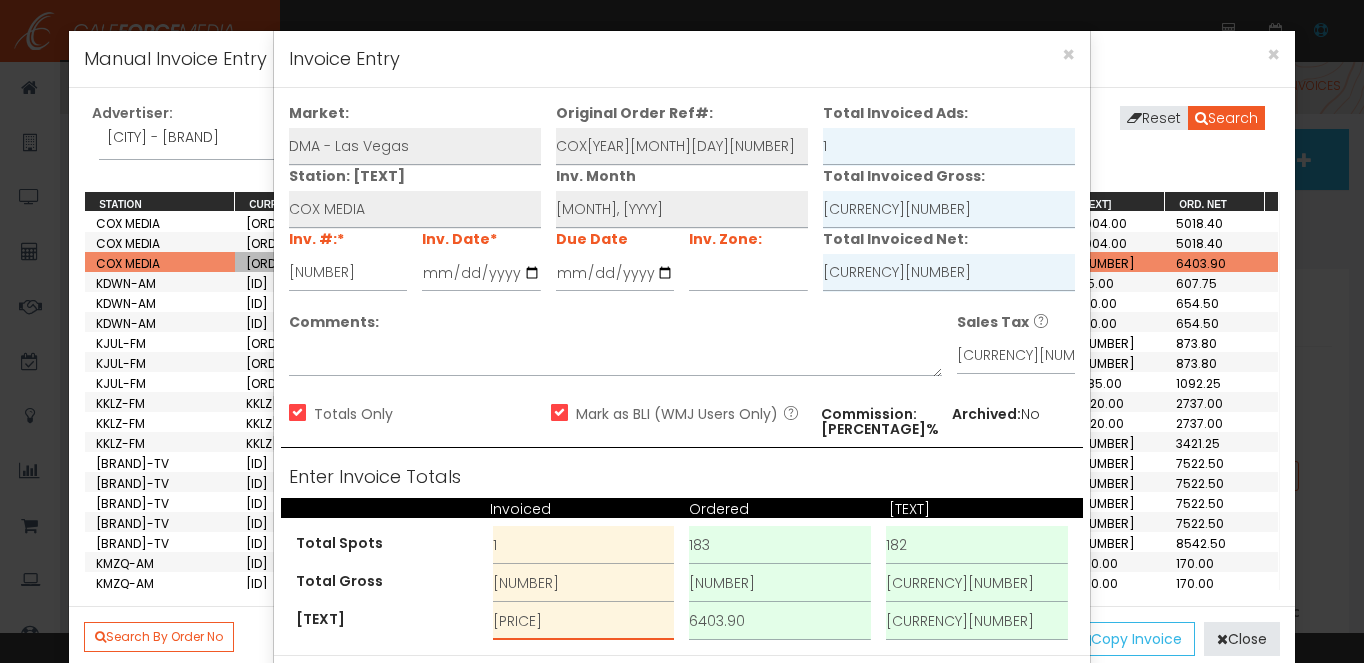 type on "[PRICE]" 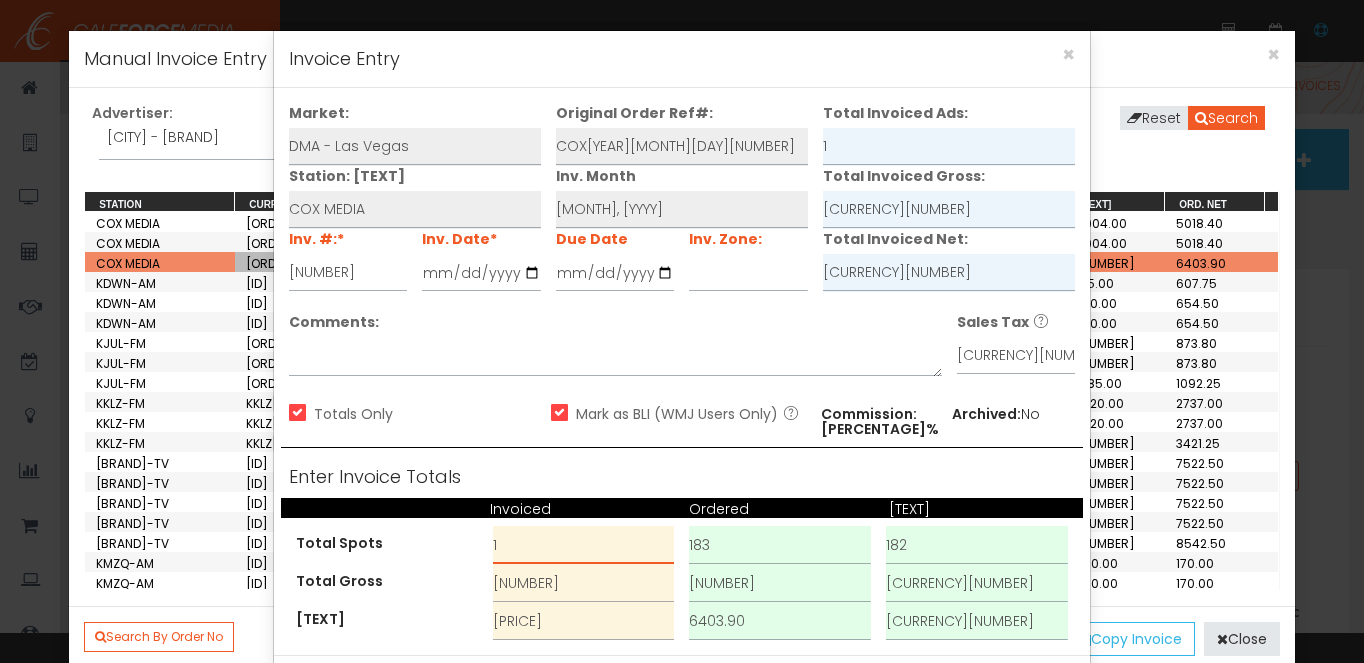 click on "1" at bounding box center [584, 545] 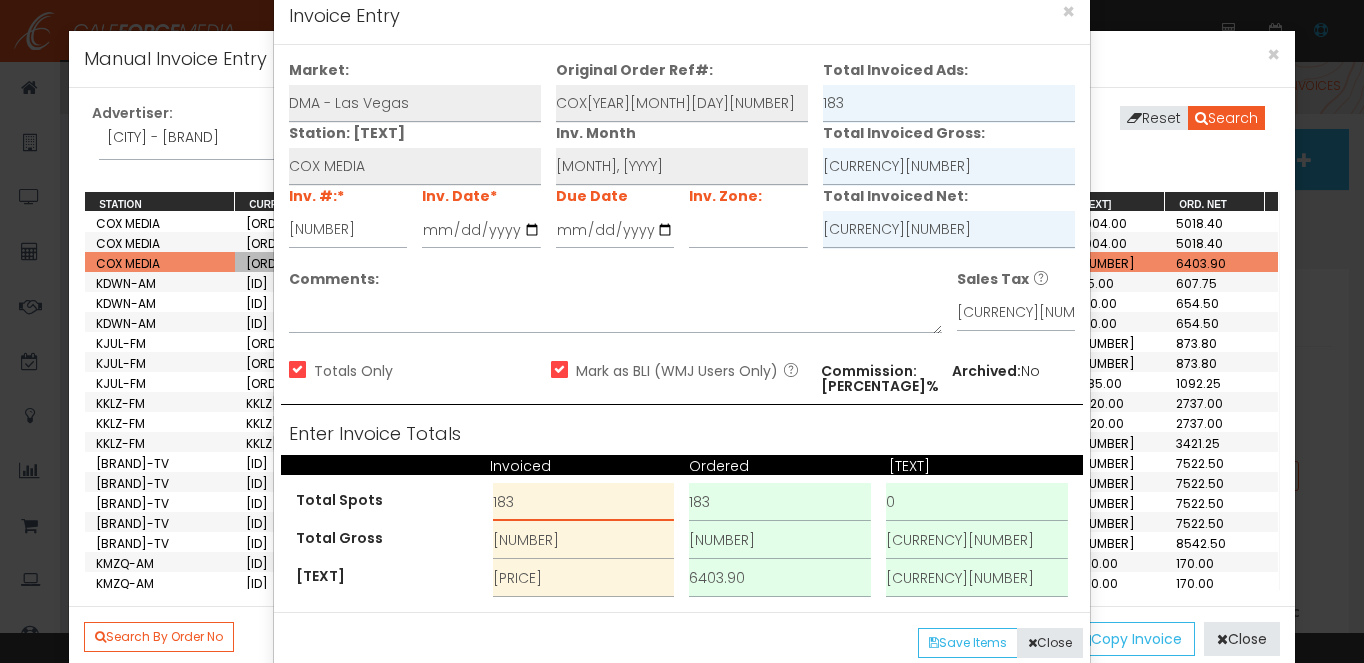 scroll, scrollTop: 84, scrollLeft: 0, axis: vertical 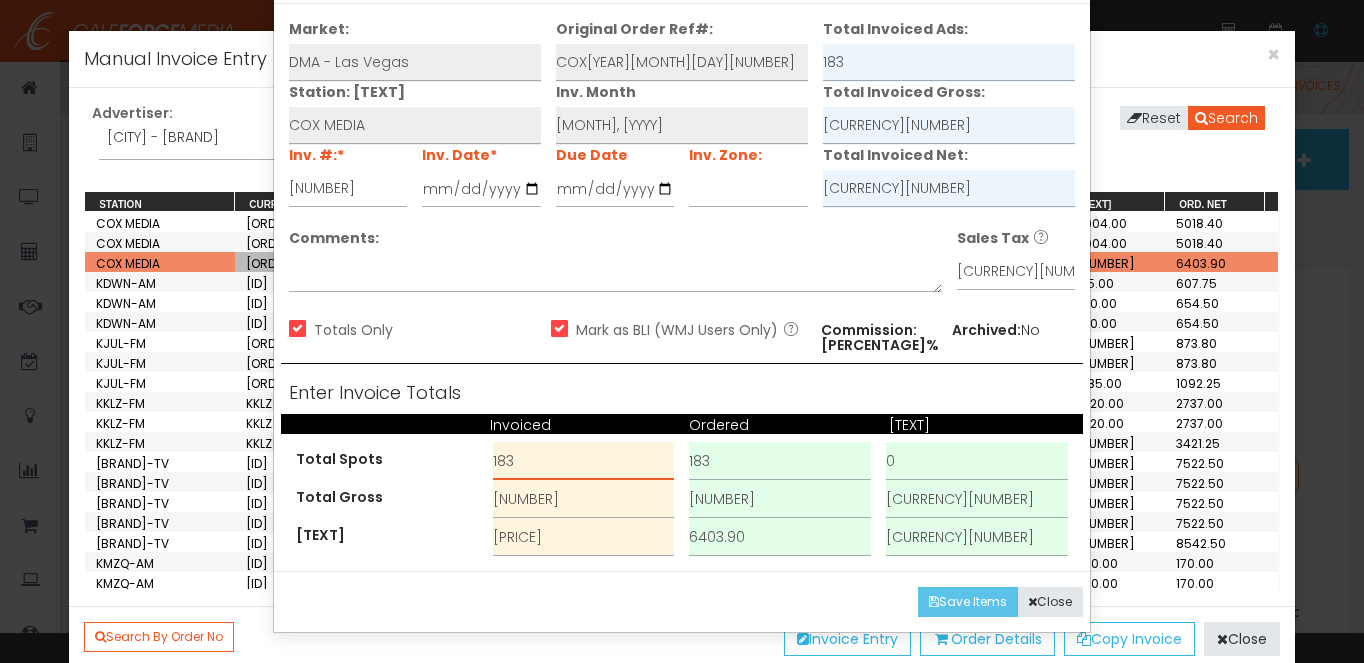 type on "183" 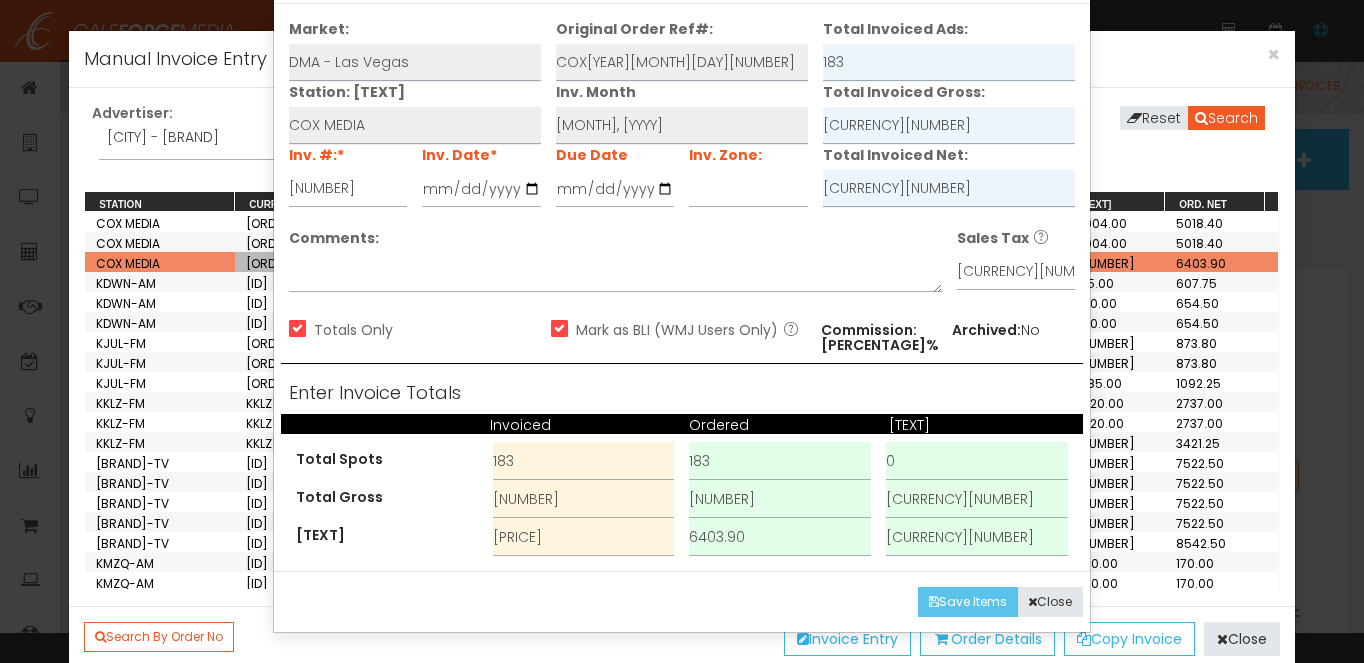 click at bounding box center (934, 602) 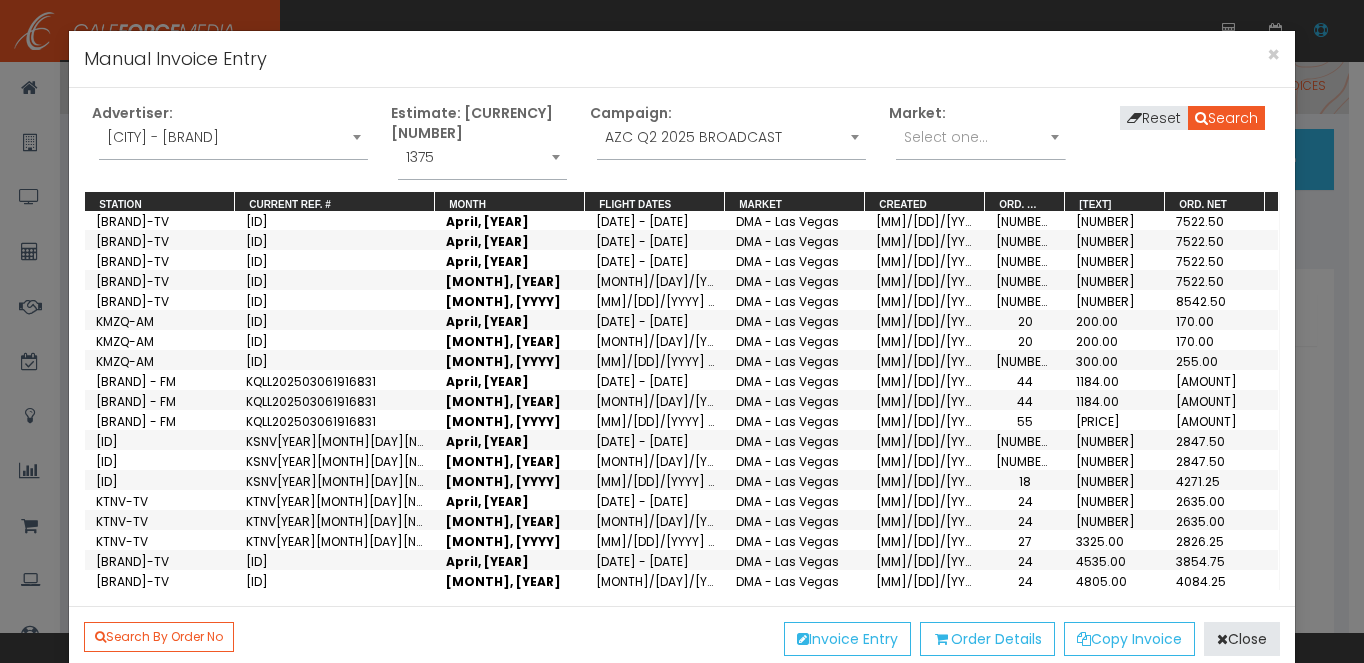 scroll, scrollTop: 354, scrollLeft: 0, axis: vertical 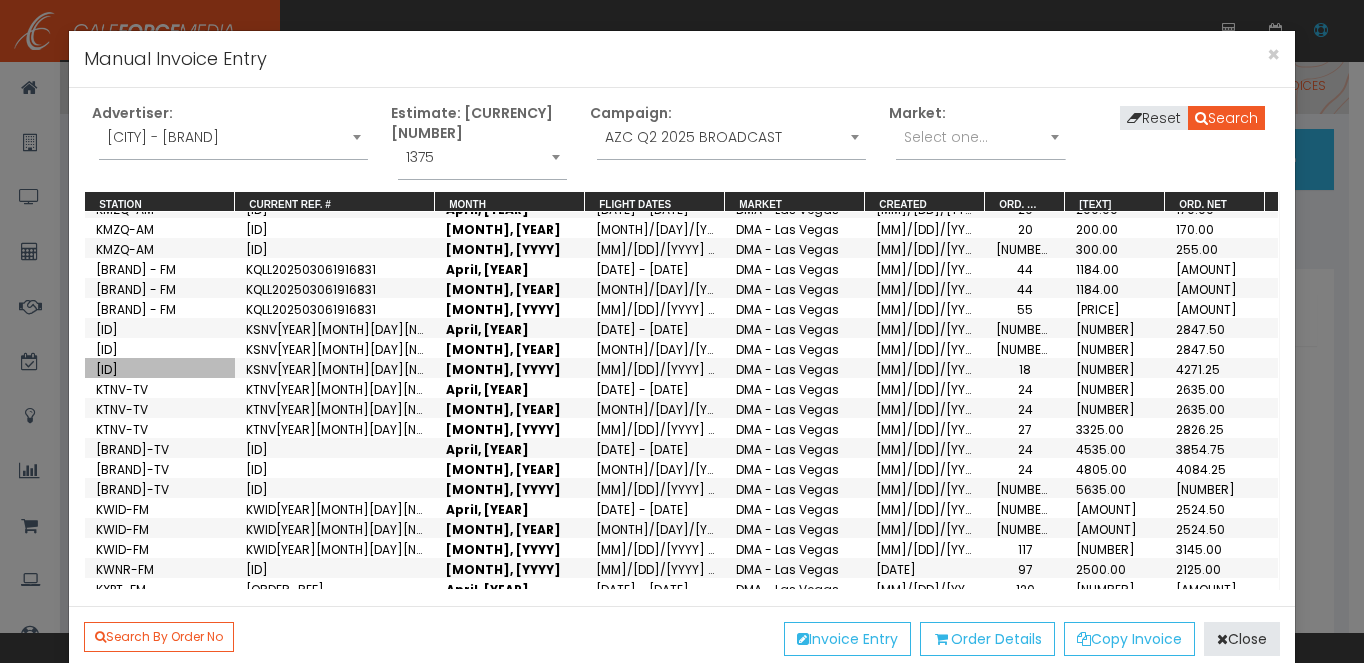 click on "[ID]" at bounding box center [160, 368] 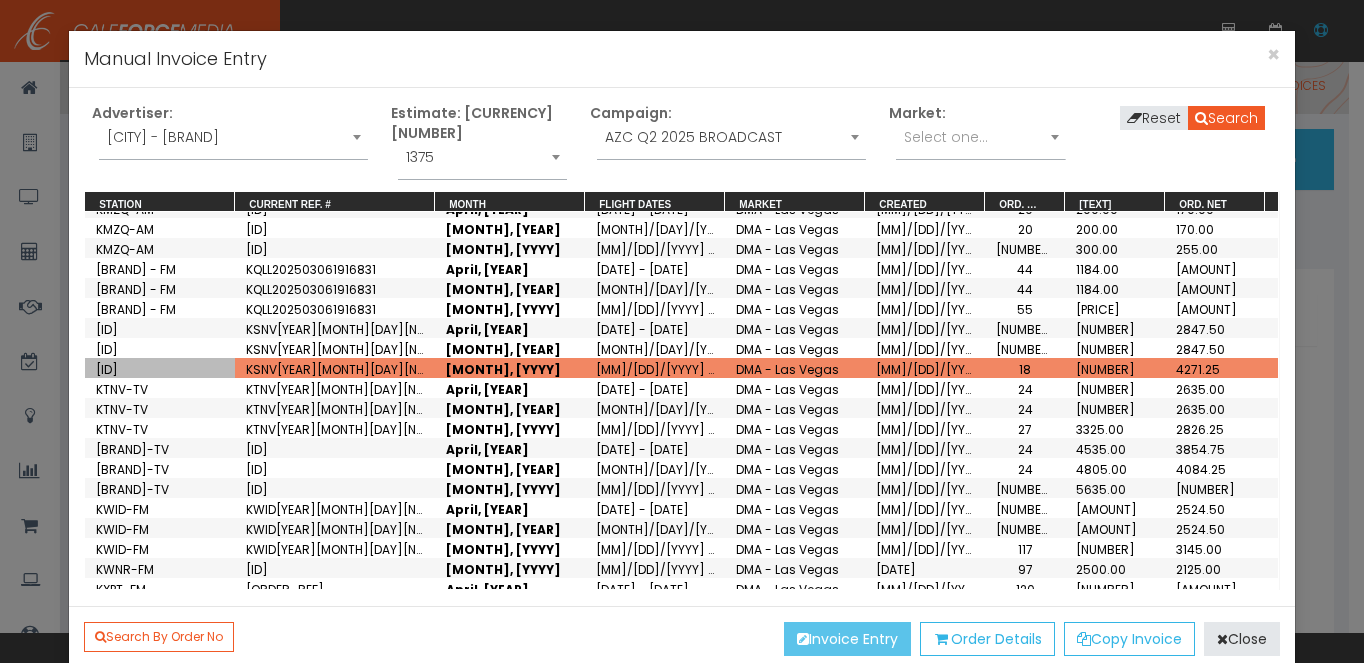 click on "Invoice Entry" at bounding box center (847, 639) 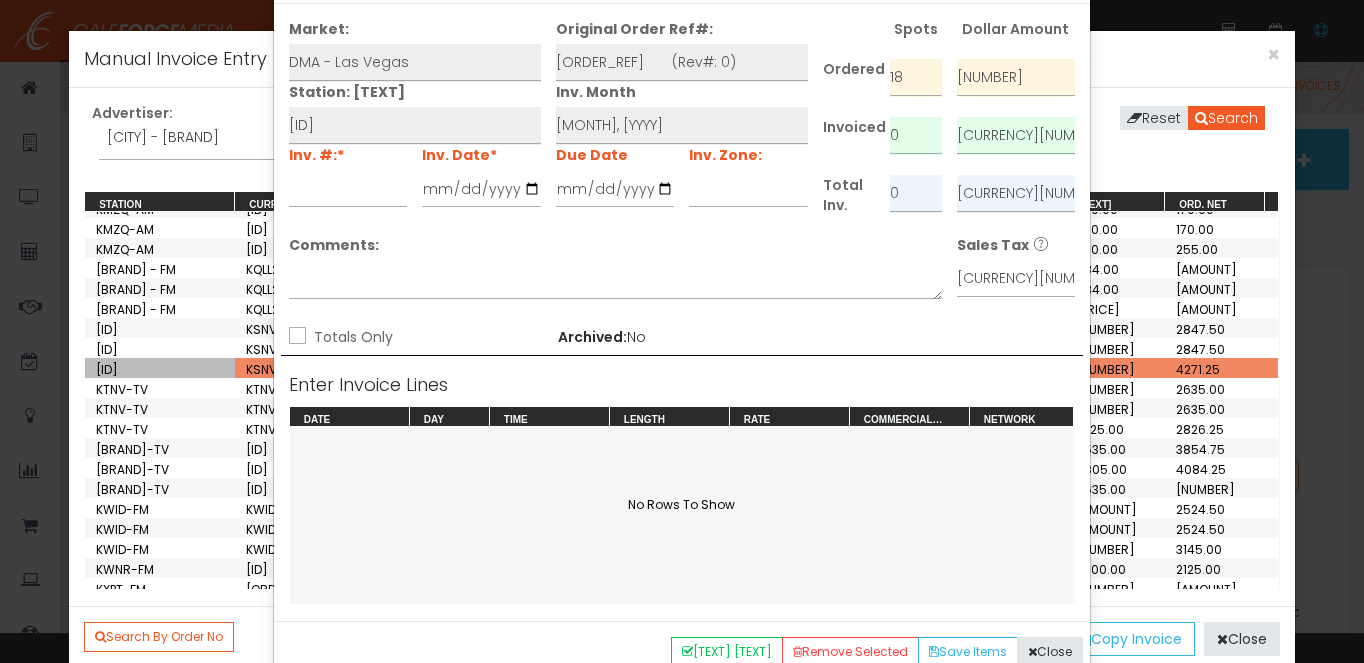 scroll, scrollTop: 0, scrollLeft: 0, axis: both 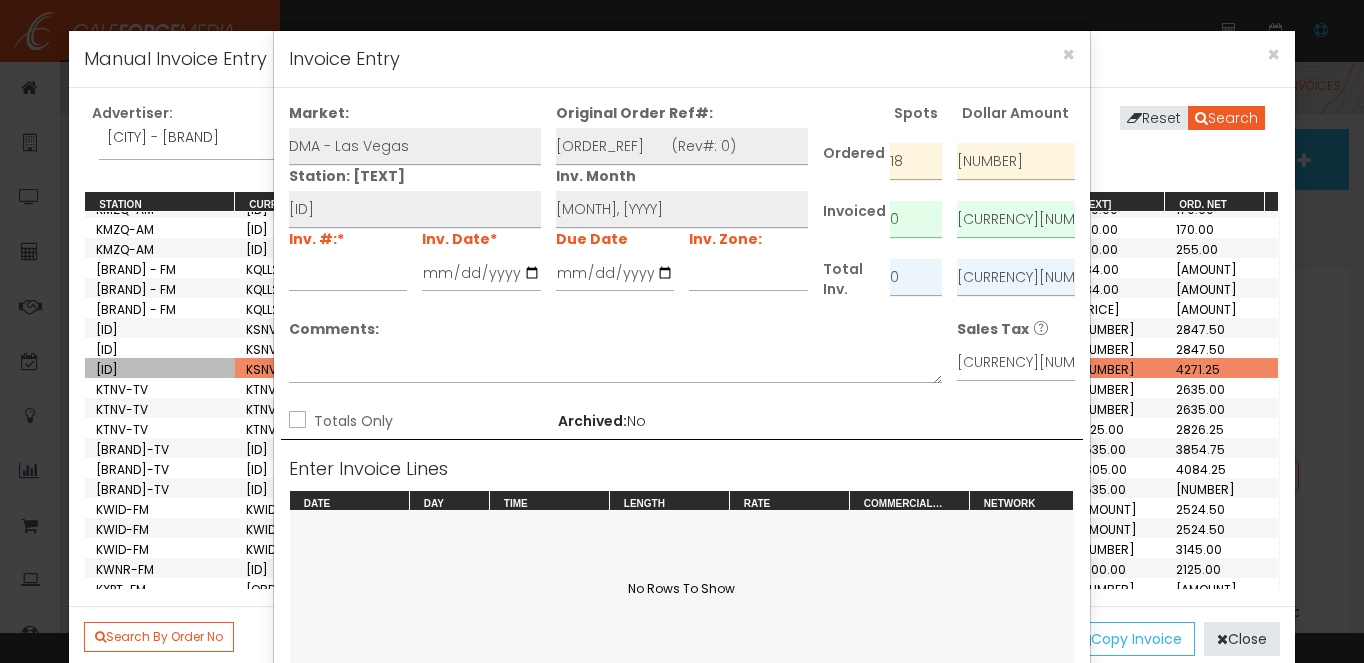 click at bounding box center [681, 599] 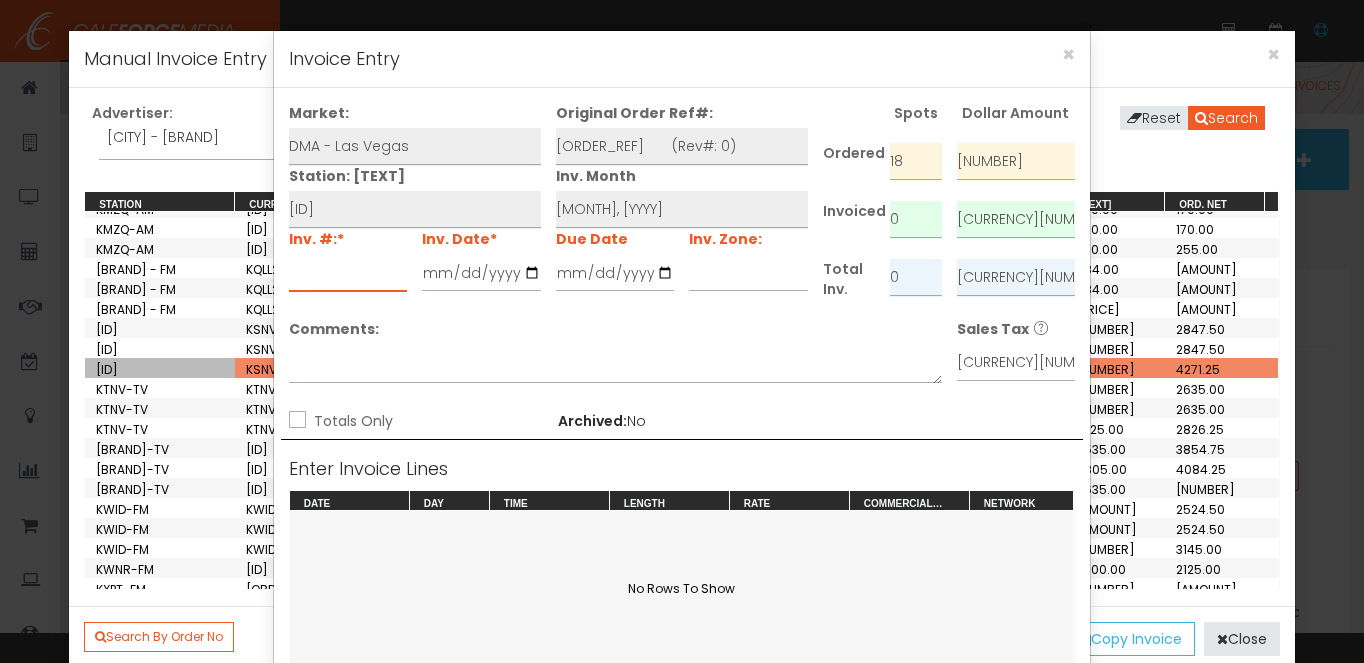 click at bounding box center [348, 273] 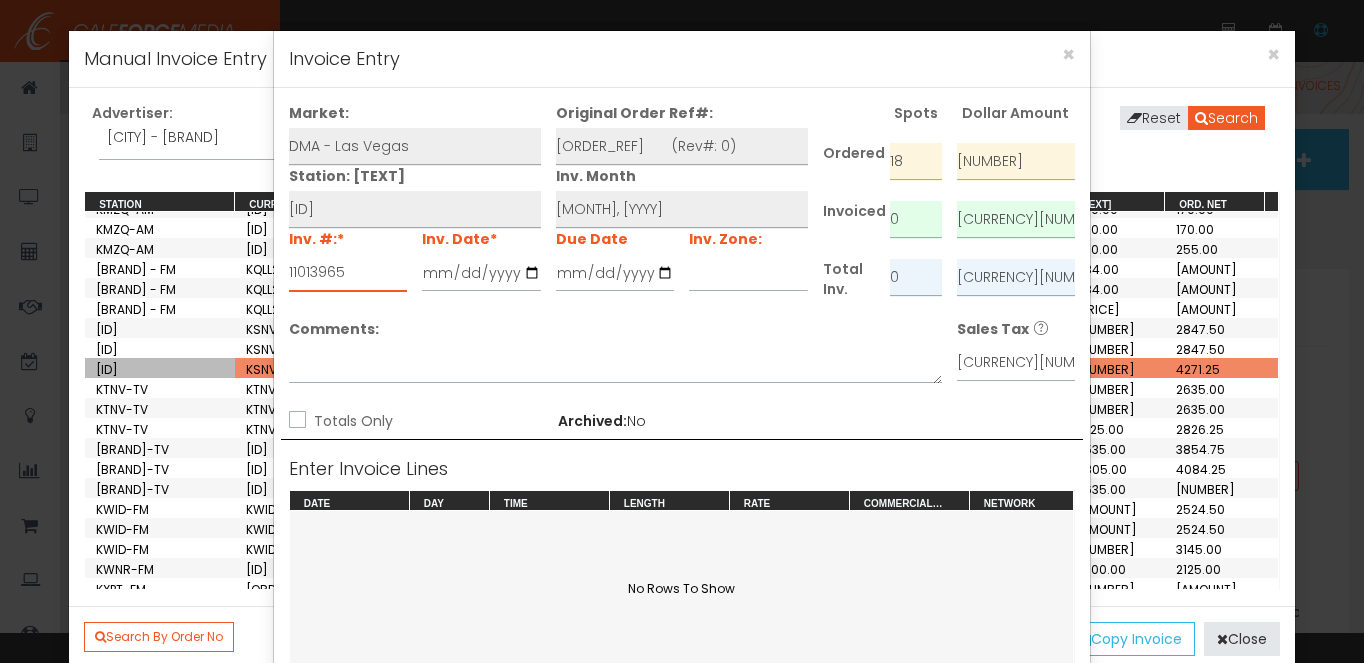 type on "11013965" 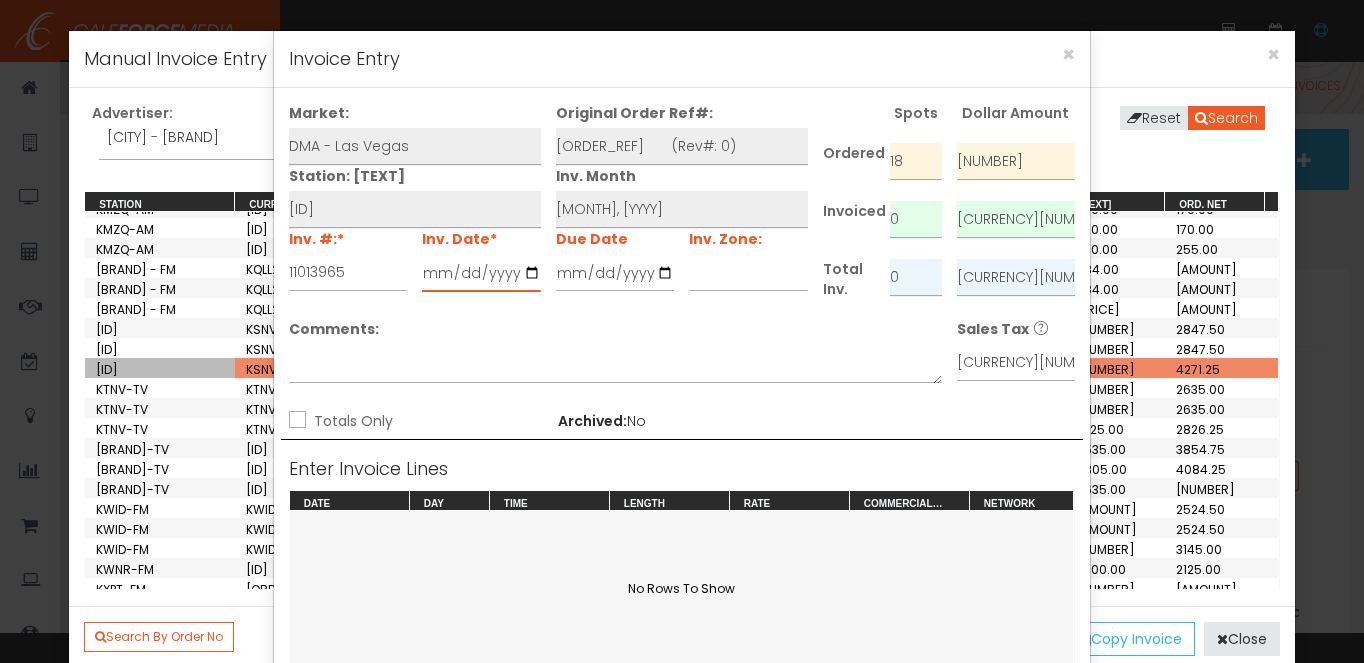 click at bounding box center [481, 273] 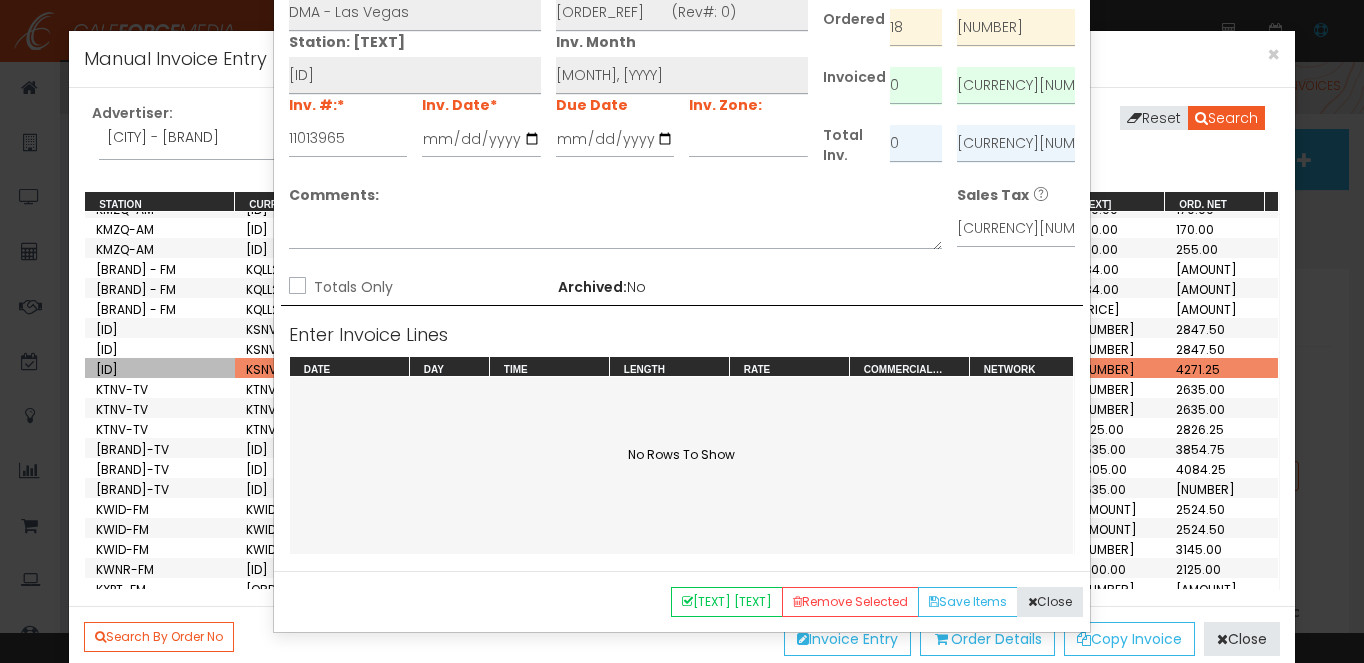 click on "Totals Only" at bounding box center (295, 287) 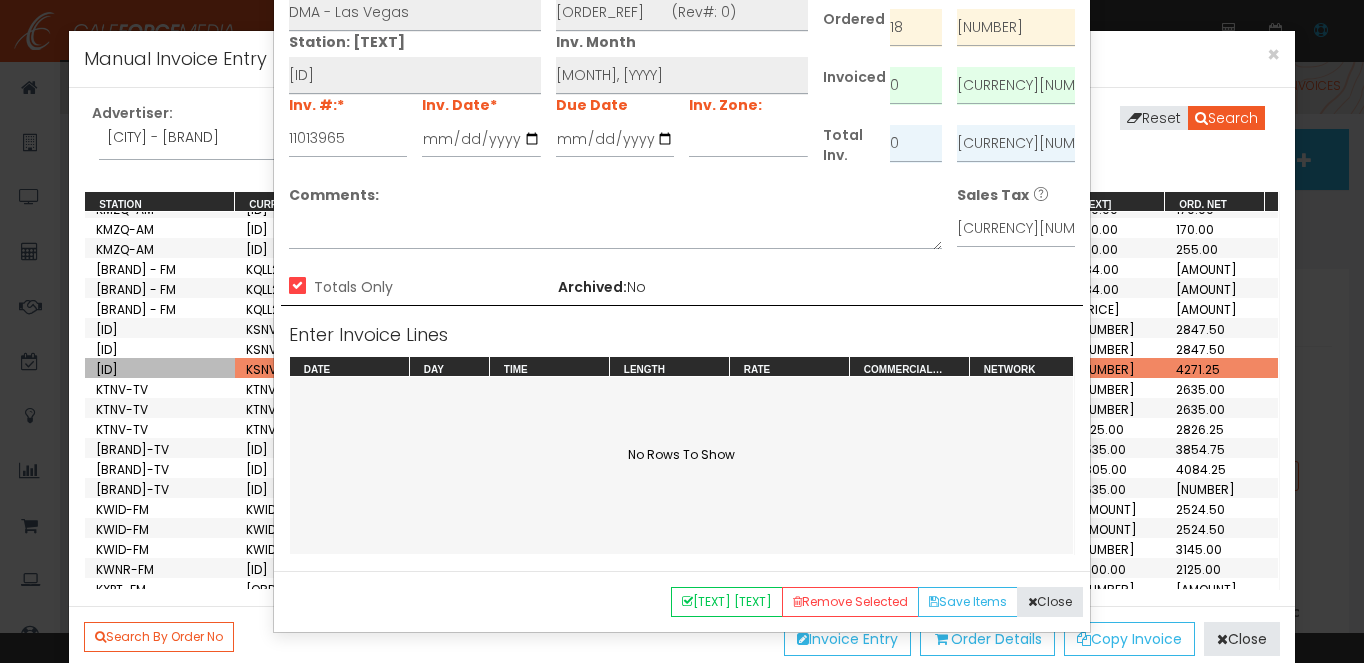 scroll, scrollTop: 84, scrollLeft: 0, axis: vertical 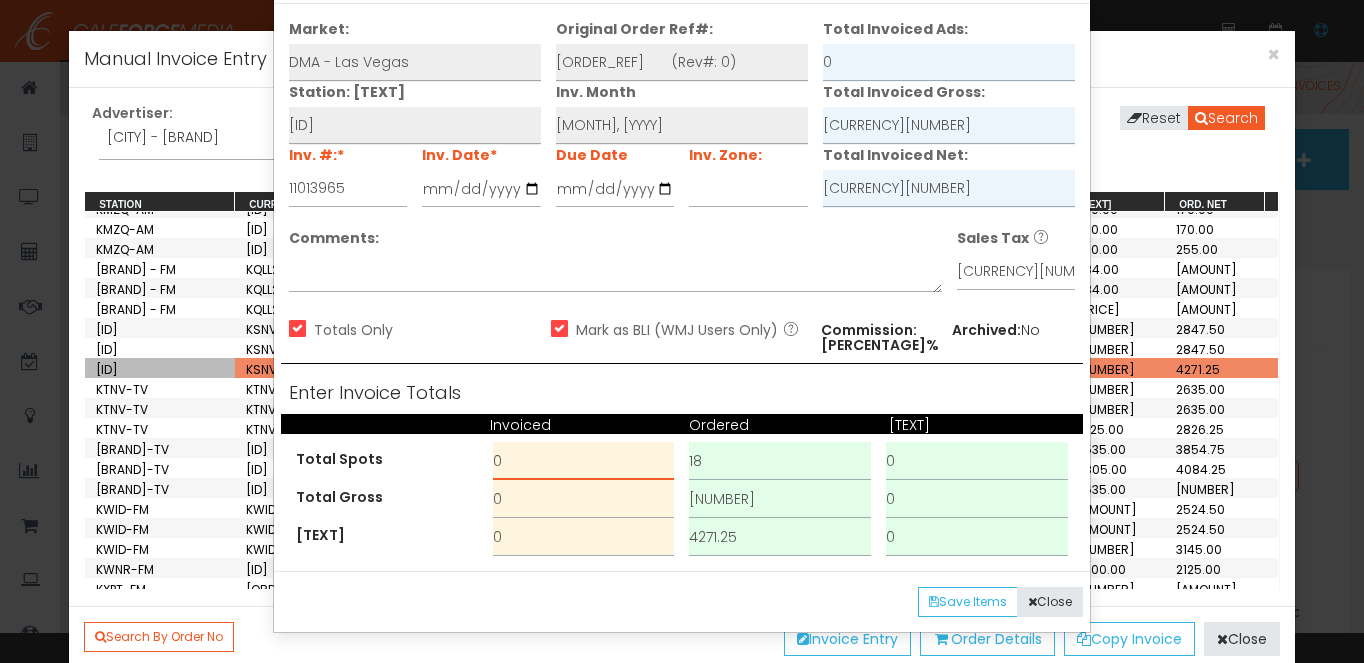 drag, startPoint x: 548, startPoint y: 465, endPoint x: 439, endPoint y: 445, distance: 110.81967 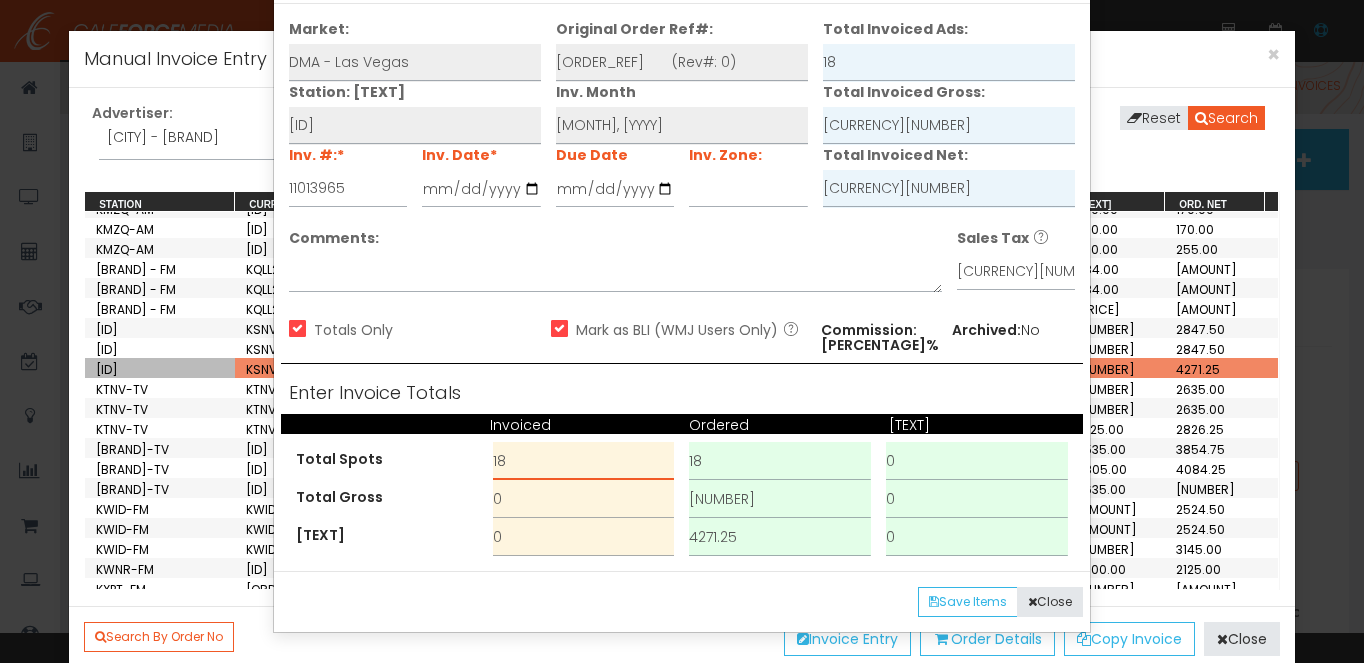 type on "18" 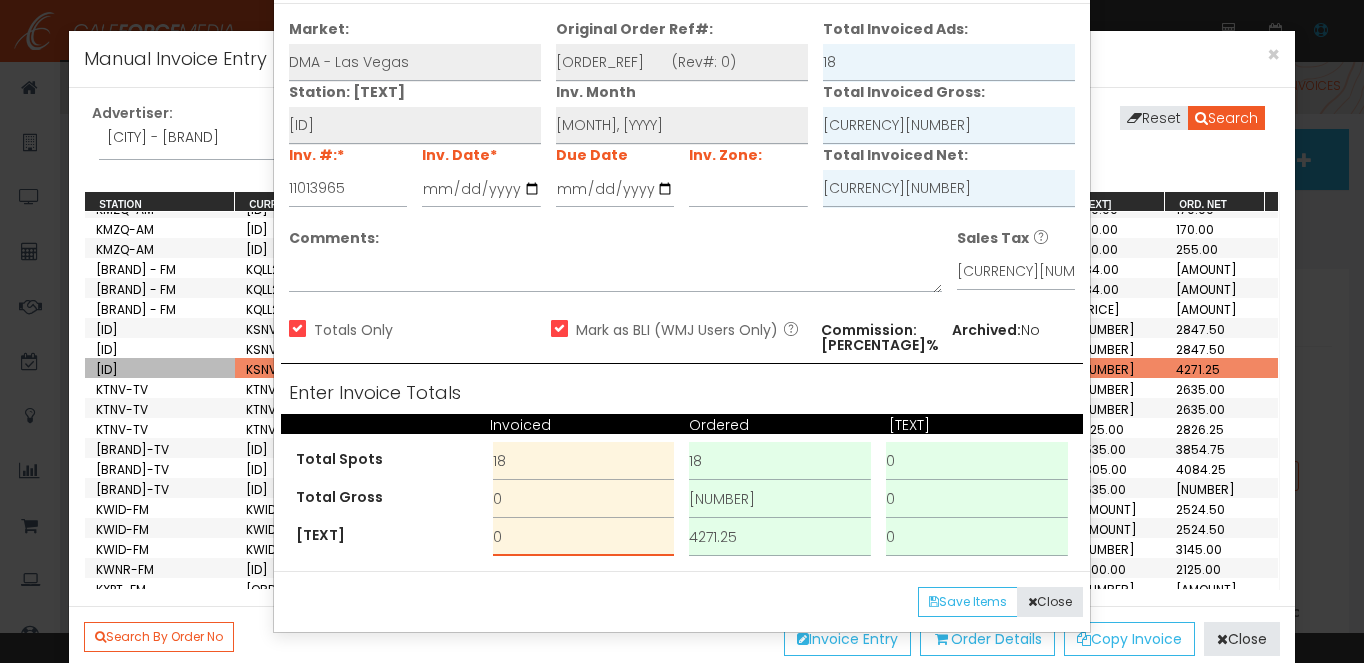 drag, startPoint x: 523, startPoint y: 535, endPoint x: 453, endPoint y: 536, distance: 70.00714 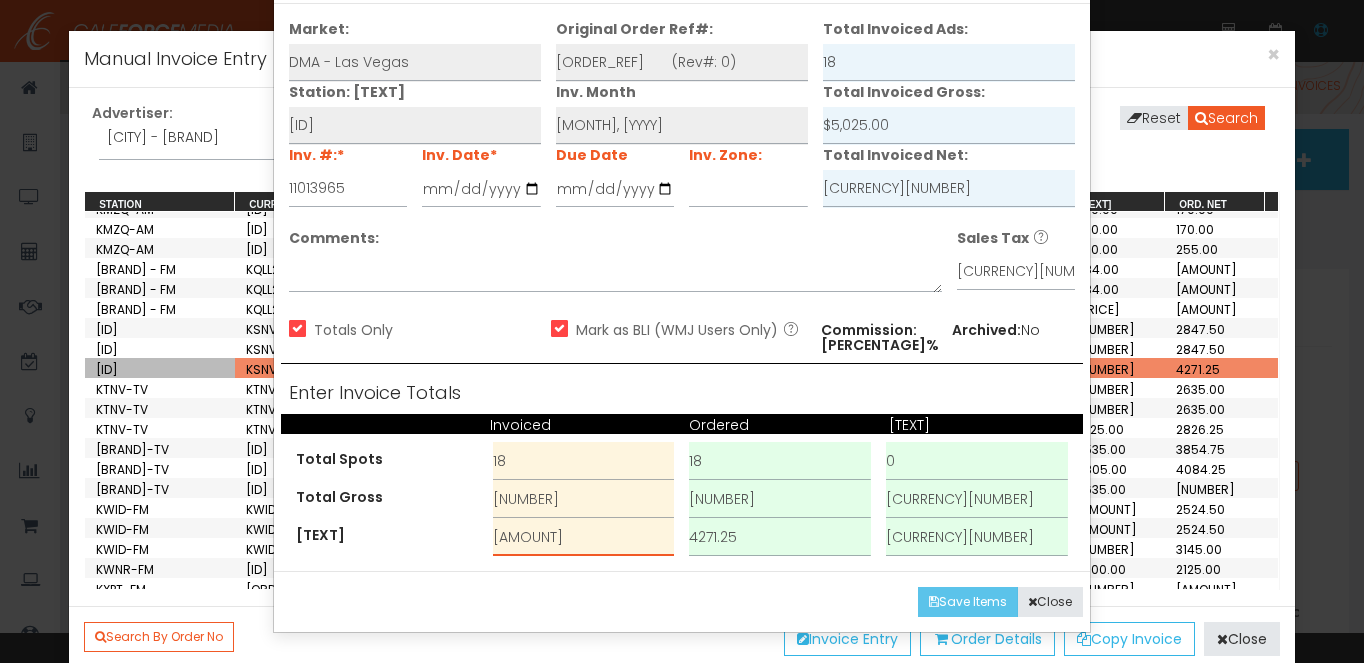 type on "[AMOUNT]" 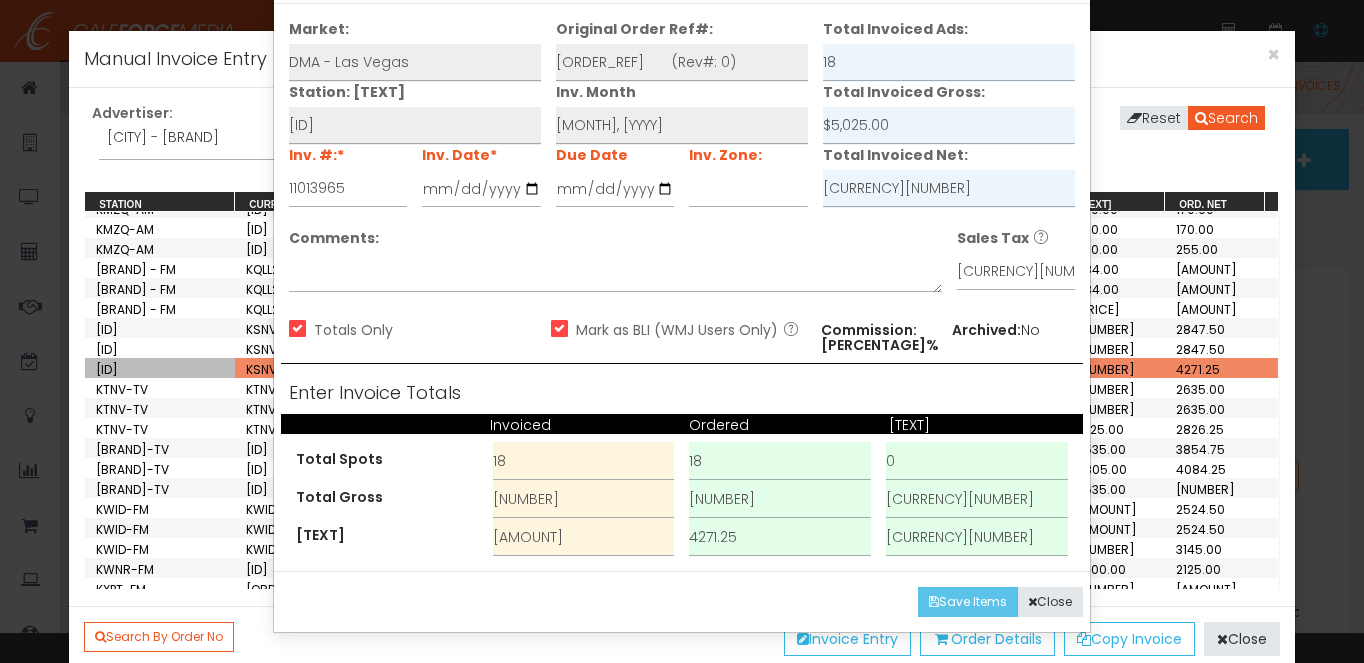 click on "Save Items" at bounding box center [968, 602] 